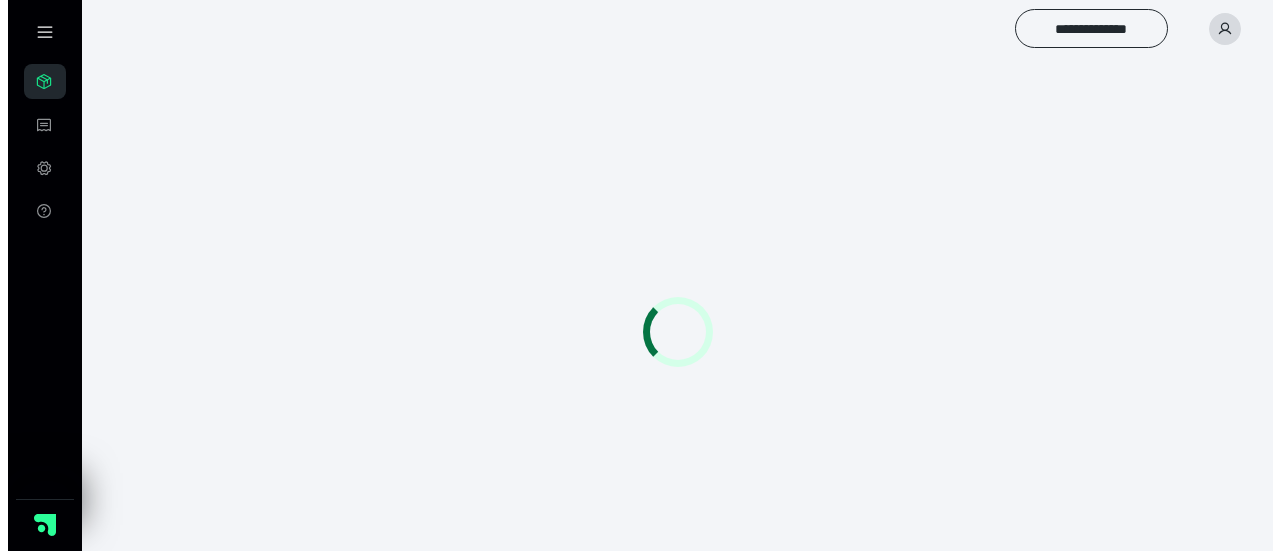 scroll, scrollTop: 0, scrollLeft: 0, axis: both 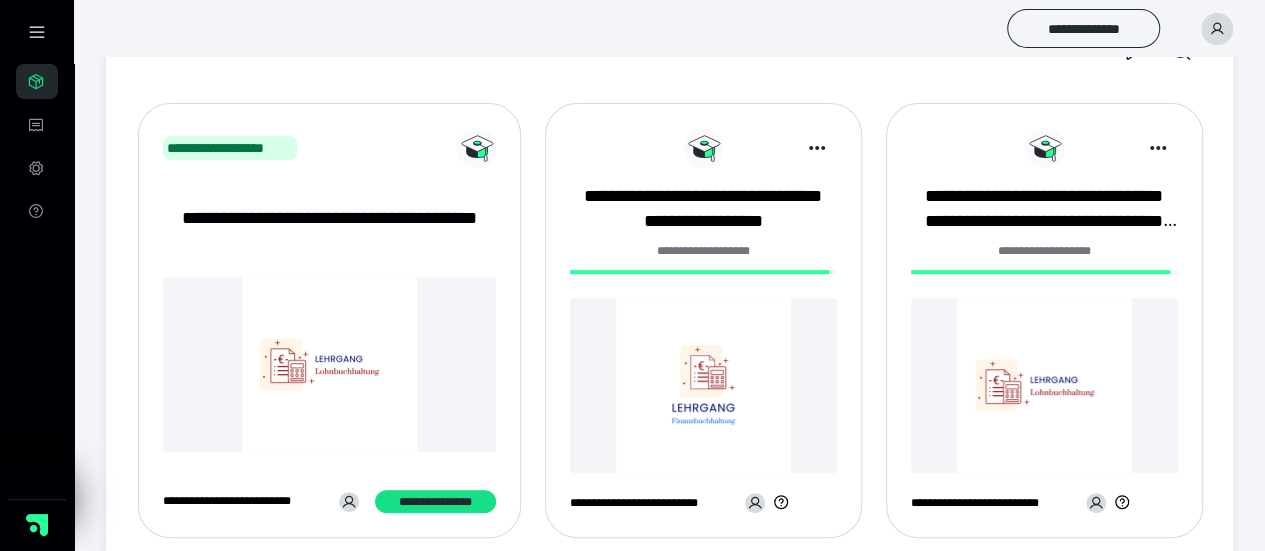 click at bounding box center [703, 385] 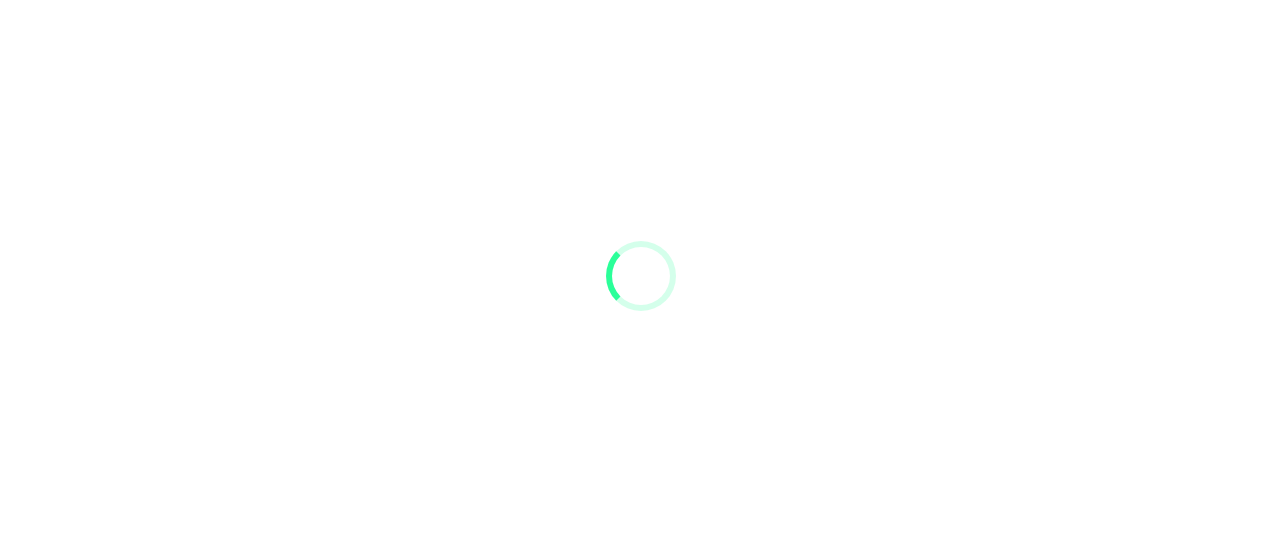 scroll, scrollTop: 0, scrollLeft: 0, axis: both 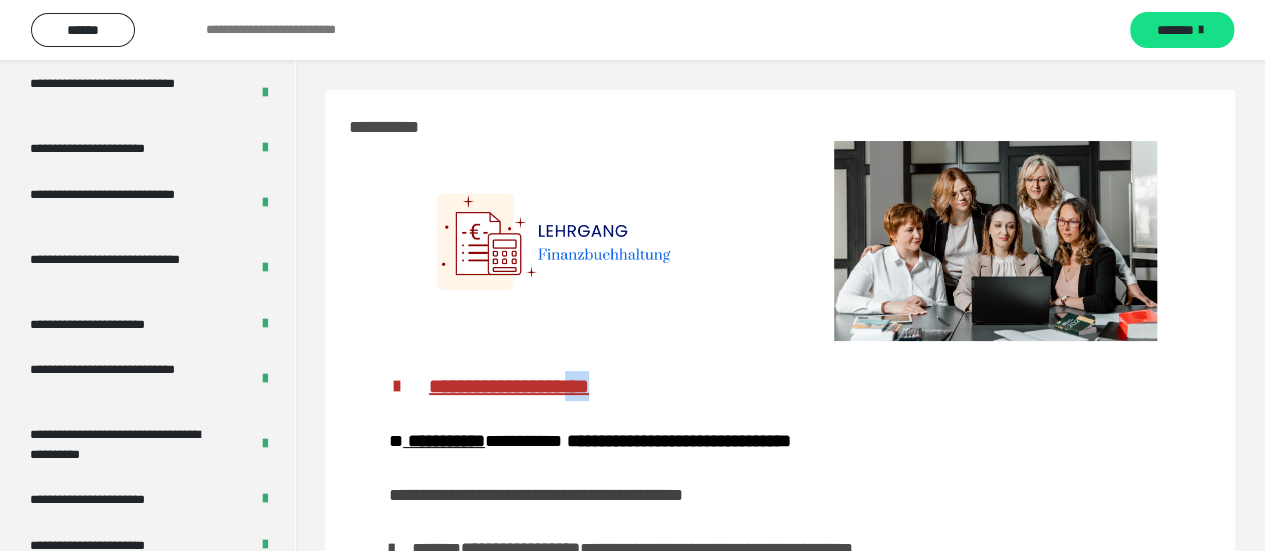 drag, startPoint x: 998, startPoint y: 397, endPoint x: 534, endPoint y: 382, distance: 464.2424 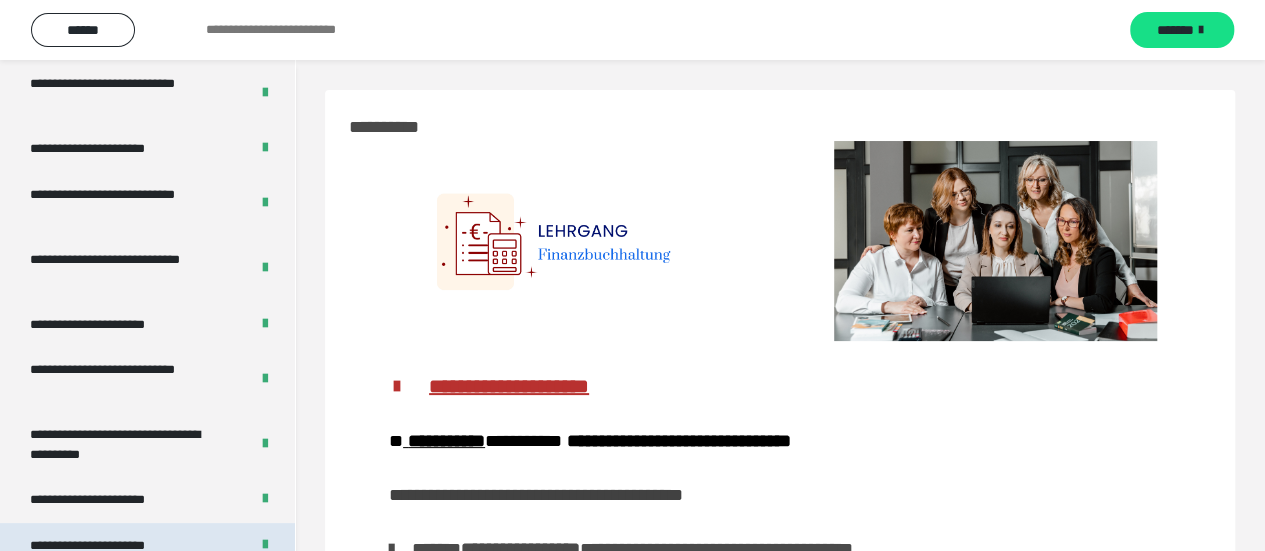 click on "**********" at bounding box center (111, 546) 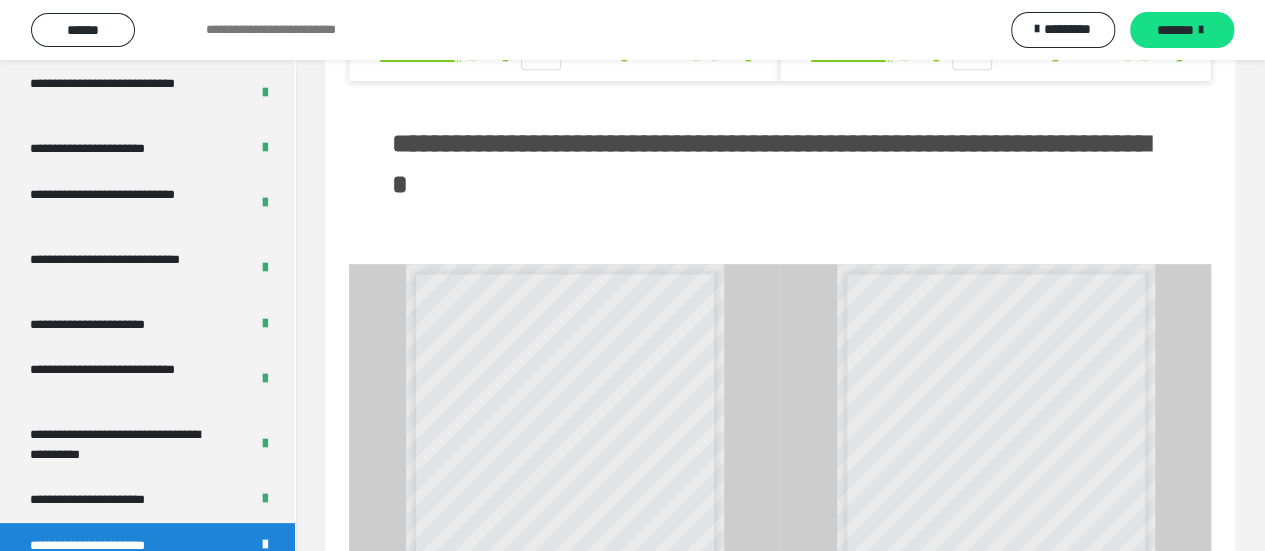 scroll, scrollTop: 586, scrollLeft: 0, axis: vertical 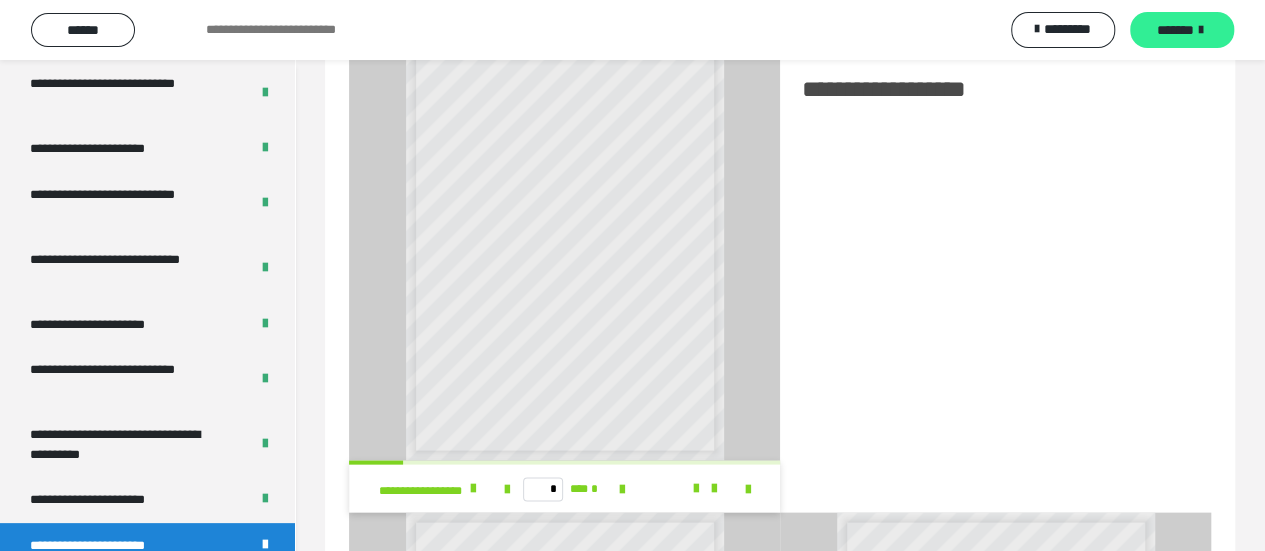 click on "*******" at bounding box center (1175, 30) 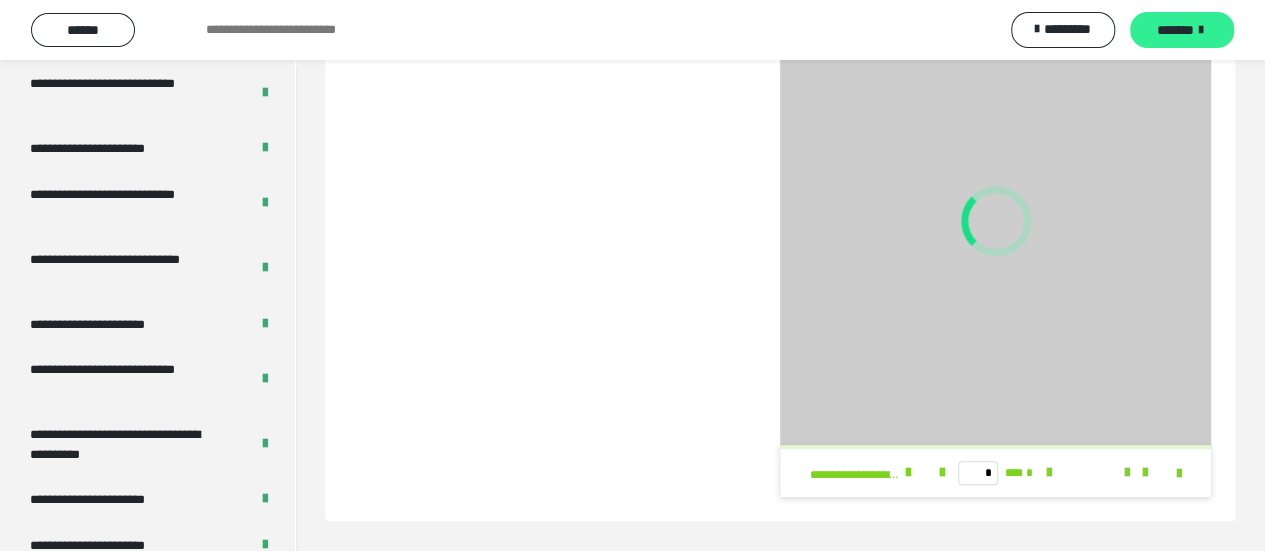 scroll, scrollTop: 339, scrollLeft: 0, axis: vertical 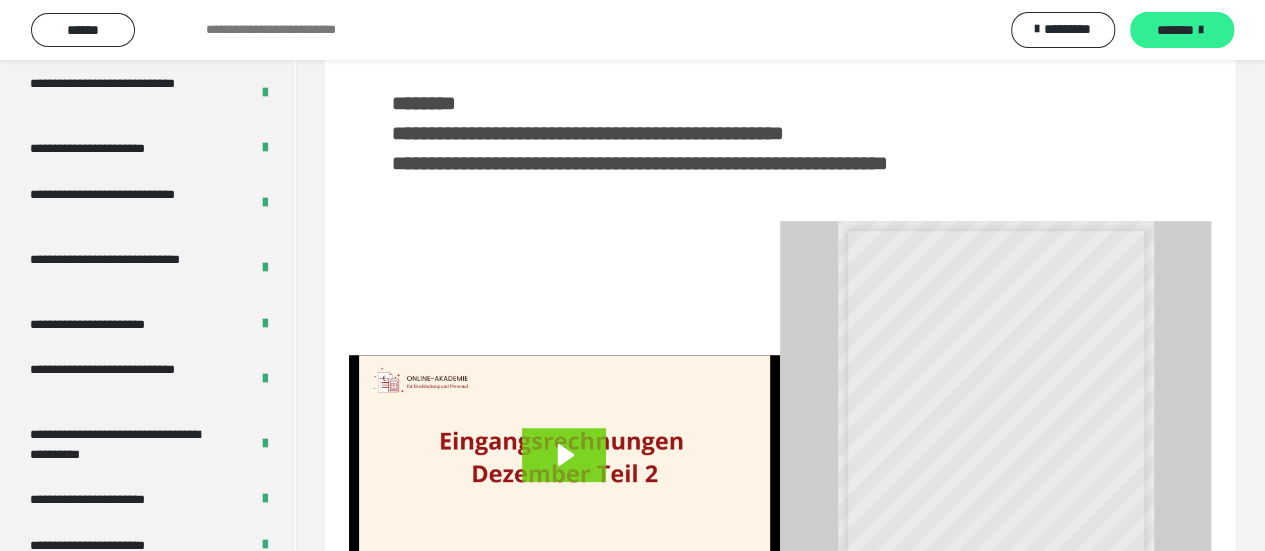 click on "*******" at bounding box center [1175, 30] 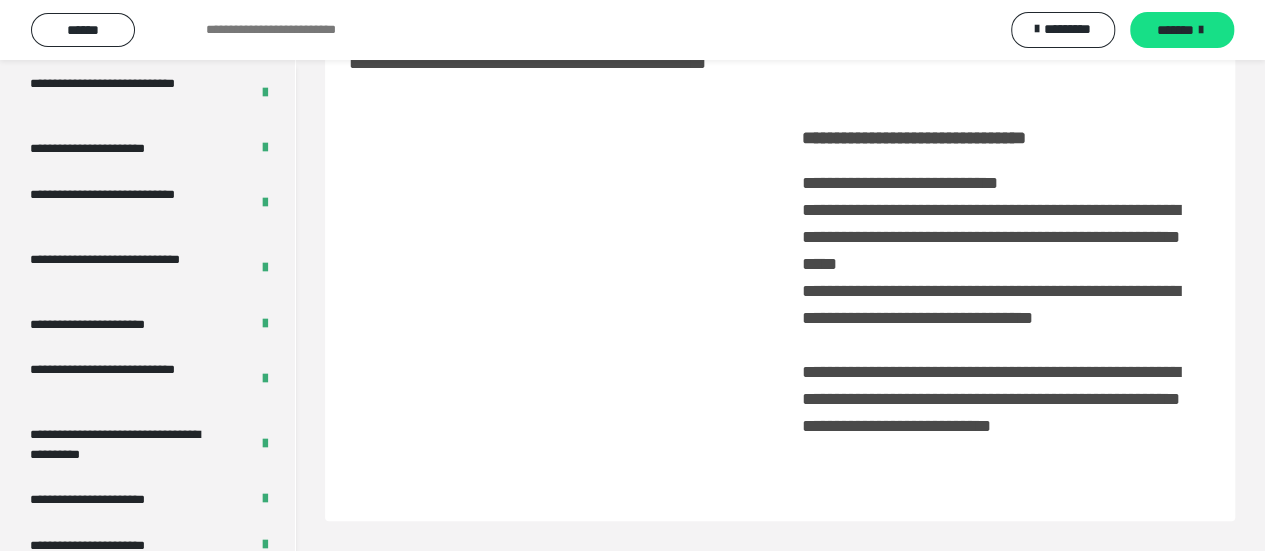 scroll, scrollTop: 118, scrollLeft: 0, axis: vertical 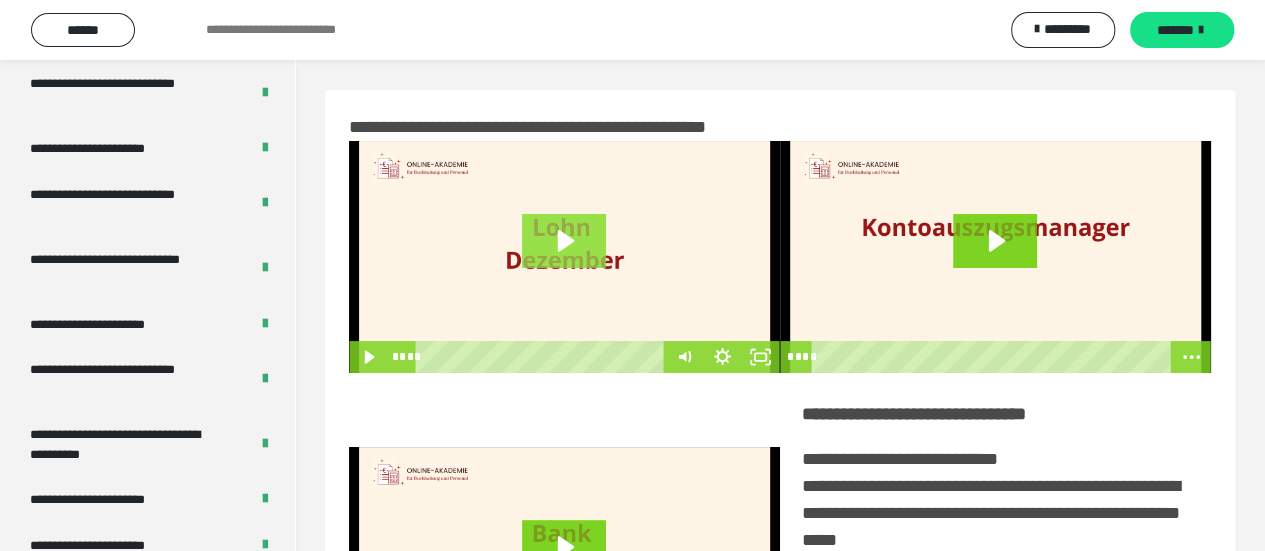 click 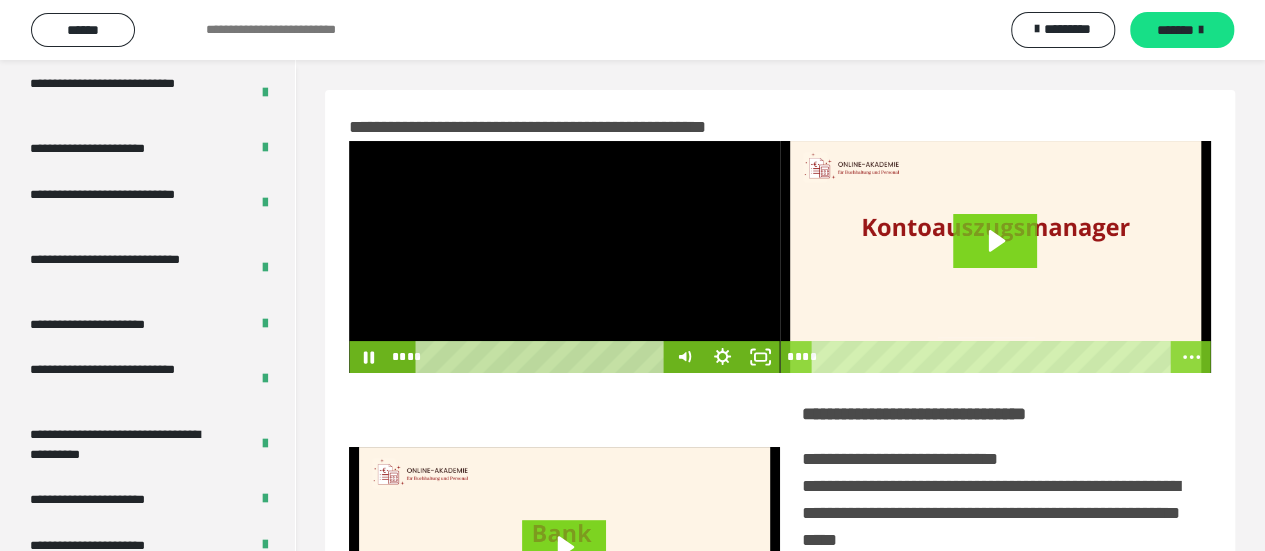 click at bounding box center (564, 257) 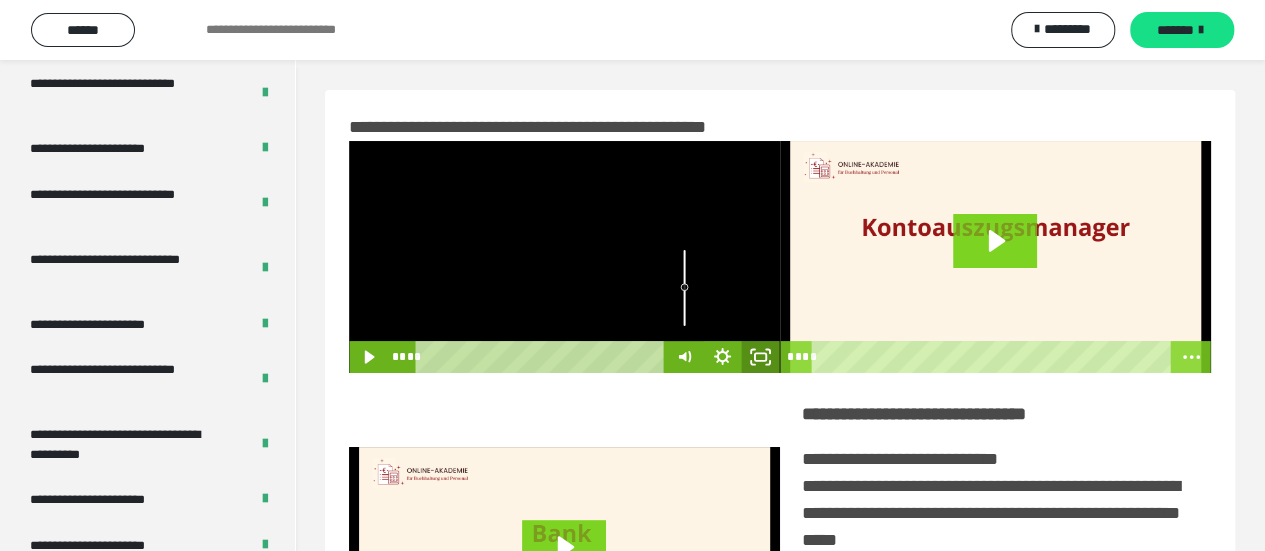 click 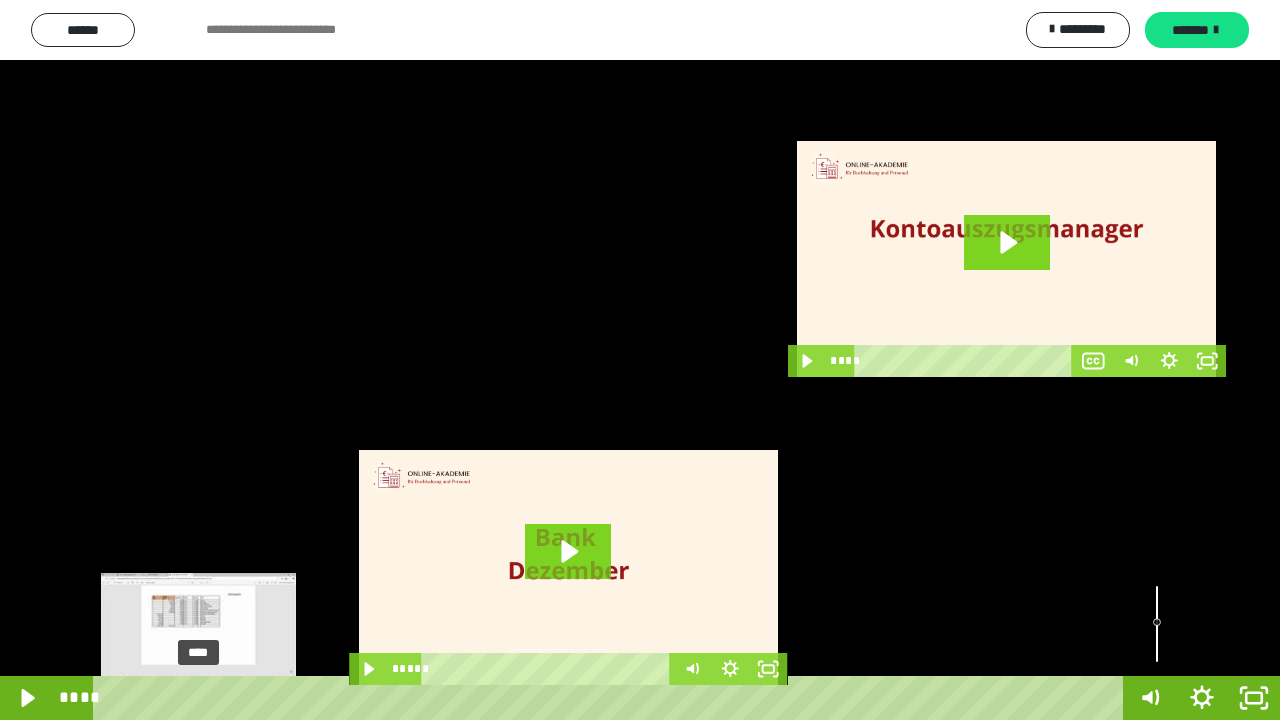 click on "****" at bounding box center (612, 698) 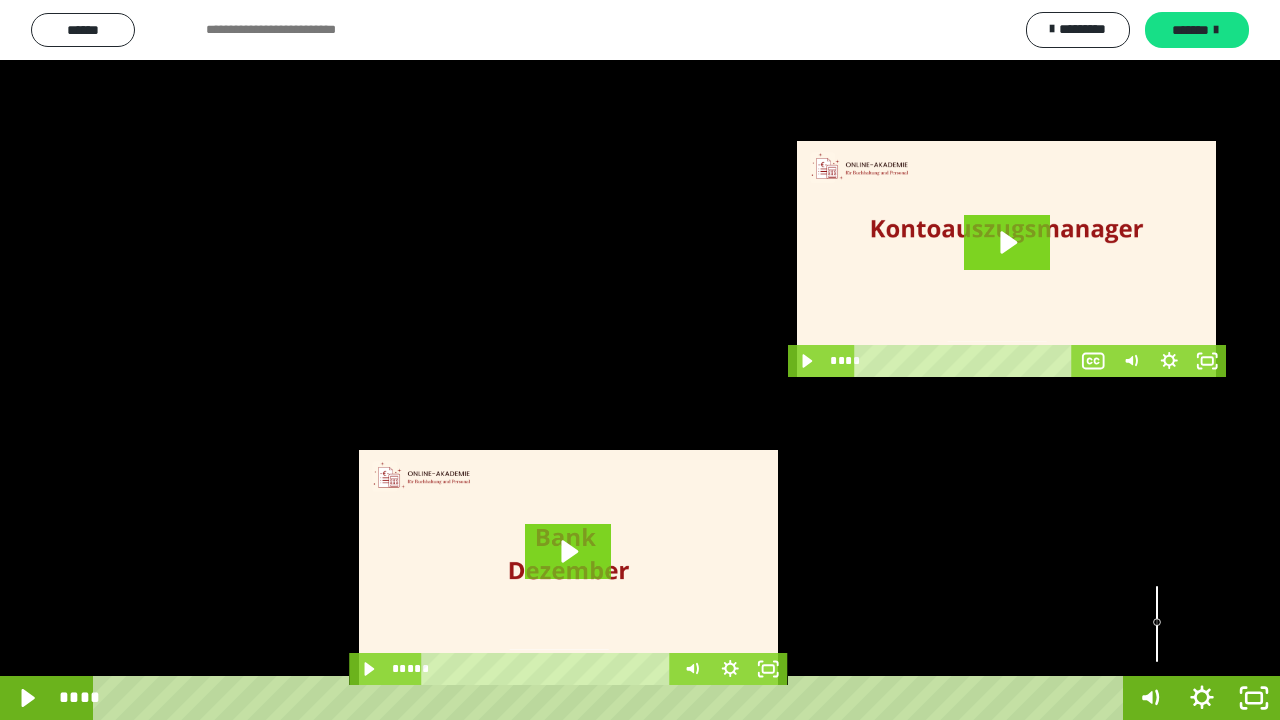 click at bounding box center [640, 360] 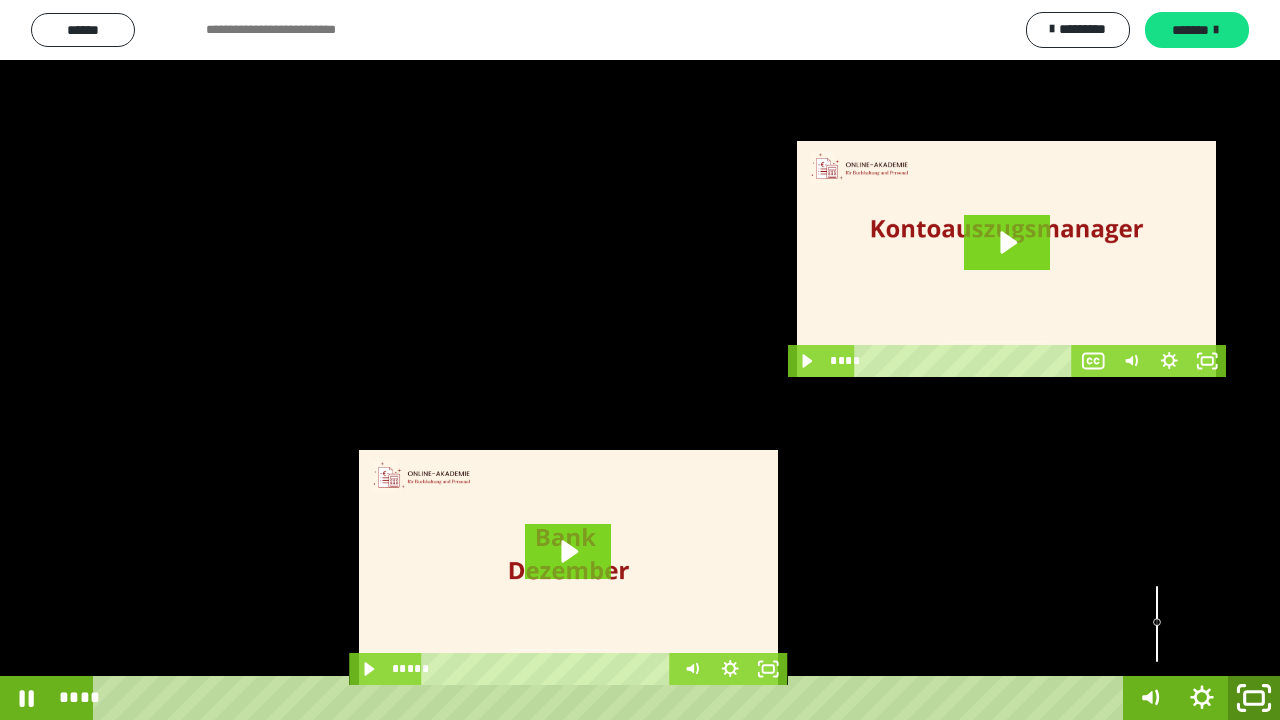 click 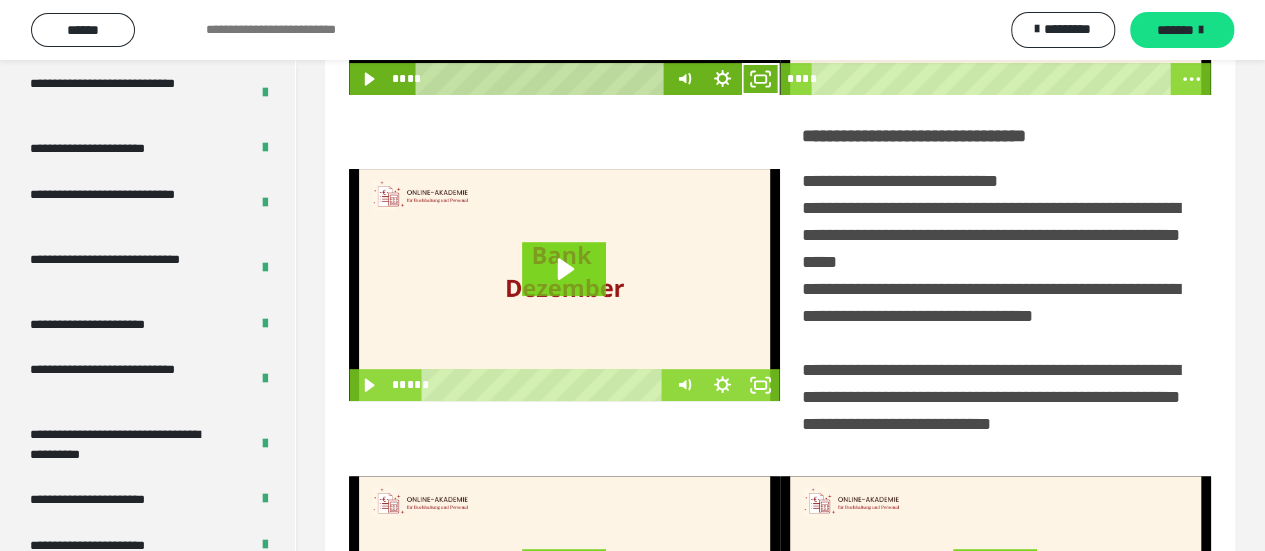 scroll, scrollTop: 280, scrollLeft: 0, axis: vertical 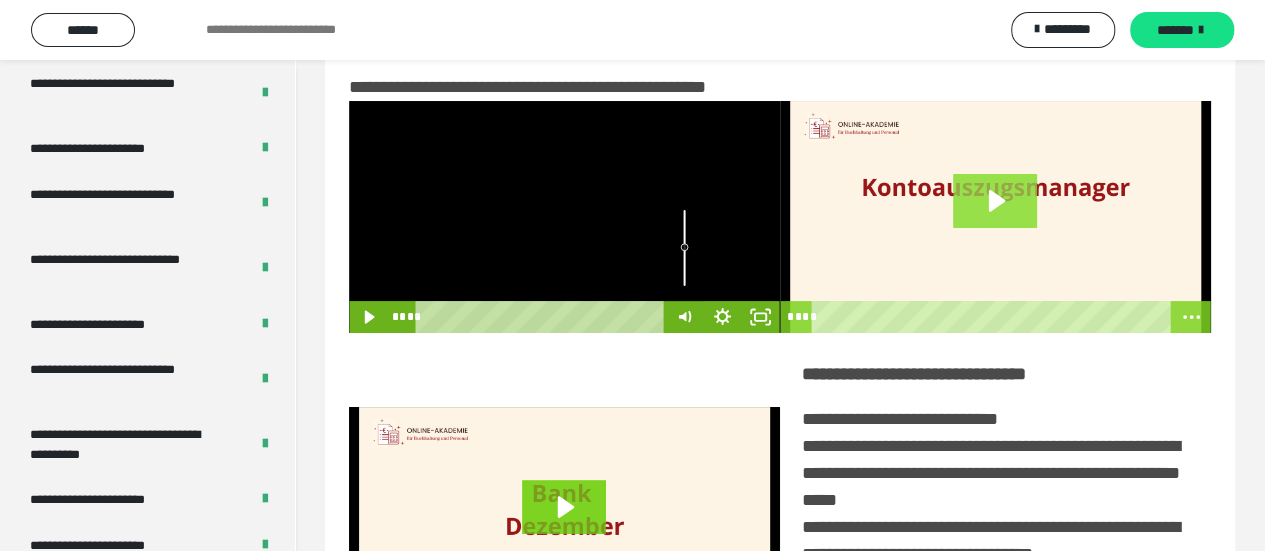 click 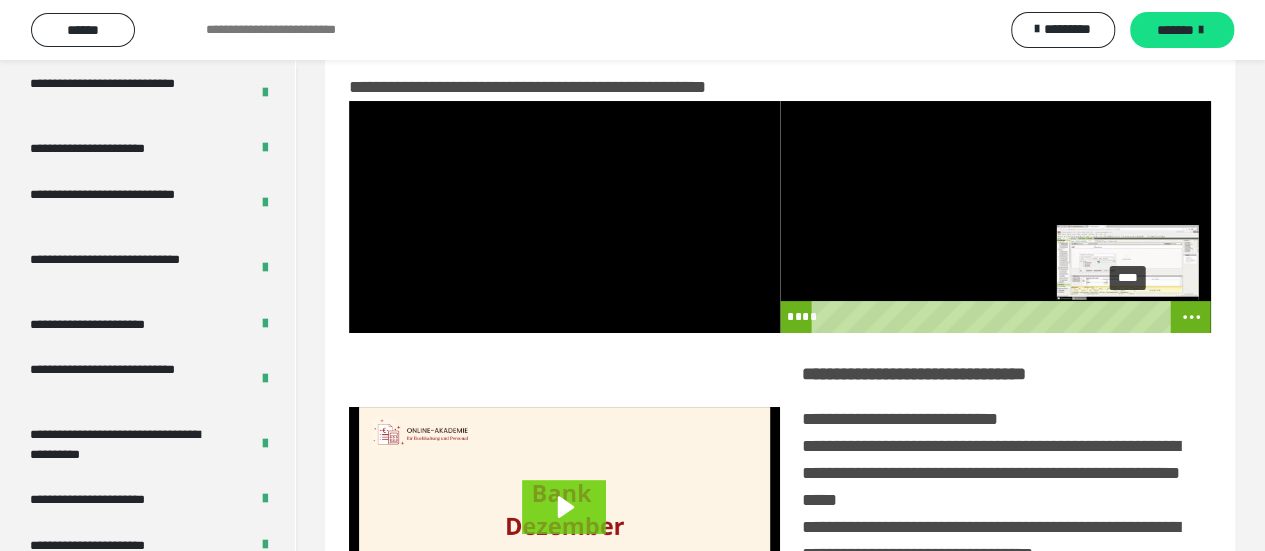 click on "****" at bounding box center (992, 317) 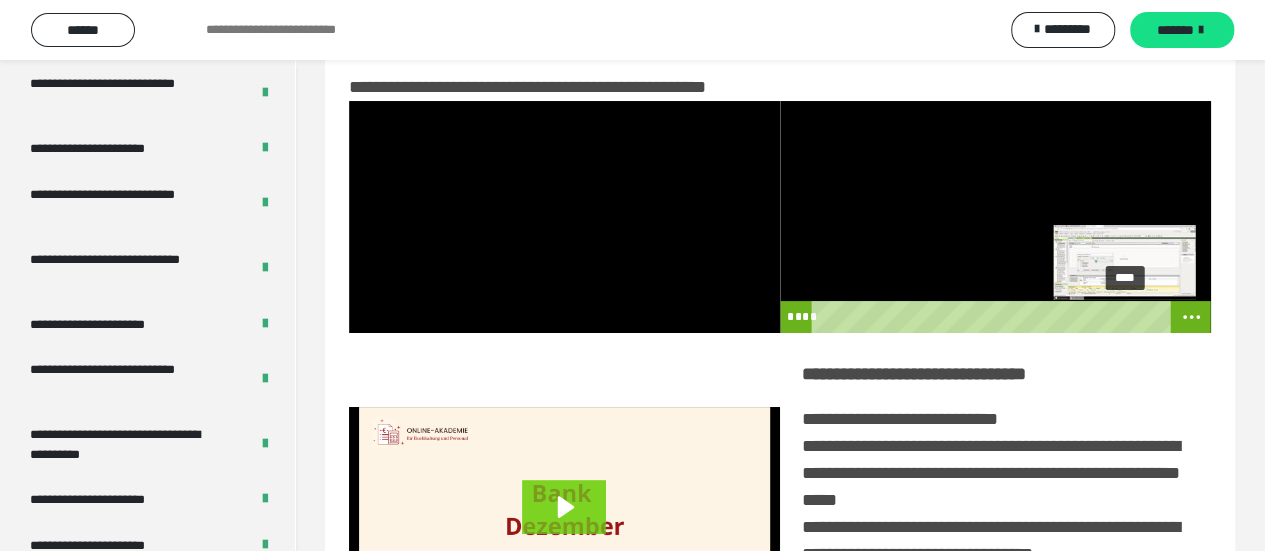 click on "****" at bounding box center [992, 317] 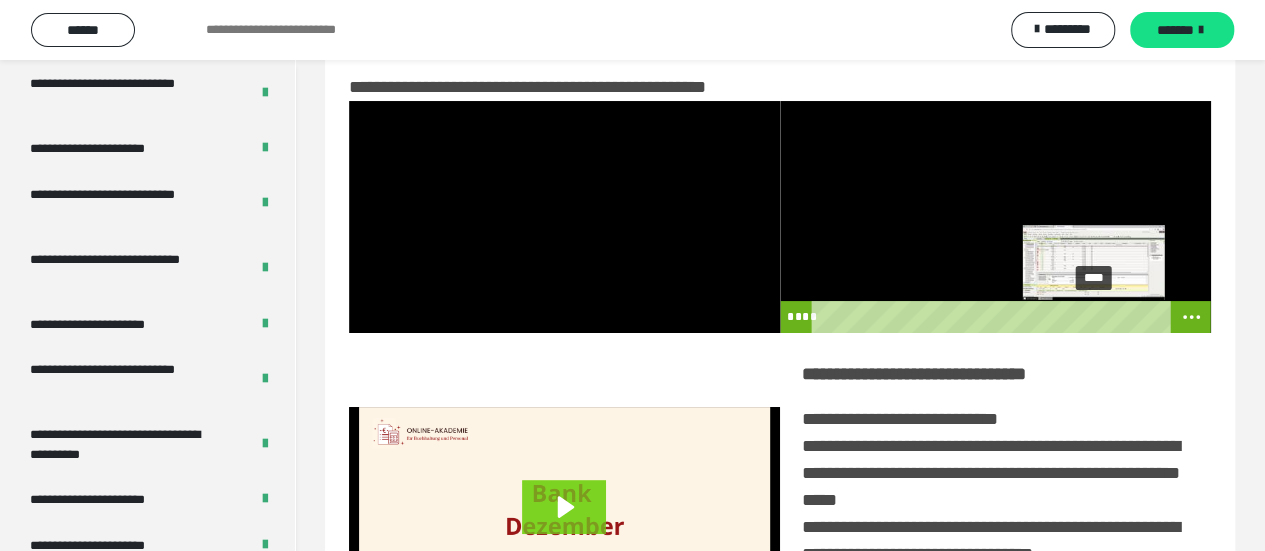 click on "****" at bounding box center [992, 317] 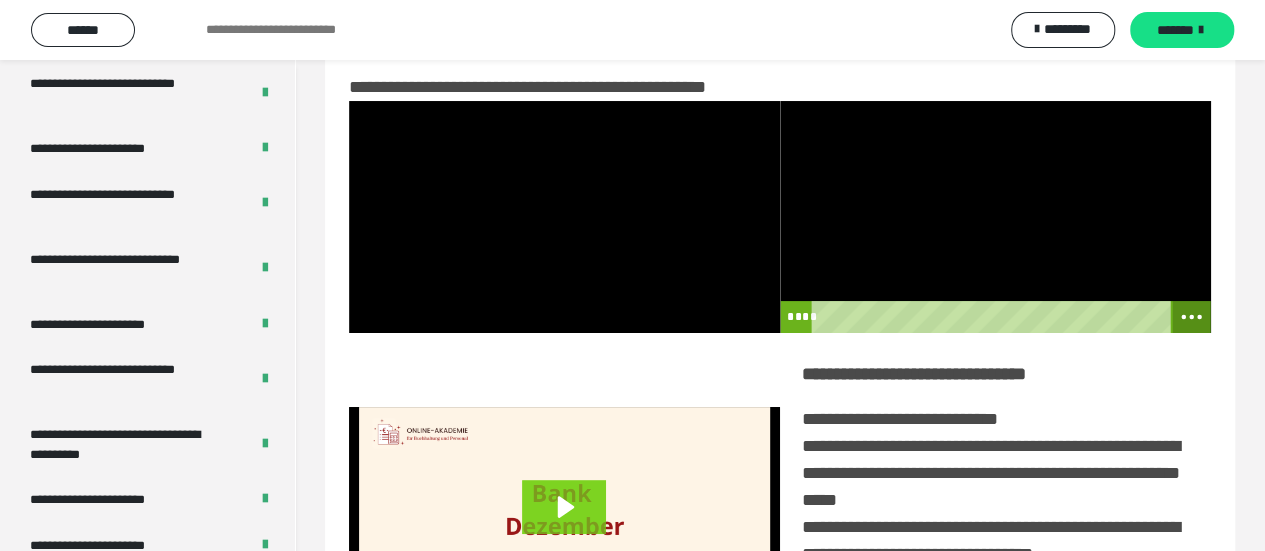 click 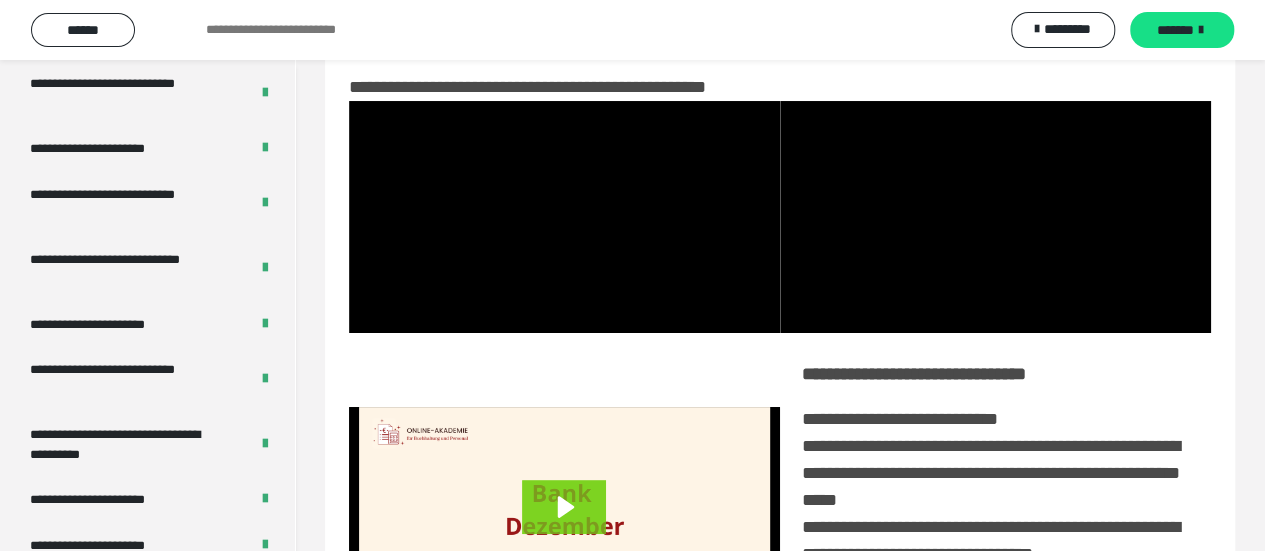 click on "**********" at bounding box center (780, 509) 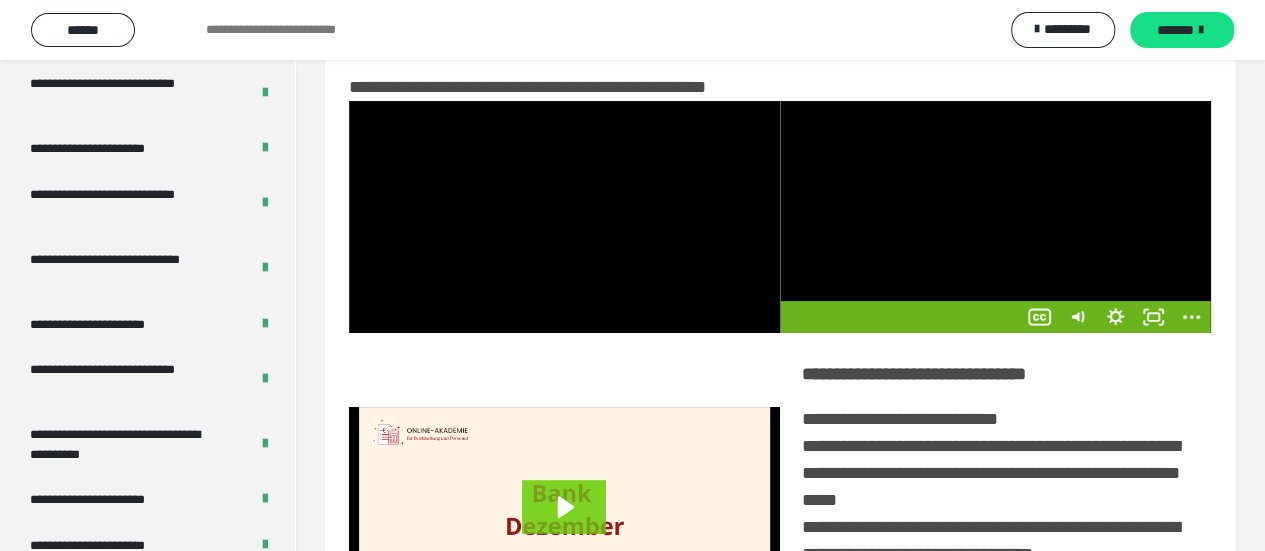 click at bounding box center (995, 217) 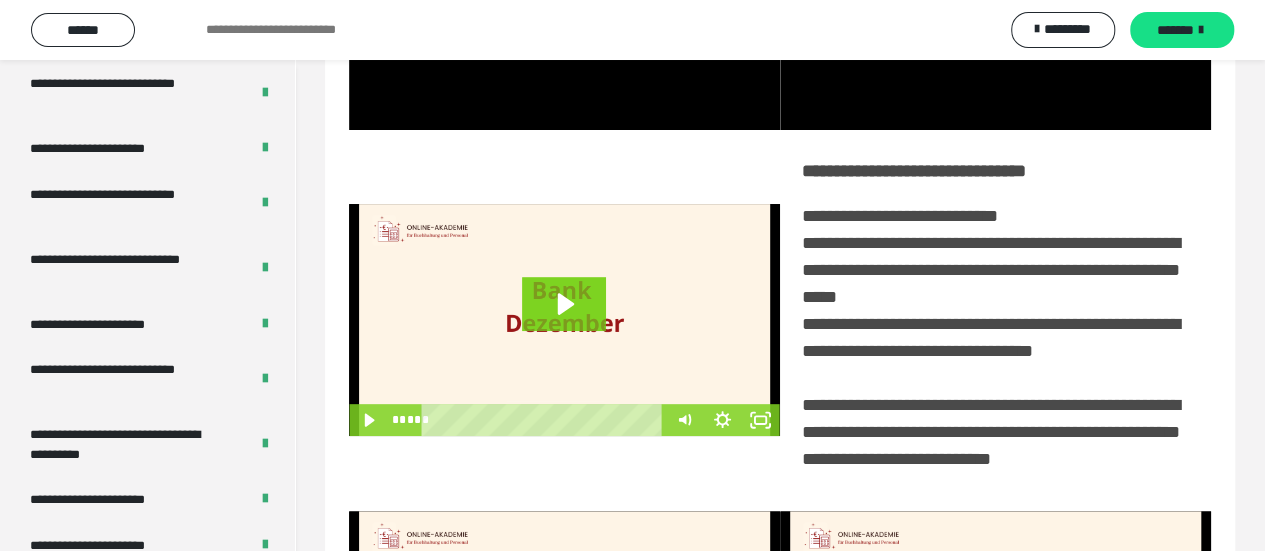scroll, scrollTop: 280, scrollLeft: 0, axis: vertical 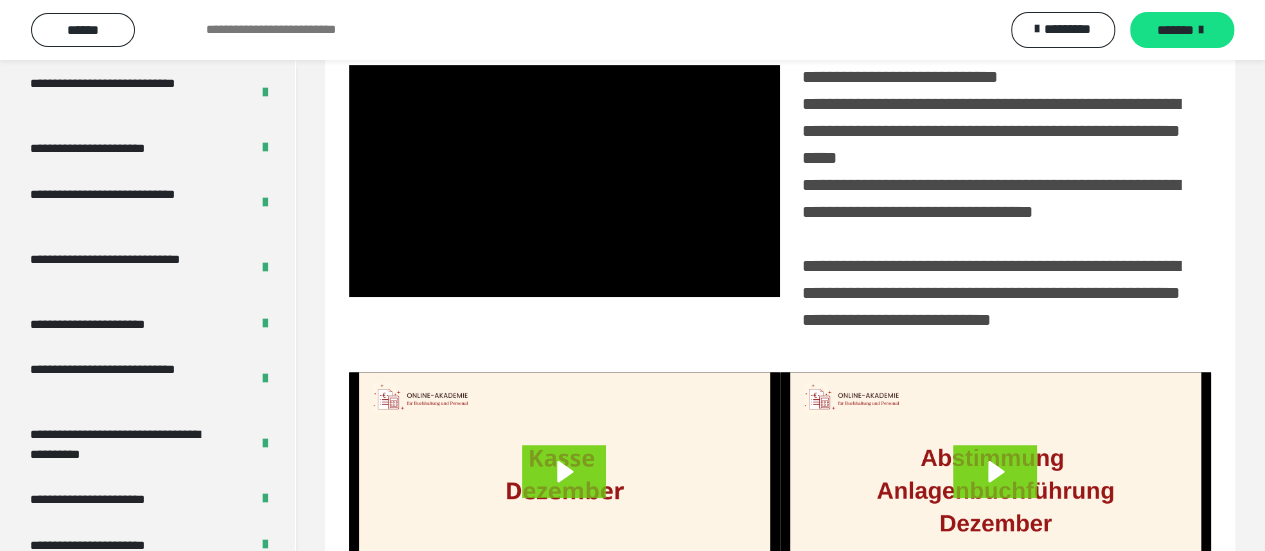click on "**********" at bounding box center [991, 198] 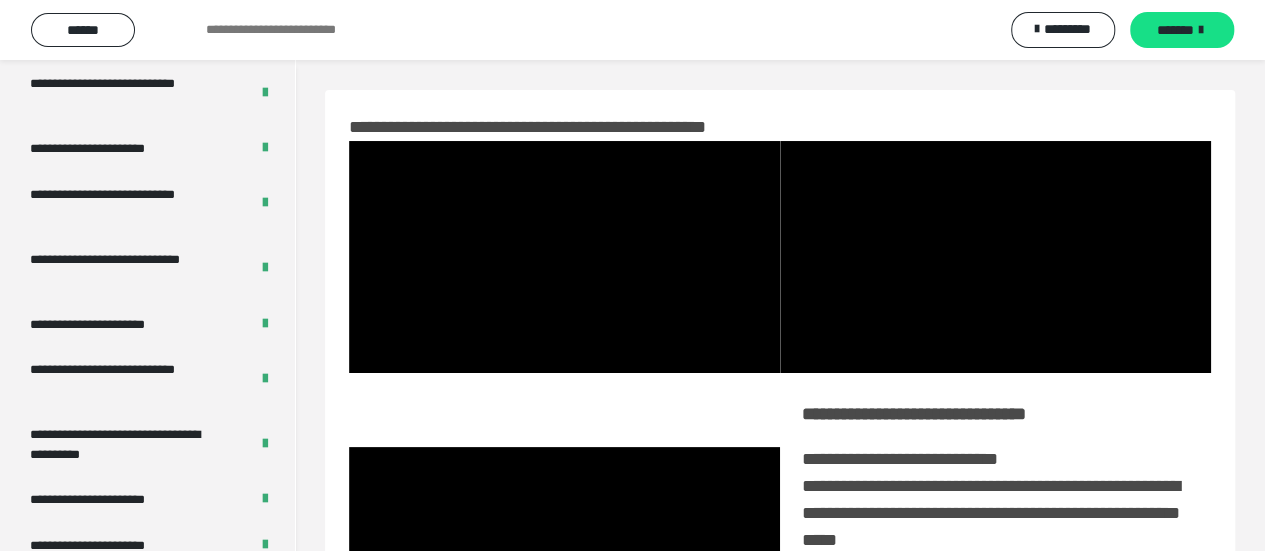 scroll, scrollTop: 0, scrollLeft: 0, axis: both 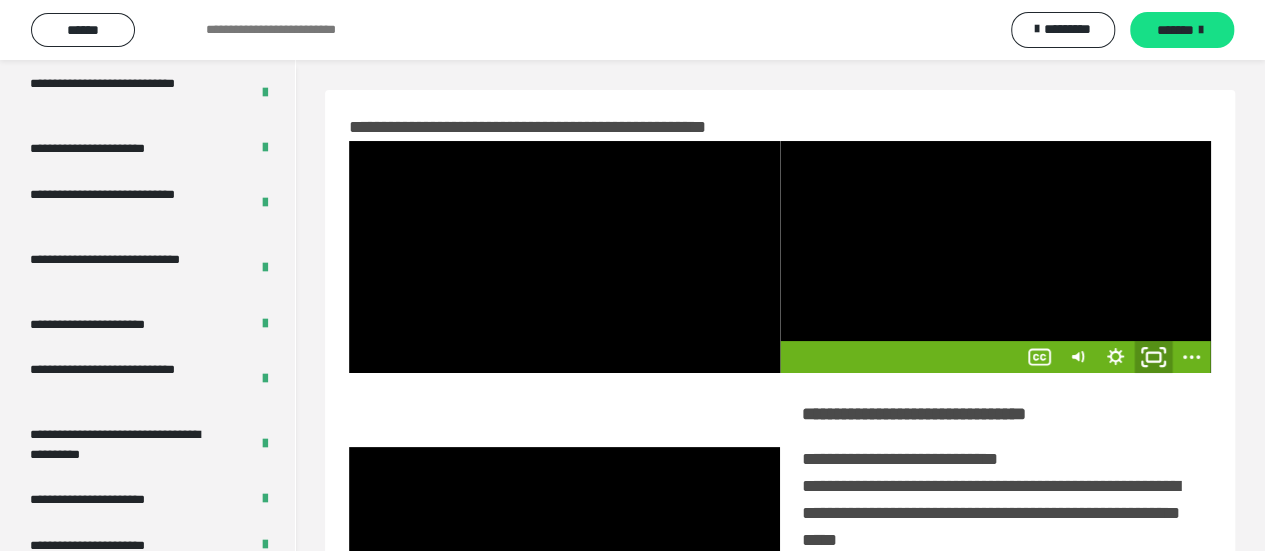 click 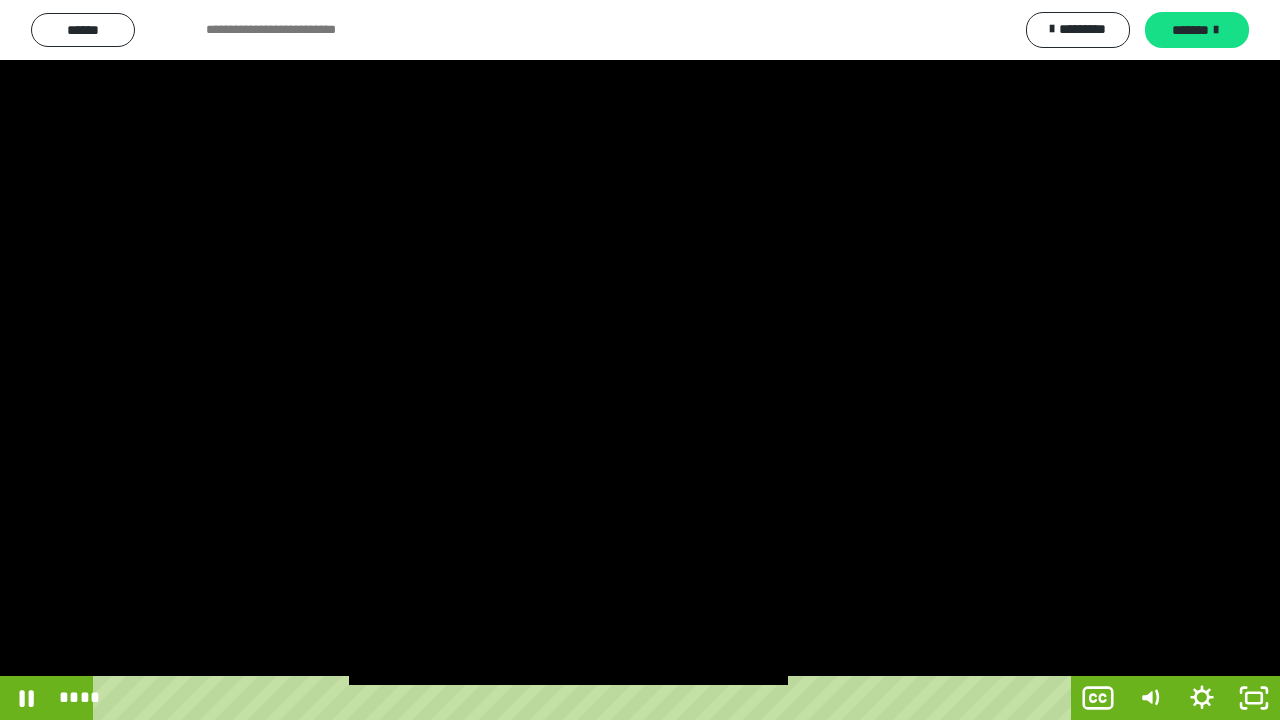 click at bounding box center [640, 360] 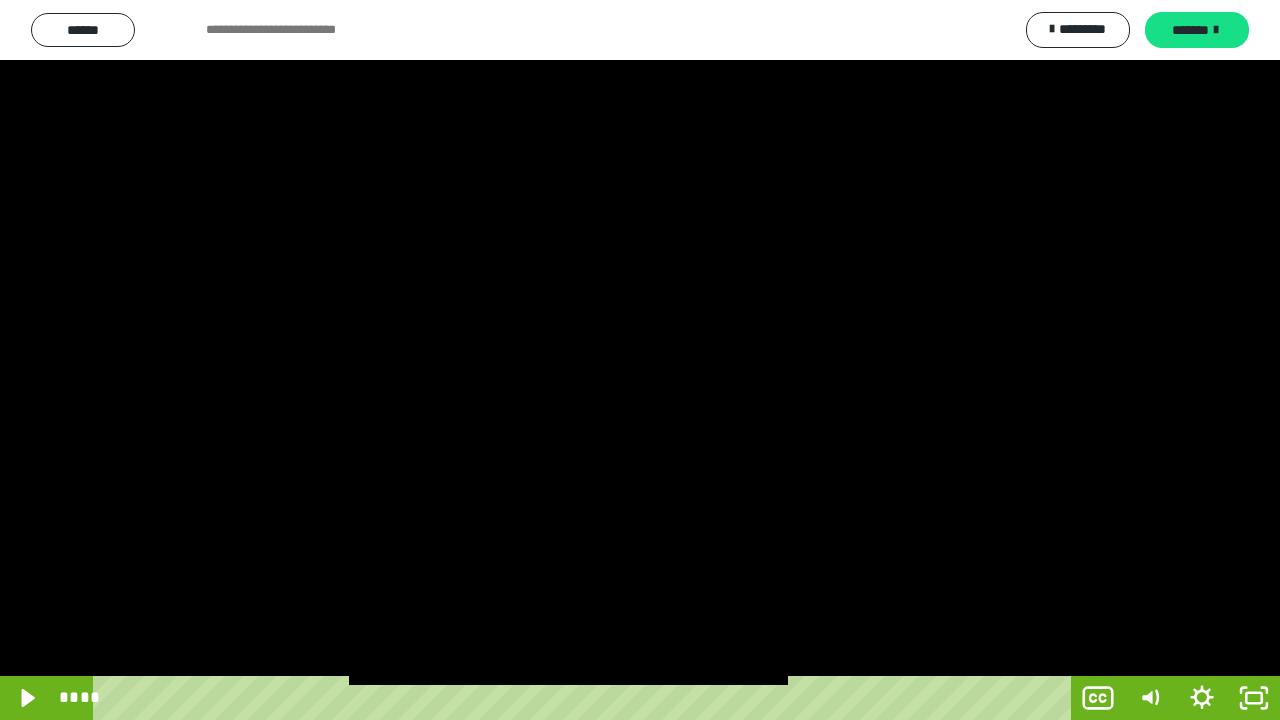 click at bounding box center (640, 360) 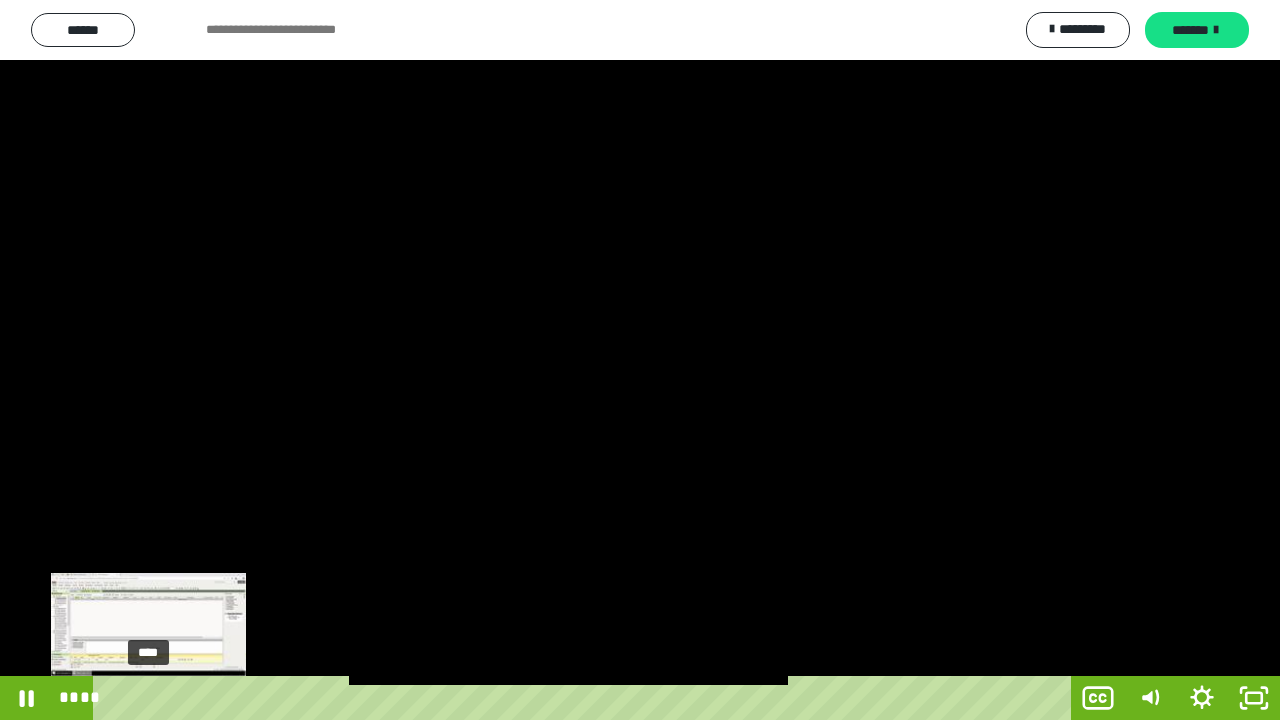 click on "****" at bounding box center [586, 698] 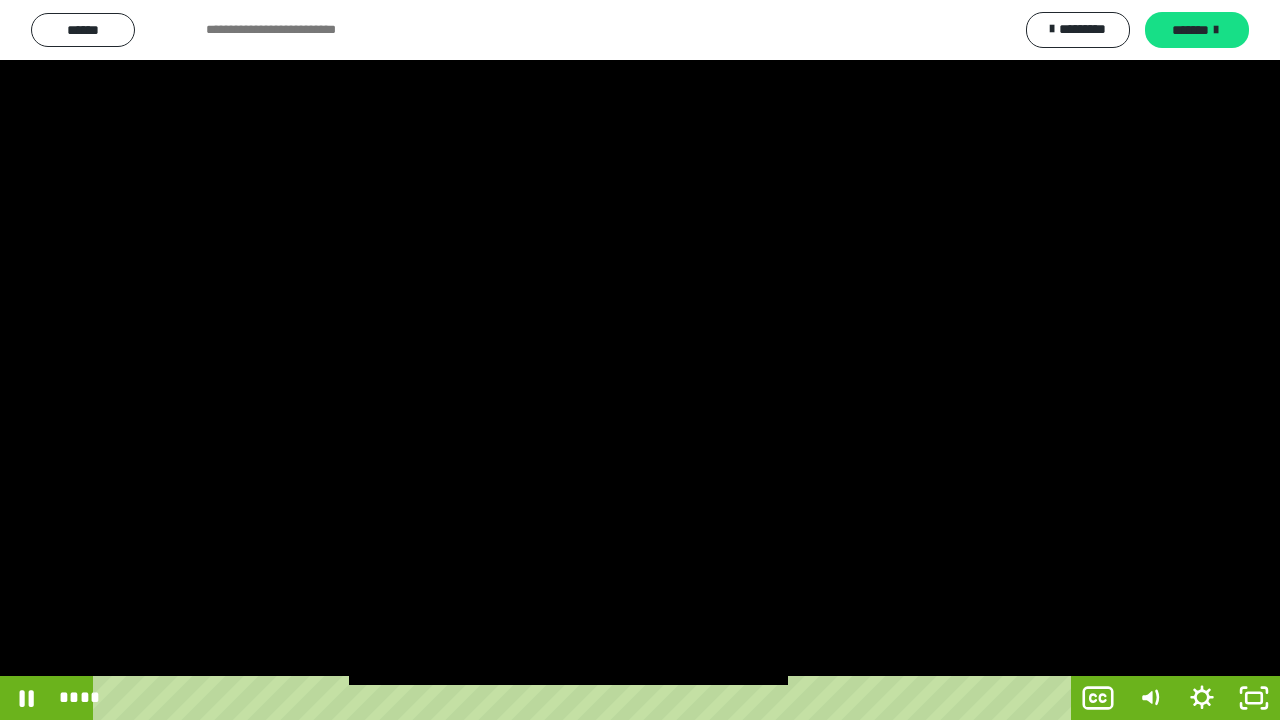 click at bounding box center [640, 360] 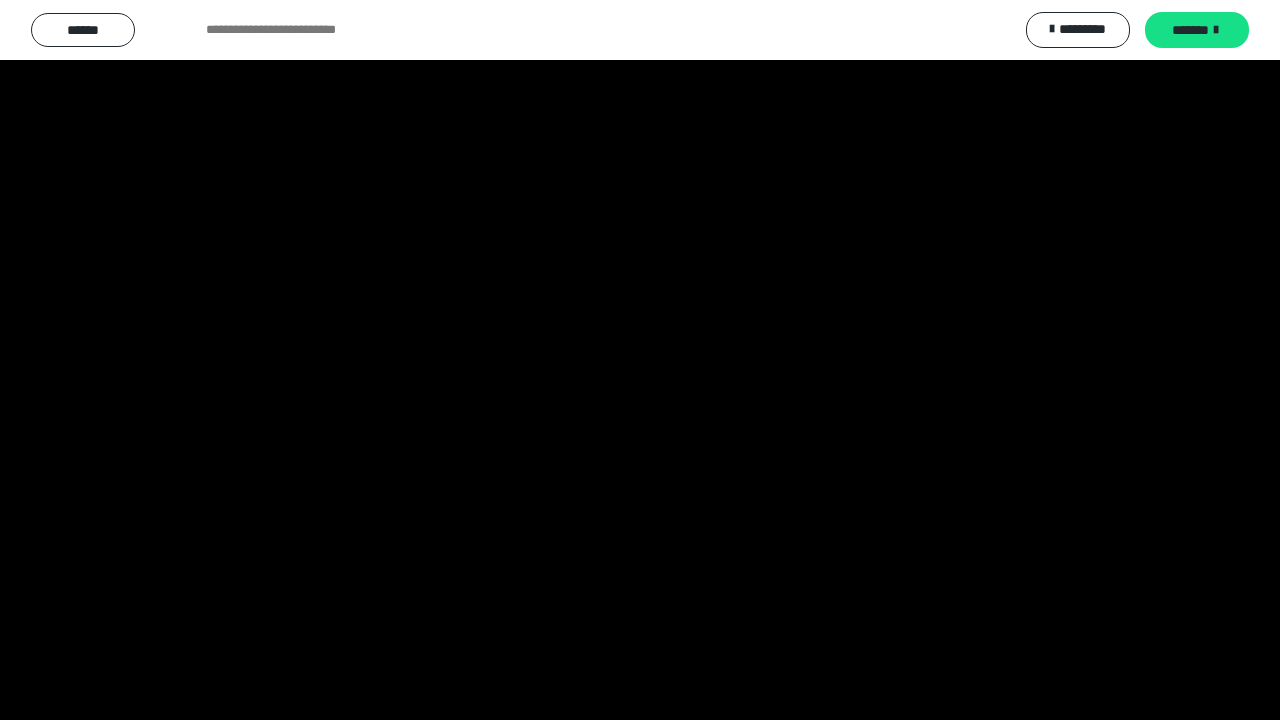 click at bounding box center (640, 360) 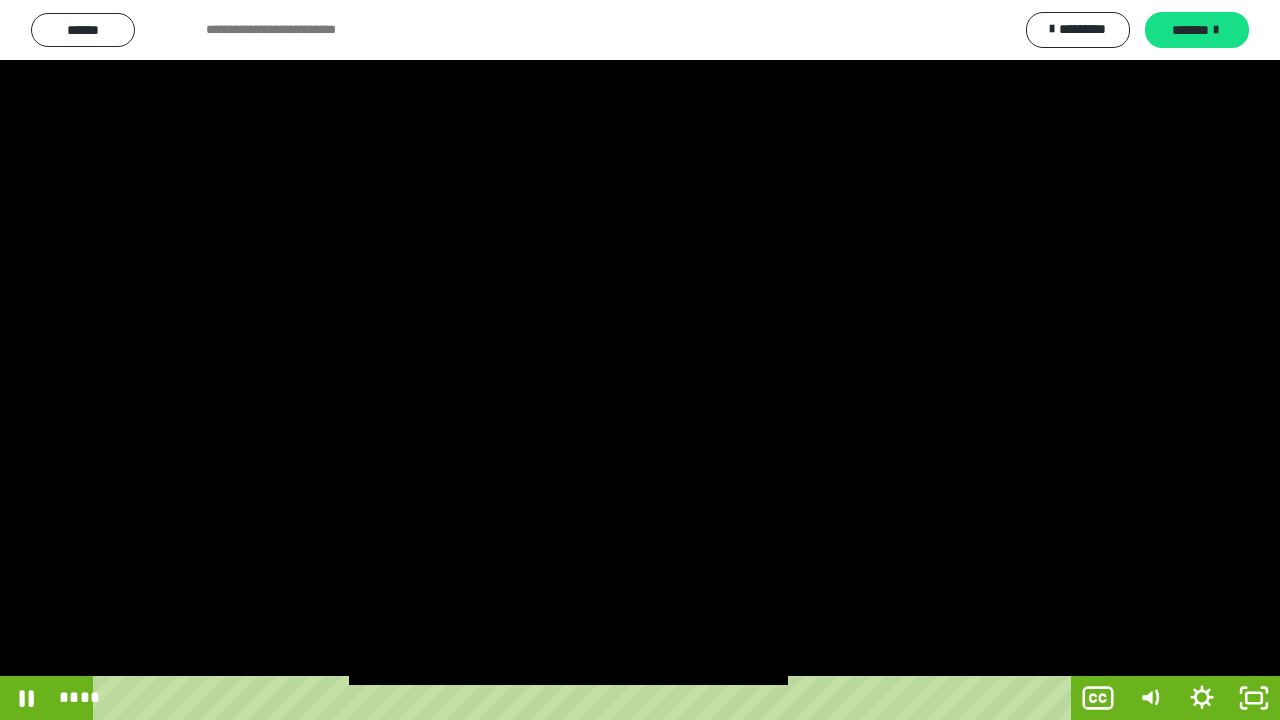 click at bounding box center (640, 360) 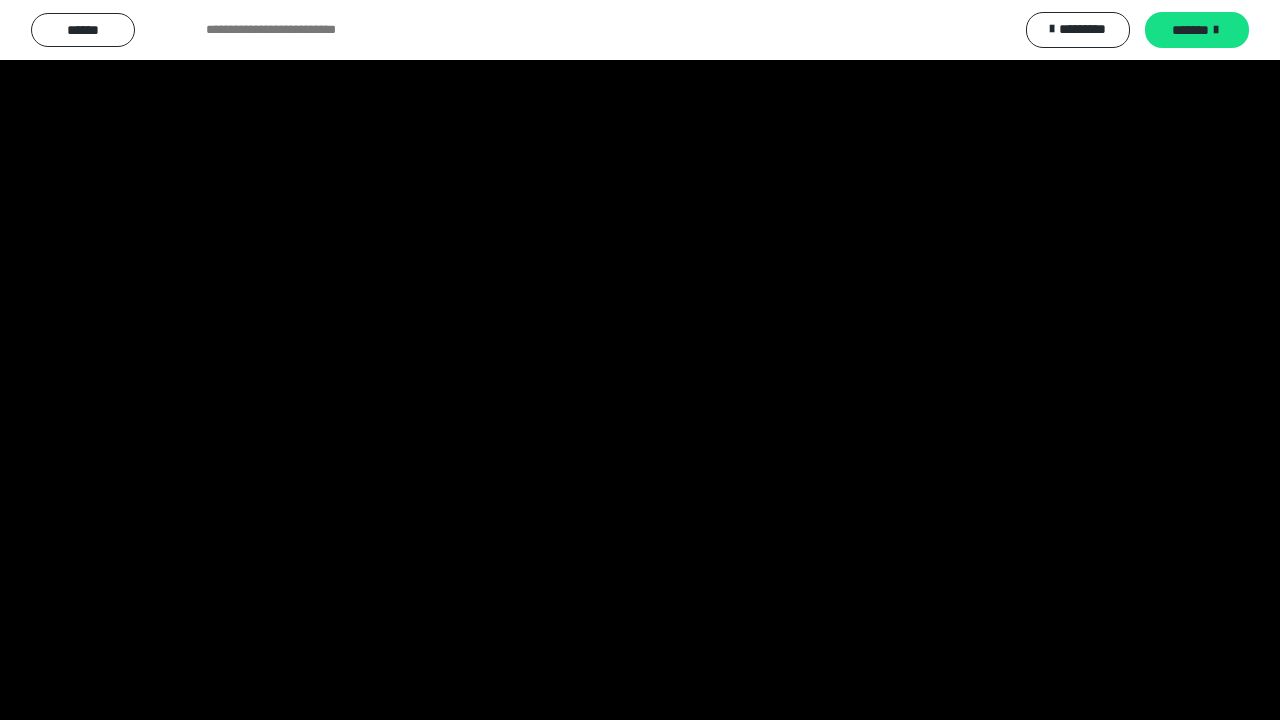 click at bounding box center [640, 360] 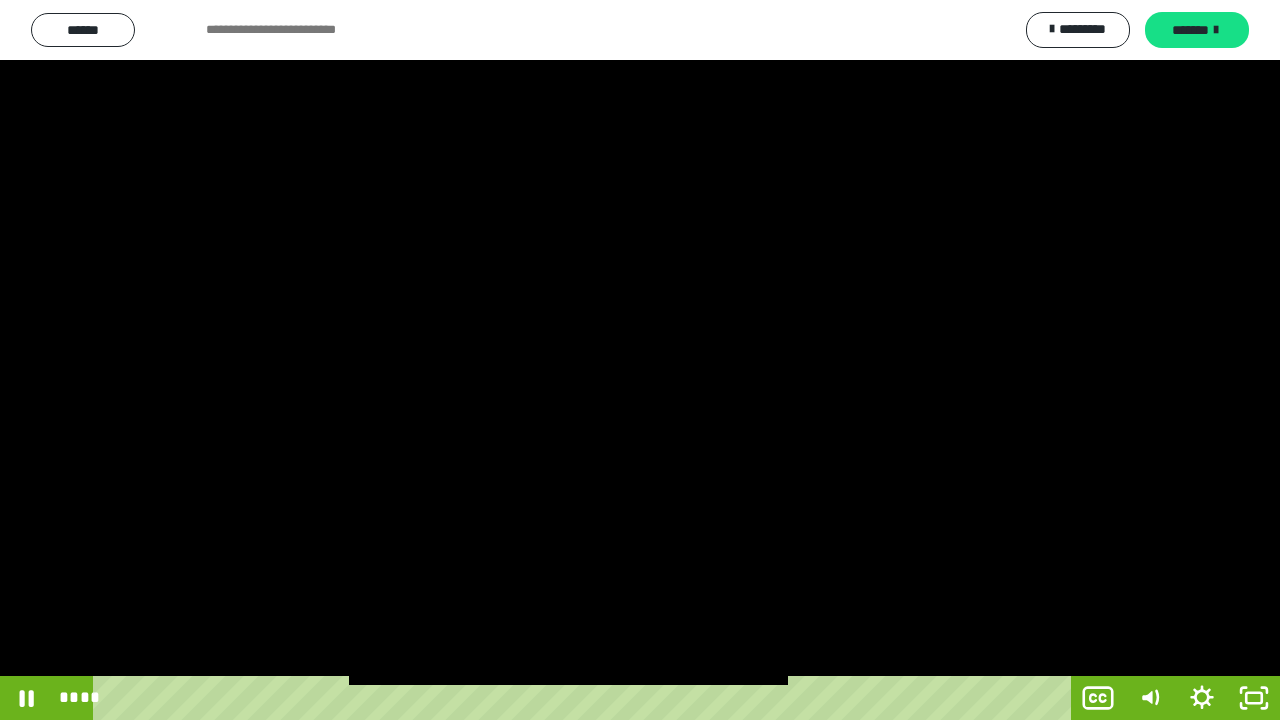 click at bounding box center (640, 360) 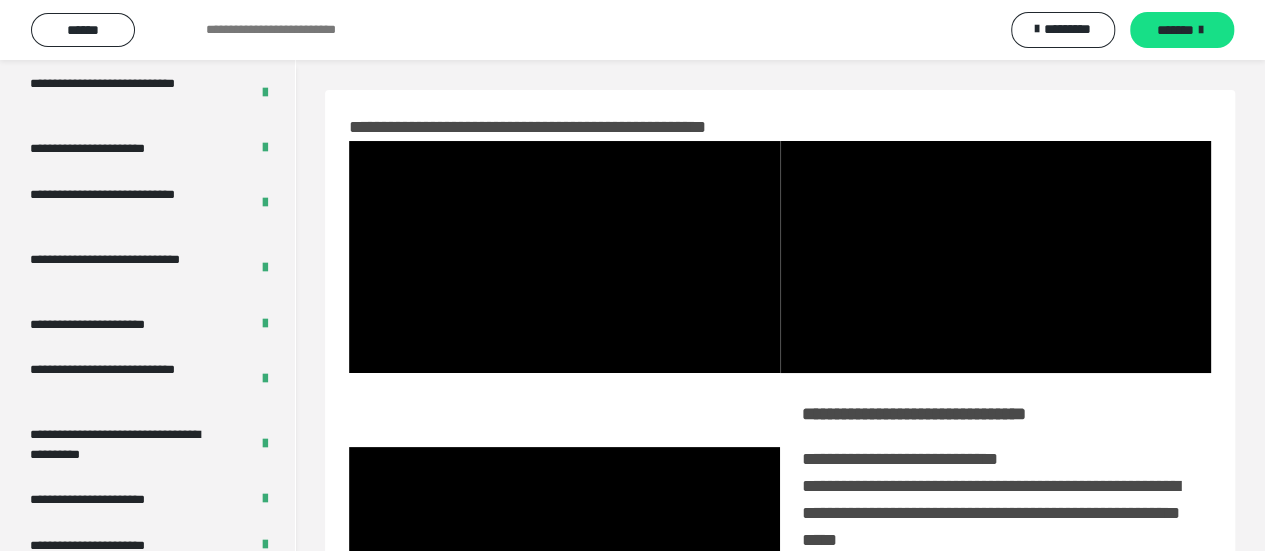 click on "**********" at bounding box center (780, 549) 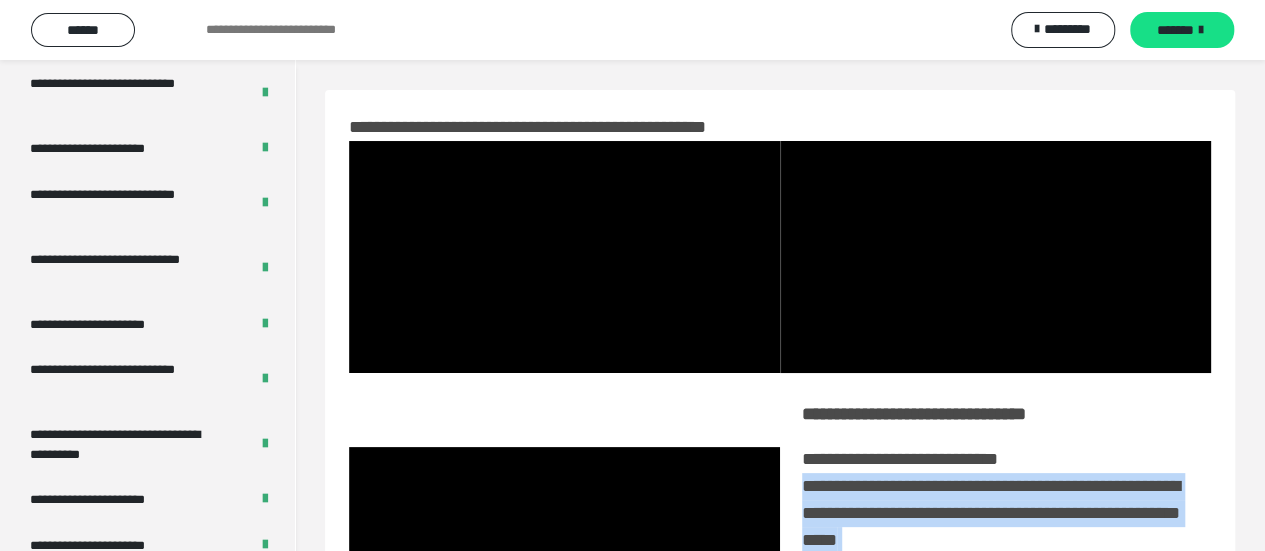 click on "**********" at bounding box center [780, 549] 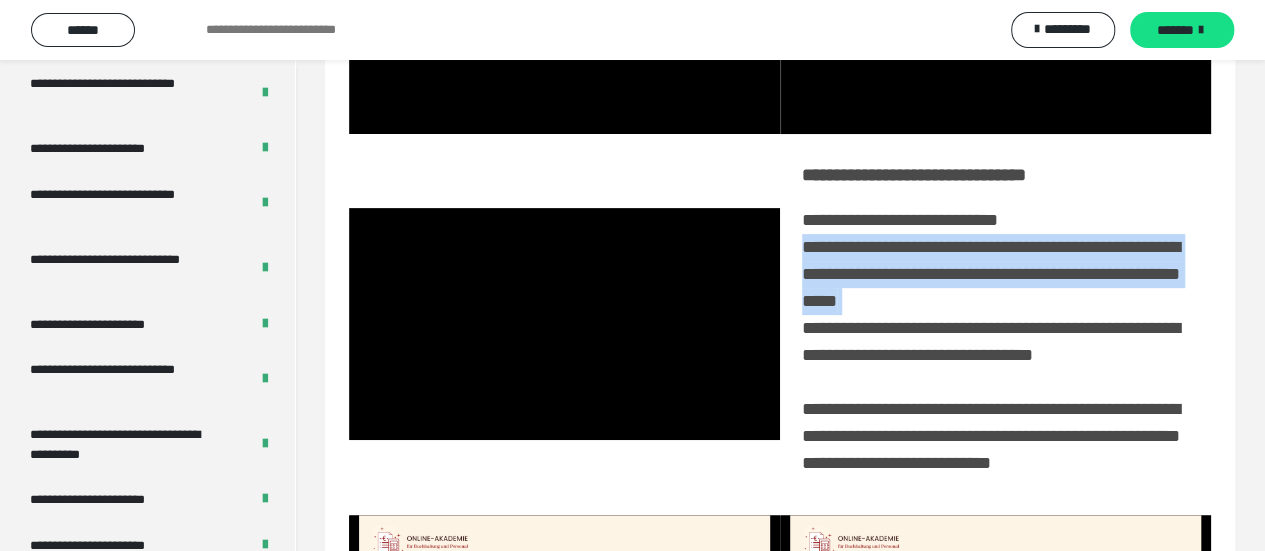 scroll, scrollTop: 240, scrollLeft: 0, axis: vertical 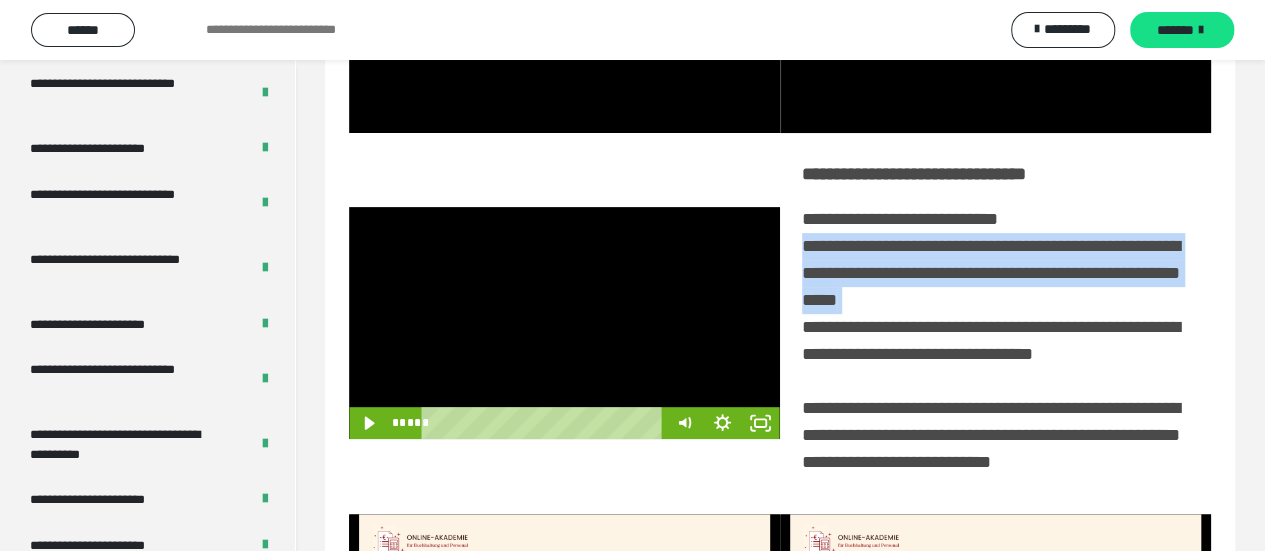 click at bounding box center (564, 323) 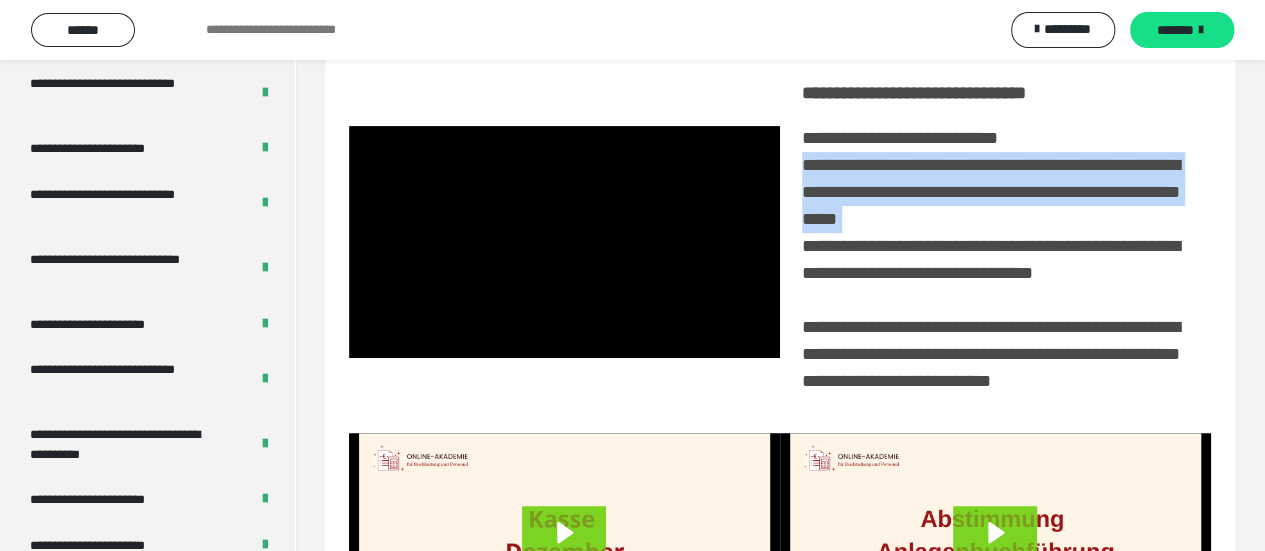 scroll, scrollTop: 320, scrollLeft: 0, axis: vertical 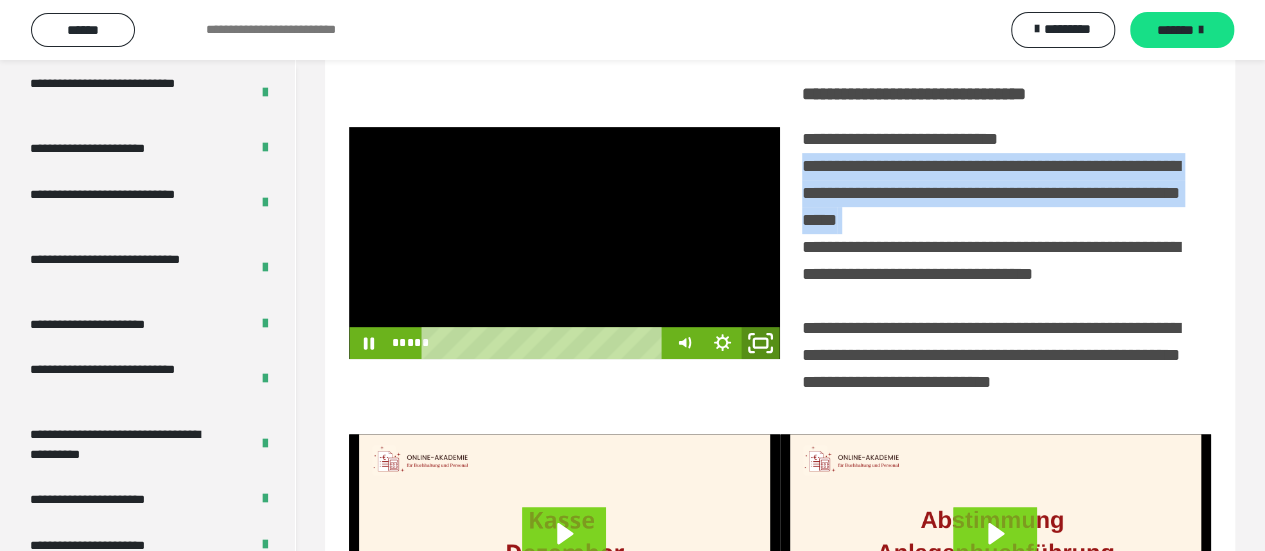 click 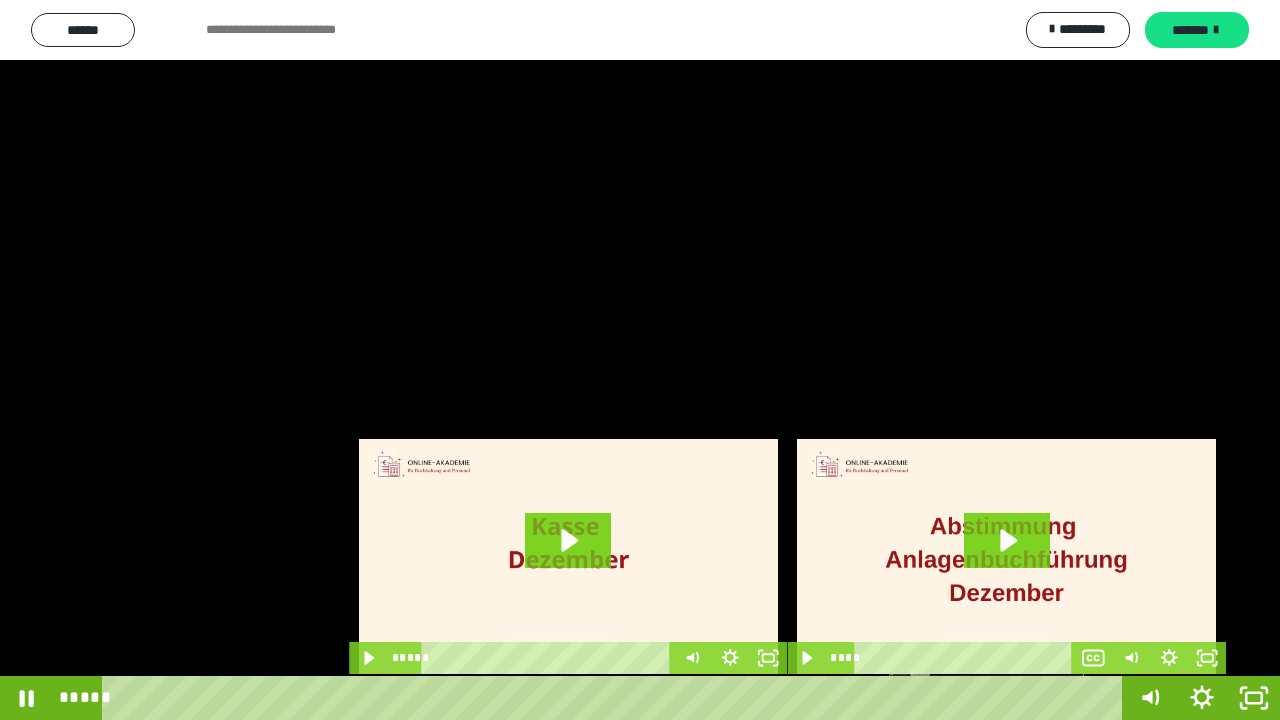 click on "*****" at bounding box center (616, 698) 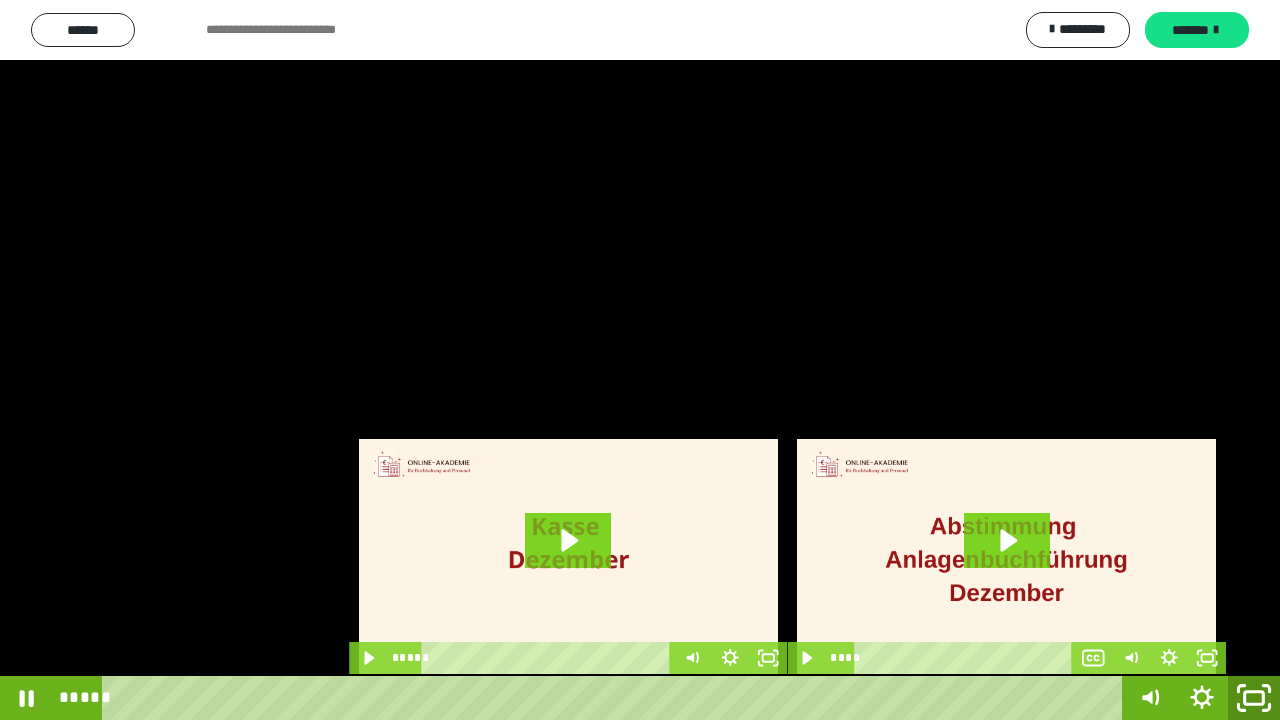 click 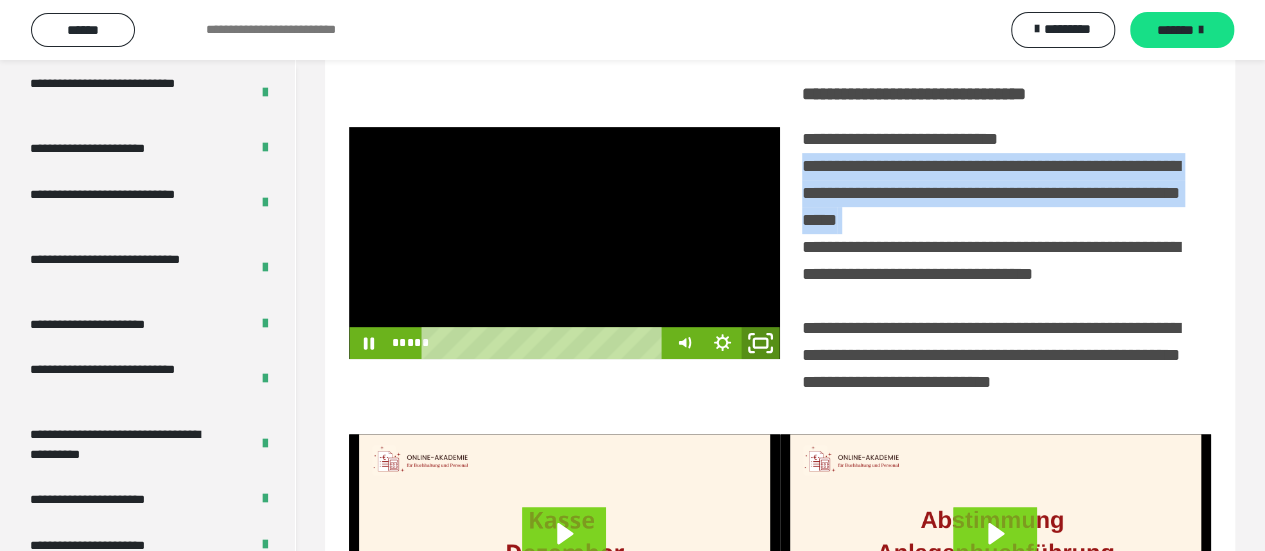 click 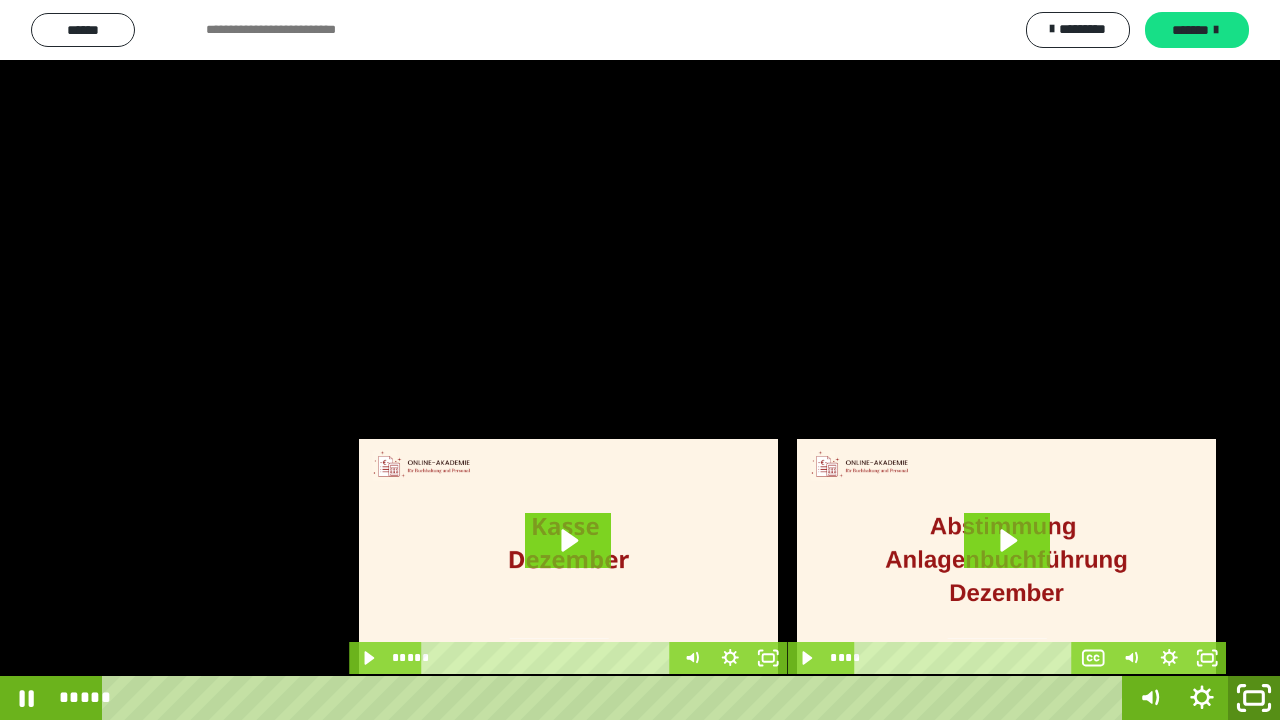 click 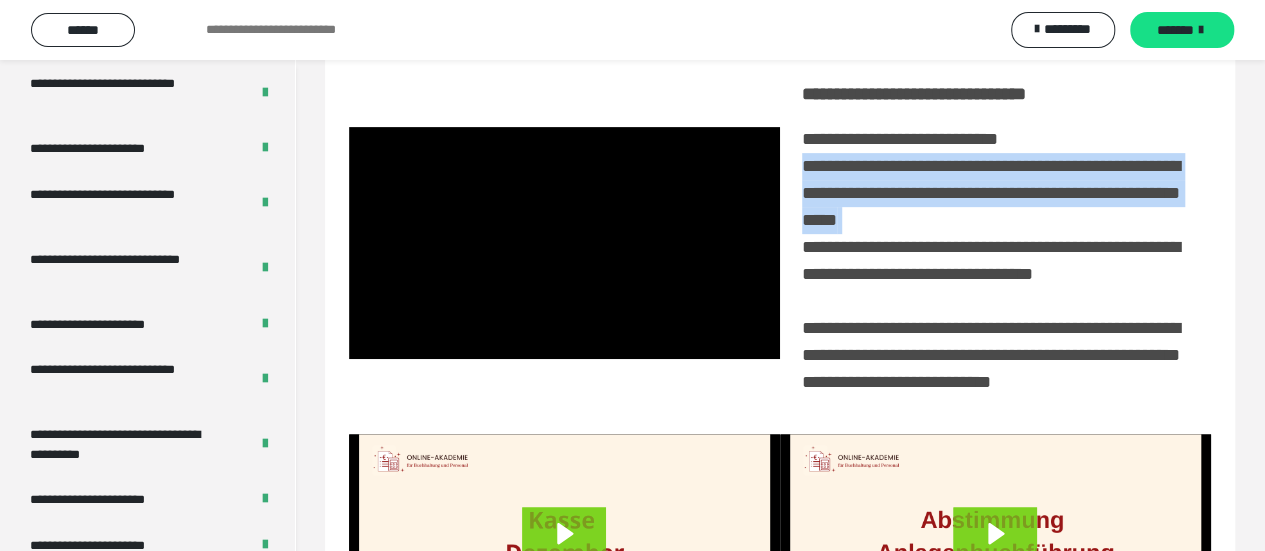 click on "**********" at bounding box center (991, 260) 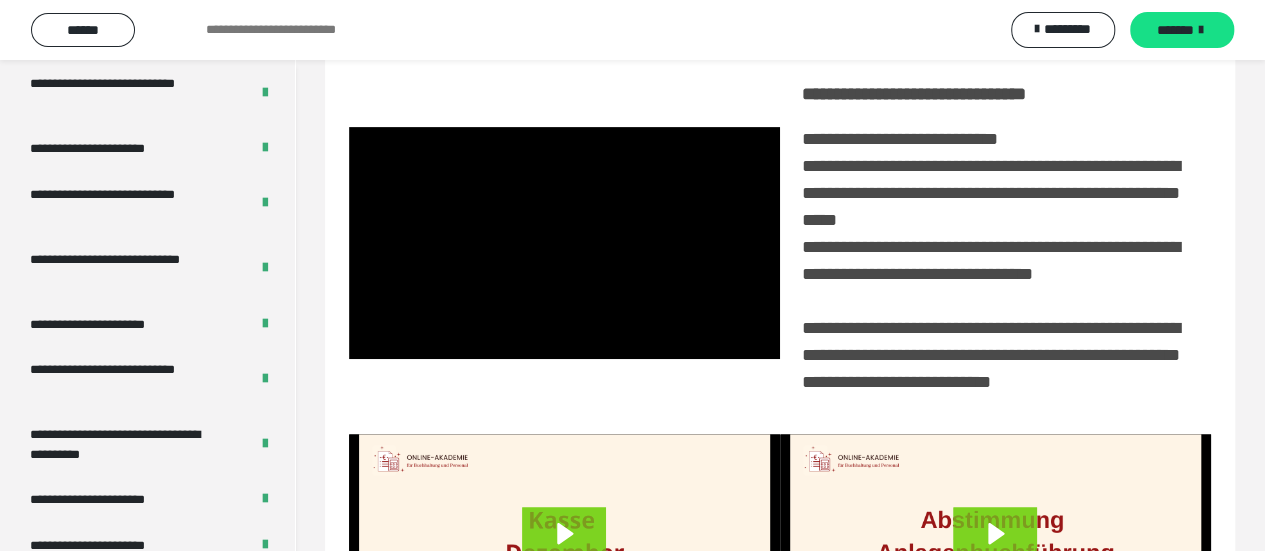 drag, startPoint x: 1249, startPoint y: 505, endPoint x: 1230, endPoint y: 511, distance: 19.924858 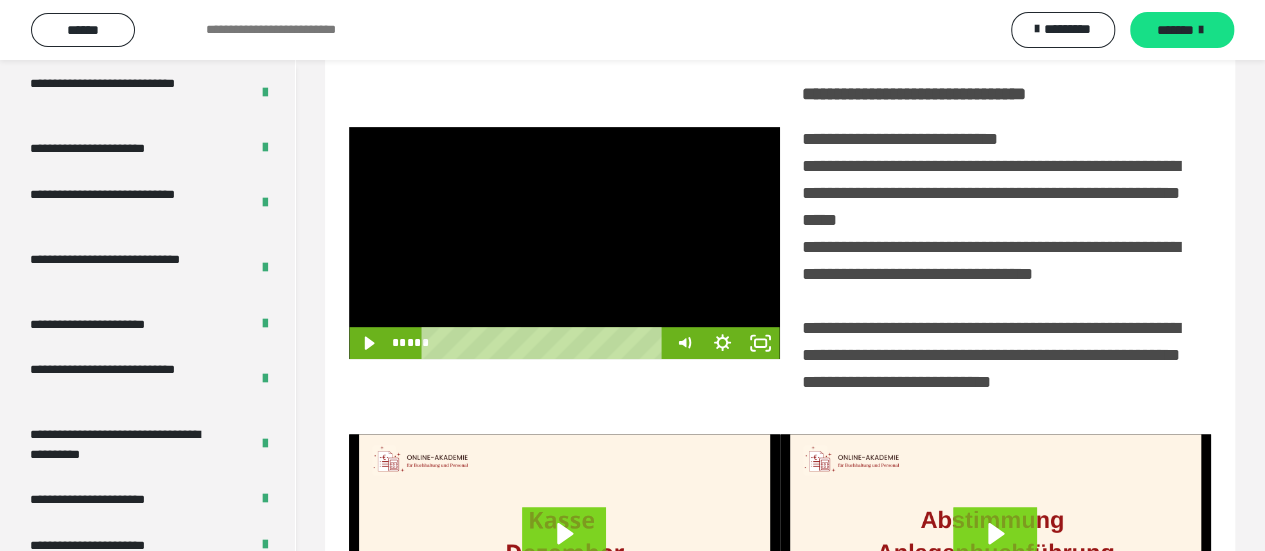click at bounding box center (564, 243) 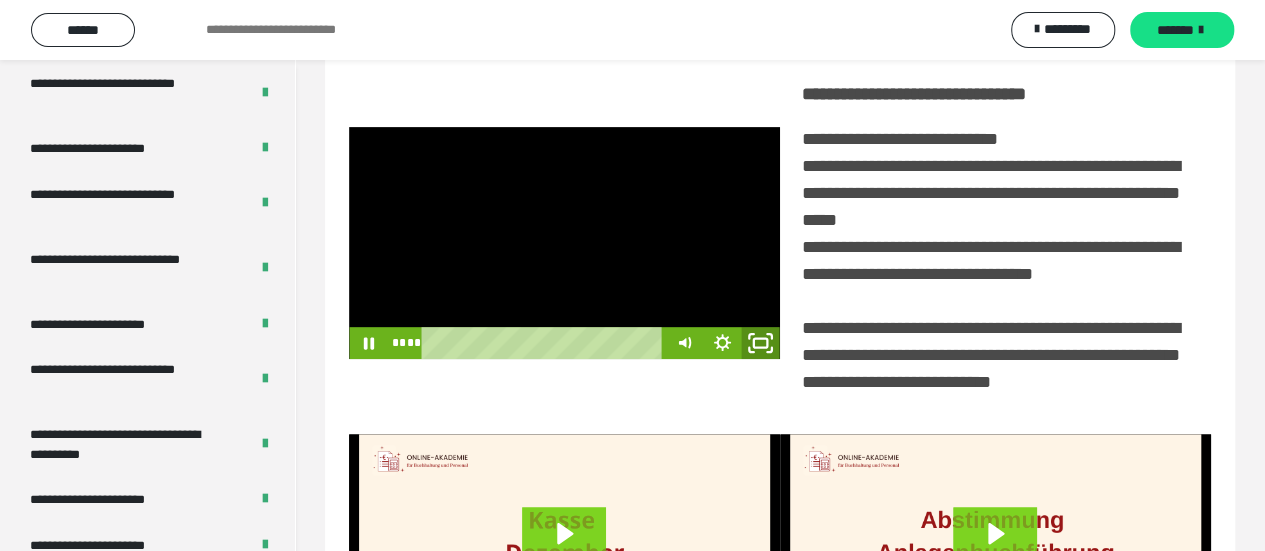 click 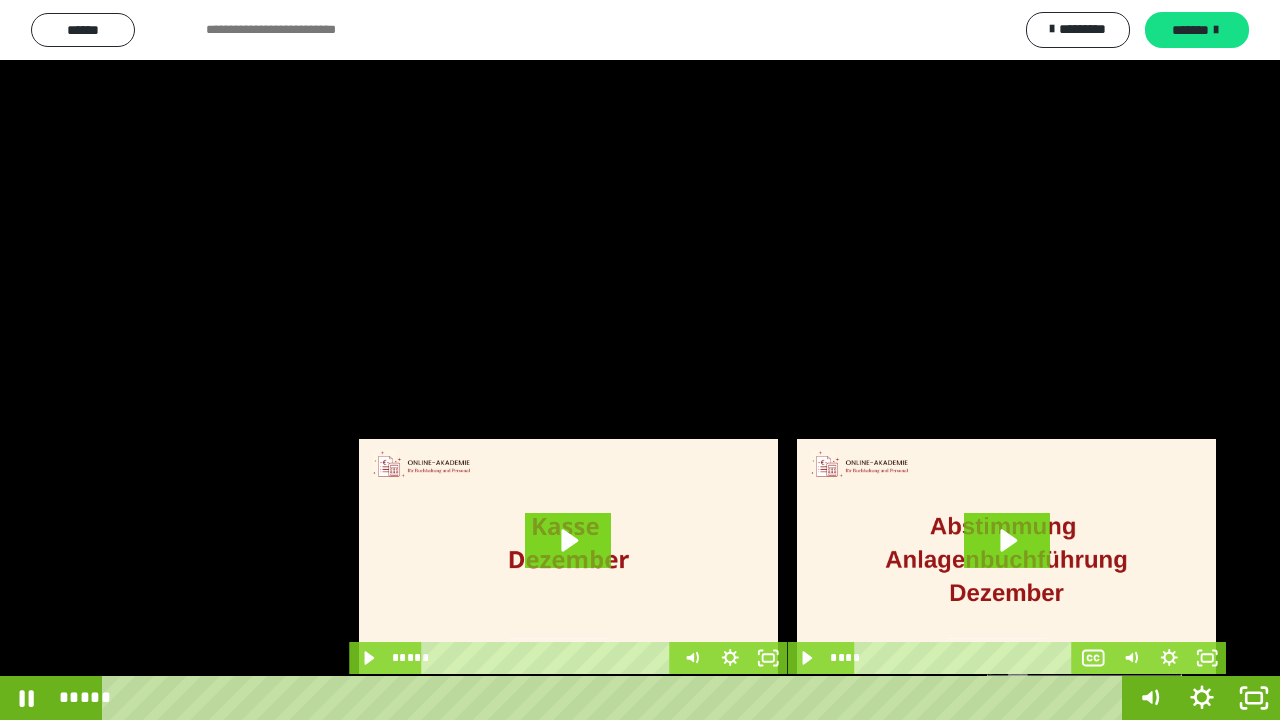 click on "*****" at bounding box center [616, 698] 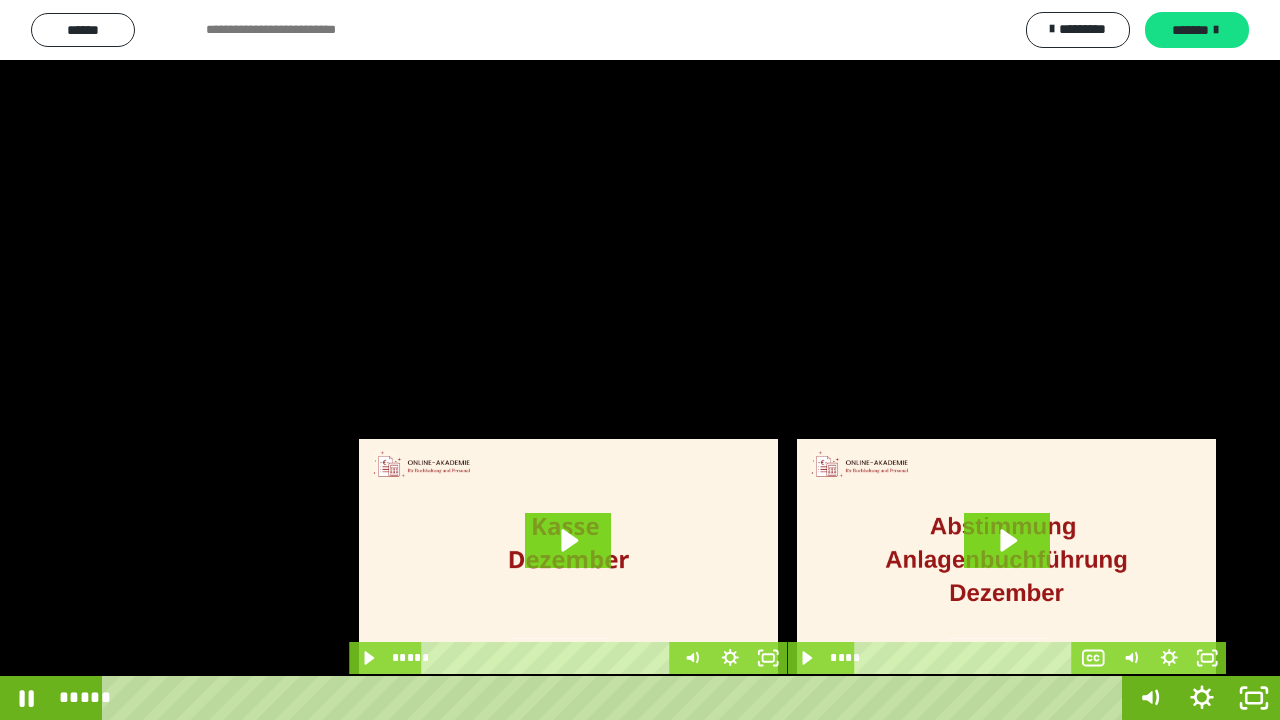 click on "*****" at bounding box center [616, 698] 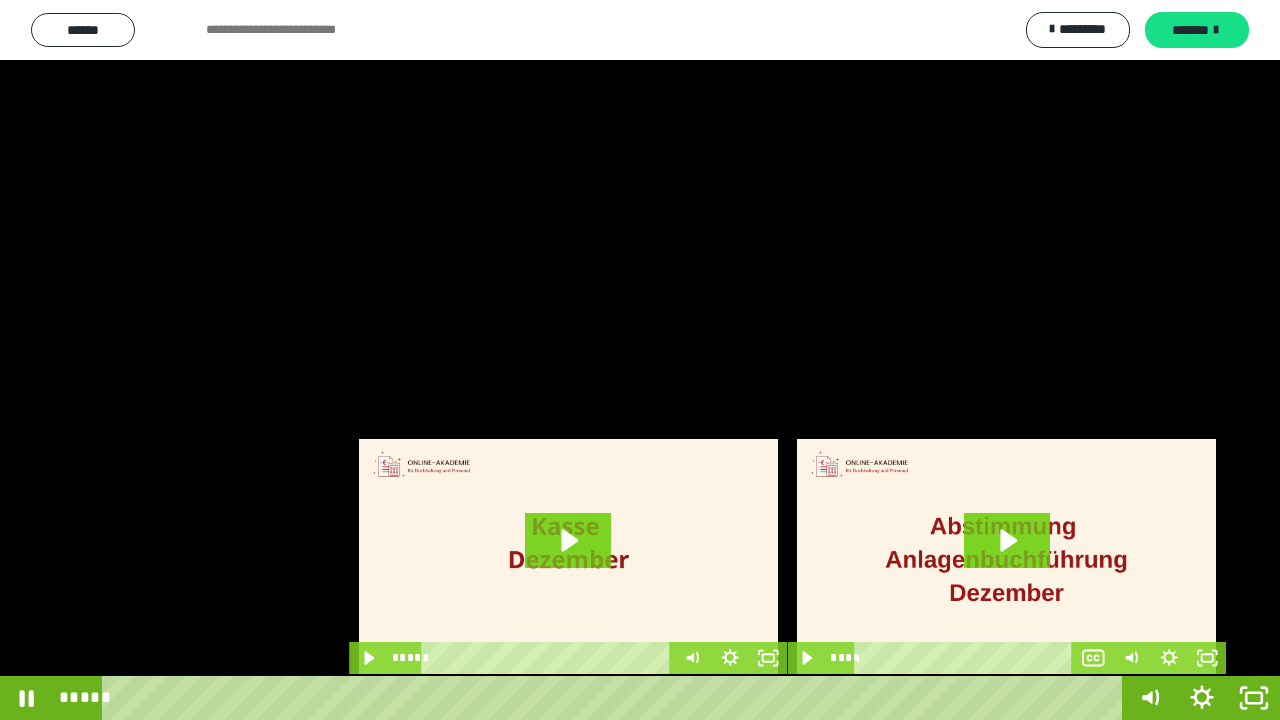 click at bounding box center [640, 360] 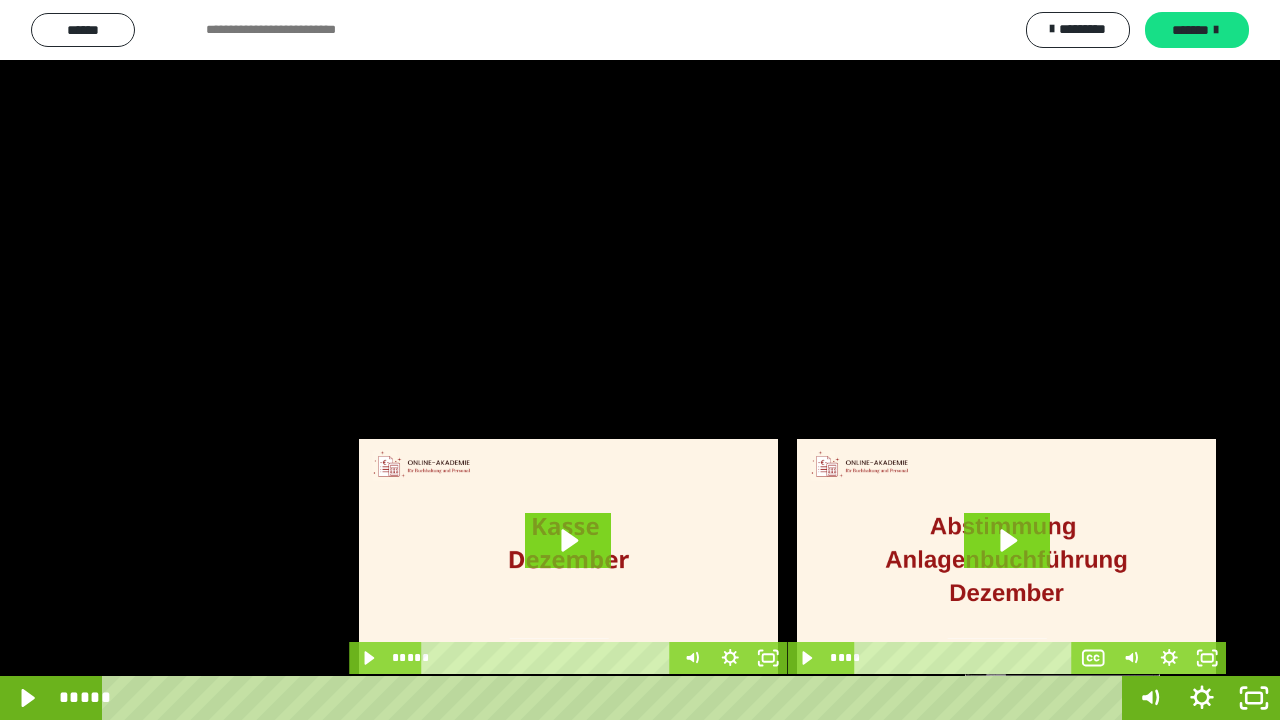 click on "*****" at bounding box center (616, 698) 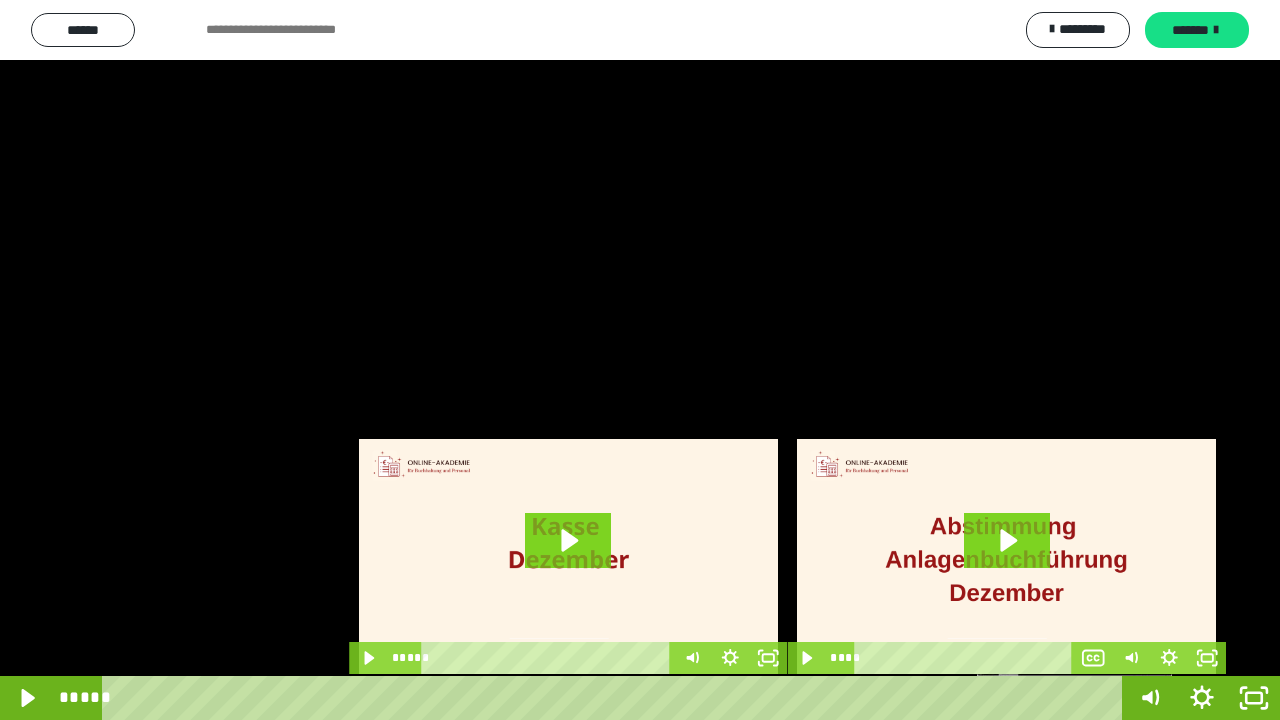 click on "*****" at bounding box center [616, 698] 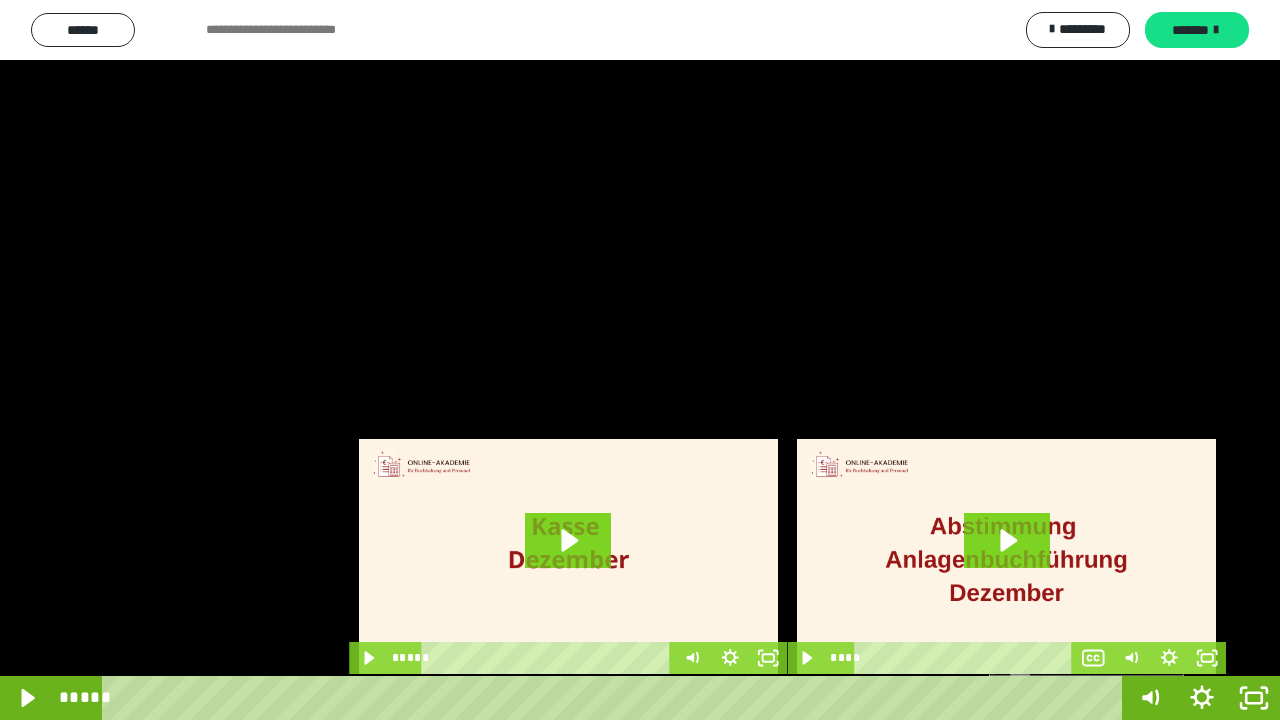 click on "*****" at bounding box center [616, 698] 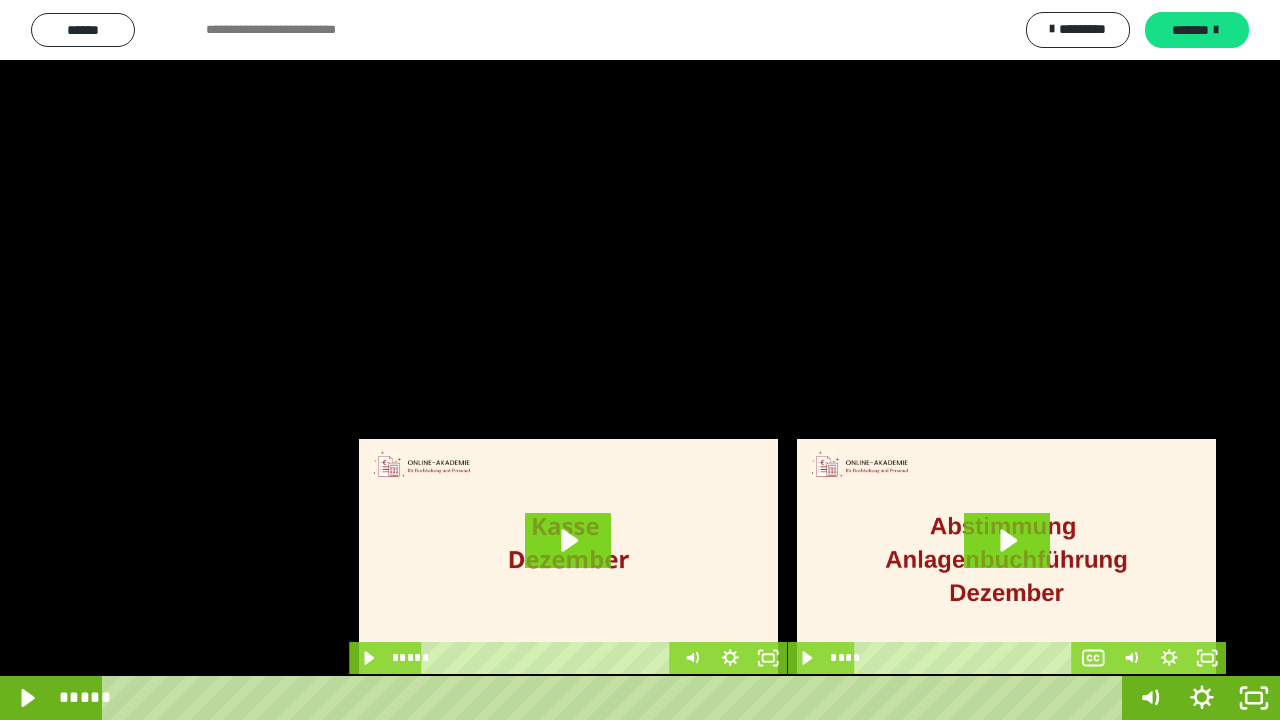 click on "*****" at bounding box center (616, 698) 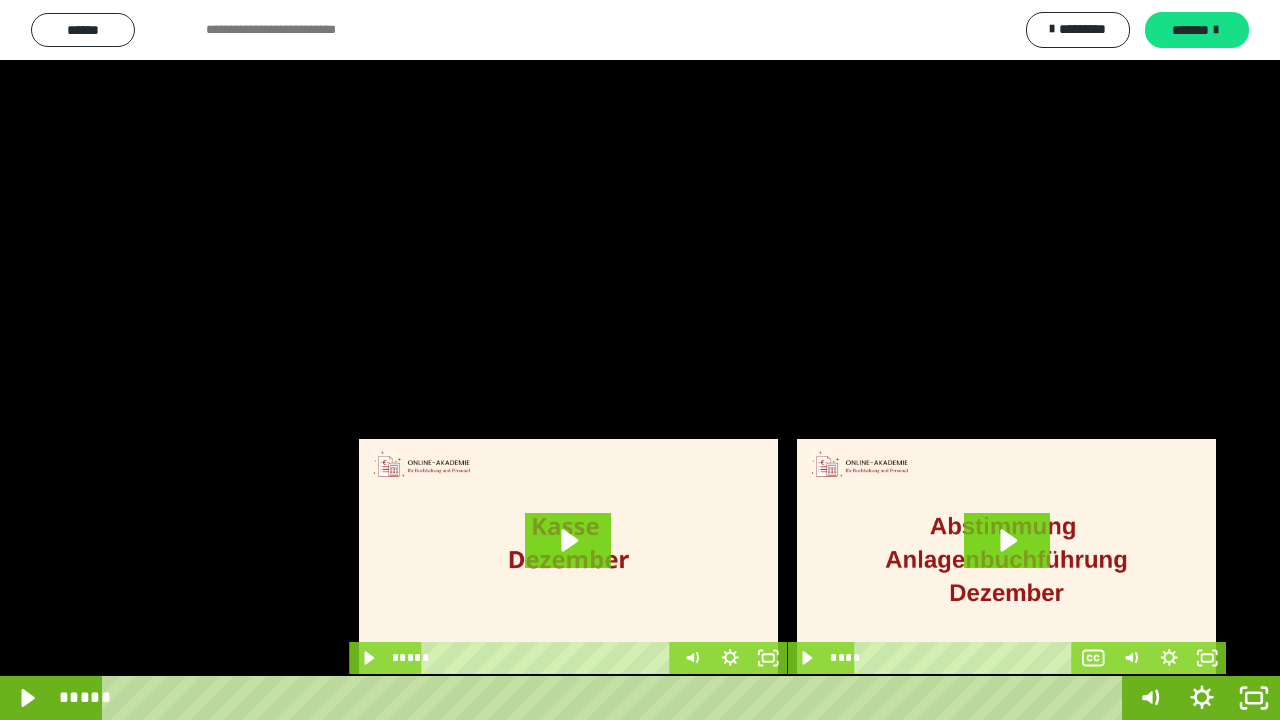 click on "*****" at bounding box center (616, 698) 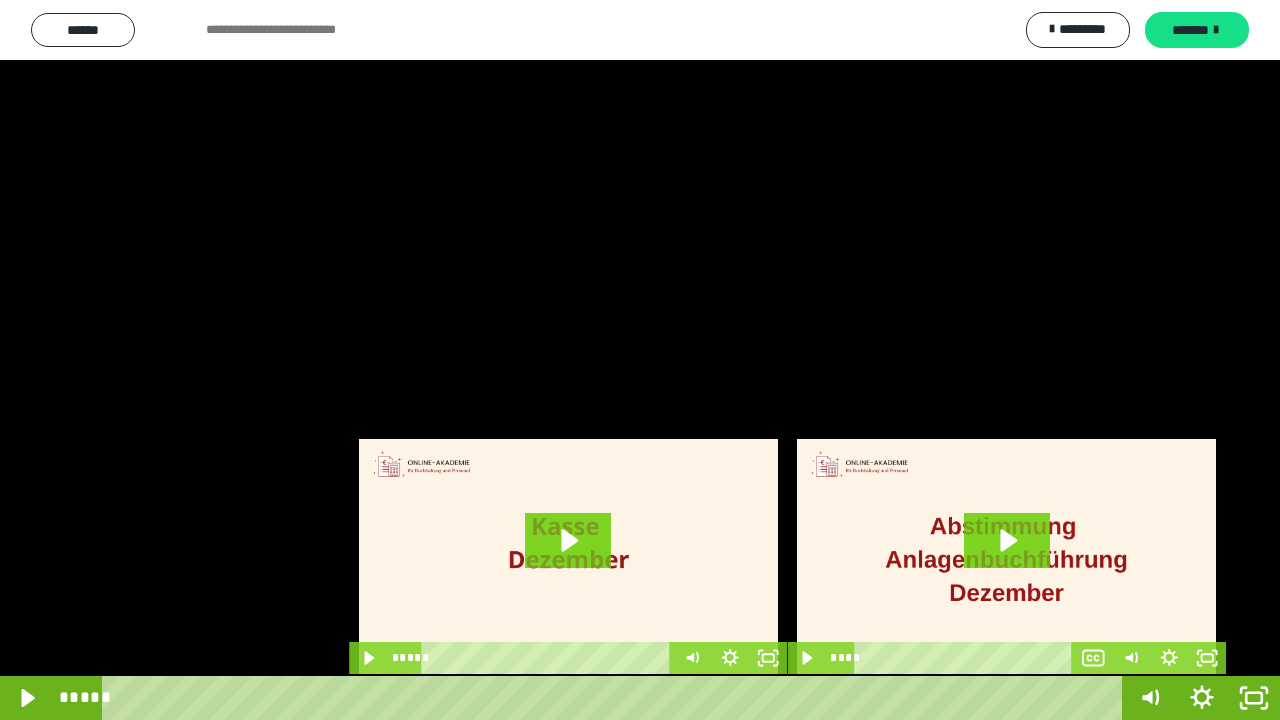 click at bounding box center [640, 360] 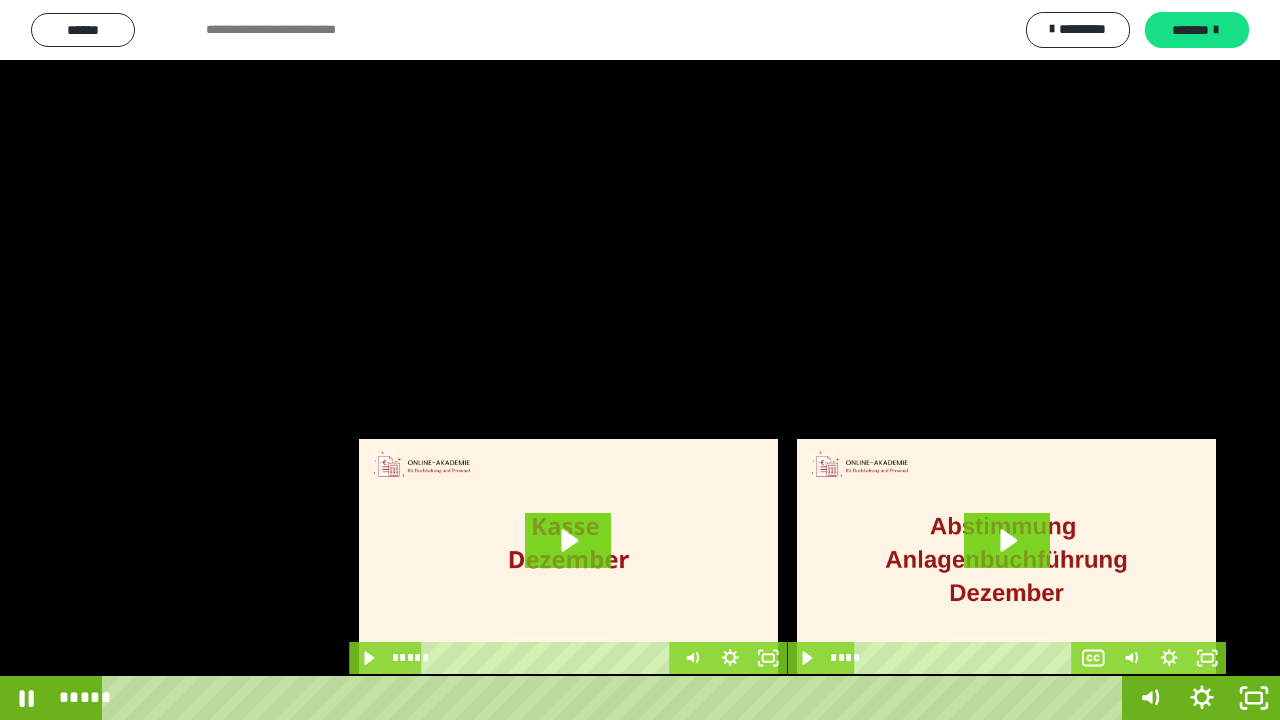 drag, startPoint x: 1056, startPoint y: 644, endPoint x: 1002, endPoint y: 576, distance: 86.833176 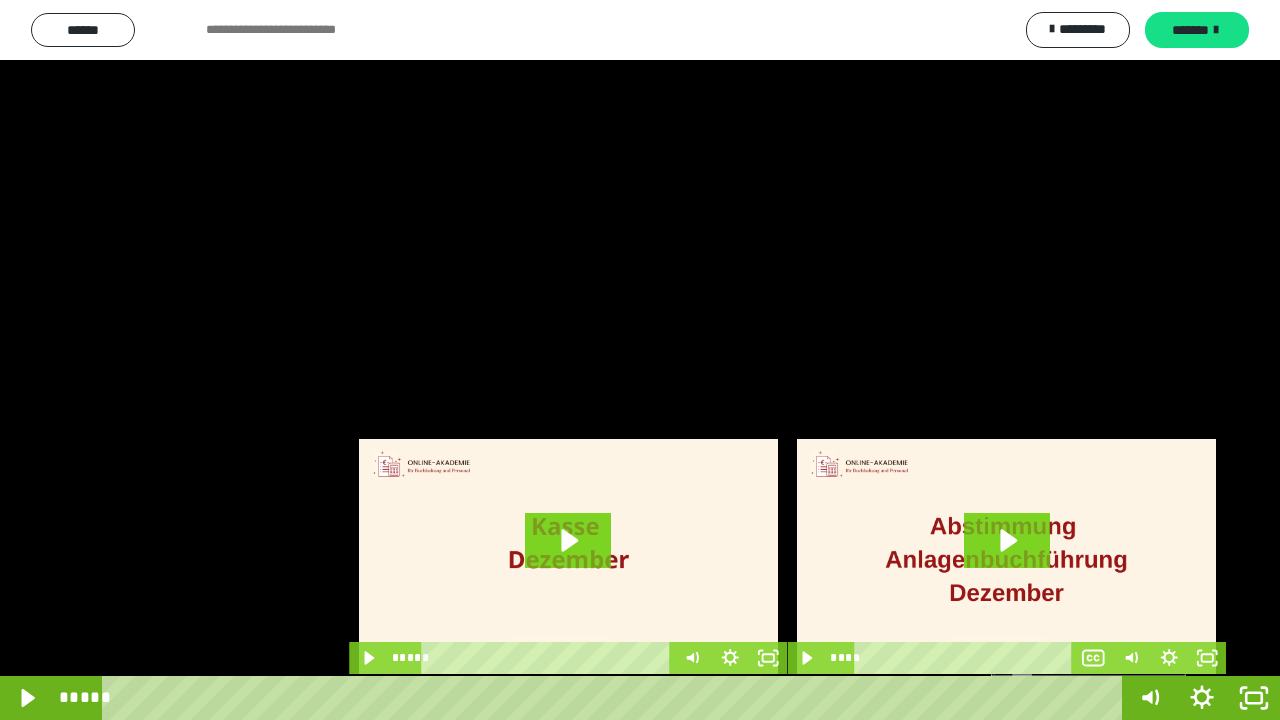click at bounding box center (1088, 698) 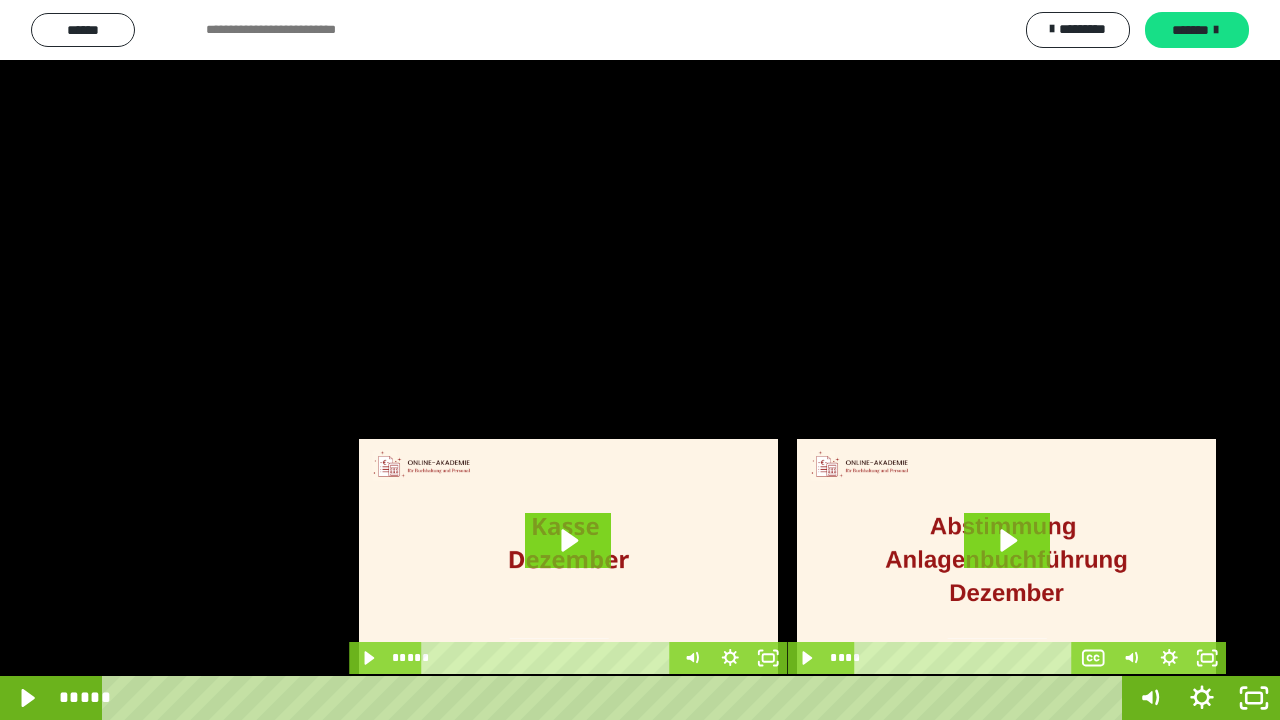 click at bounding box center [640, 360] 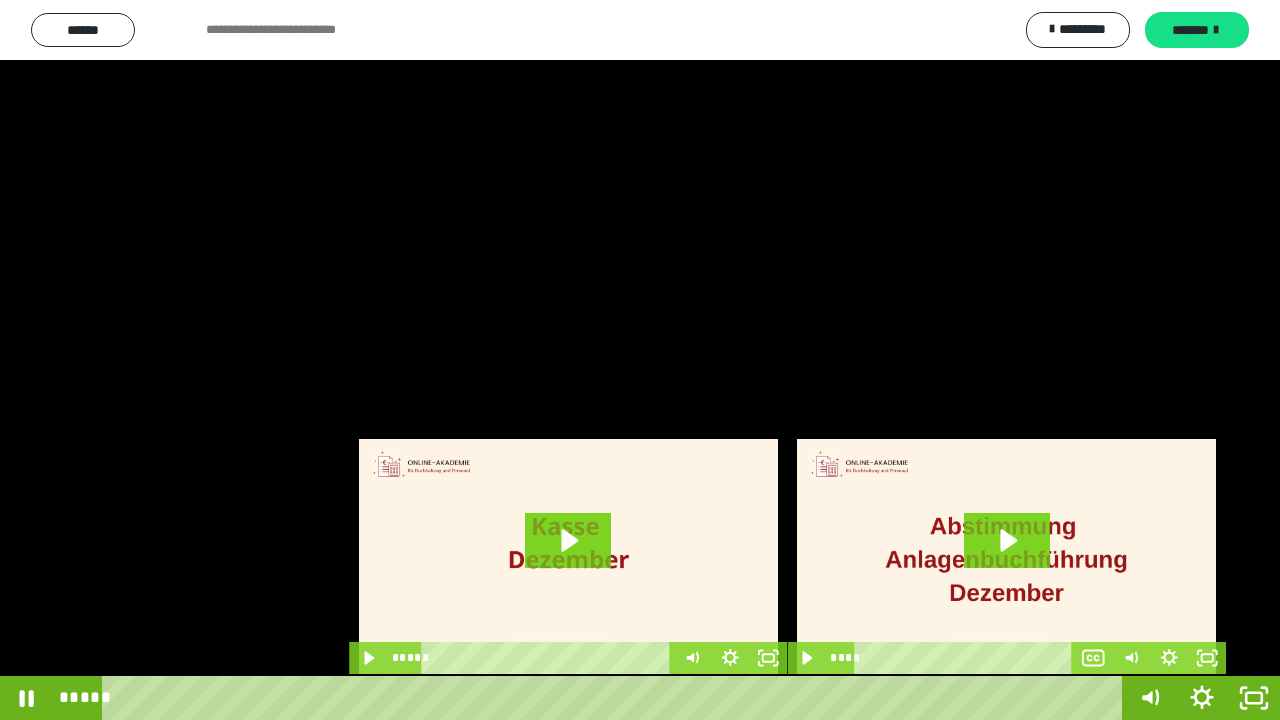 click at bounding box center (640, 360) 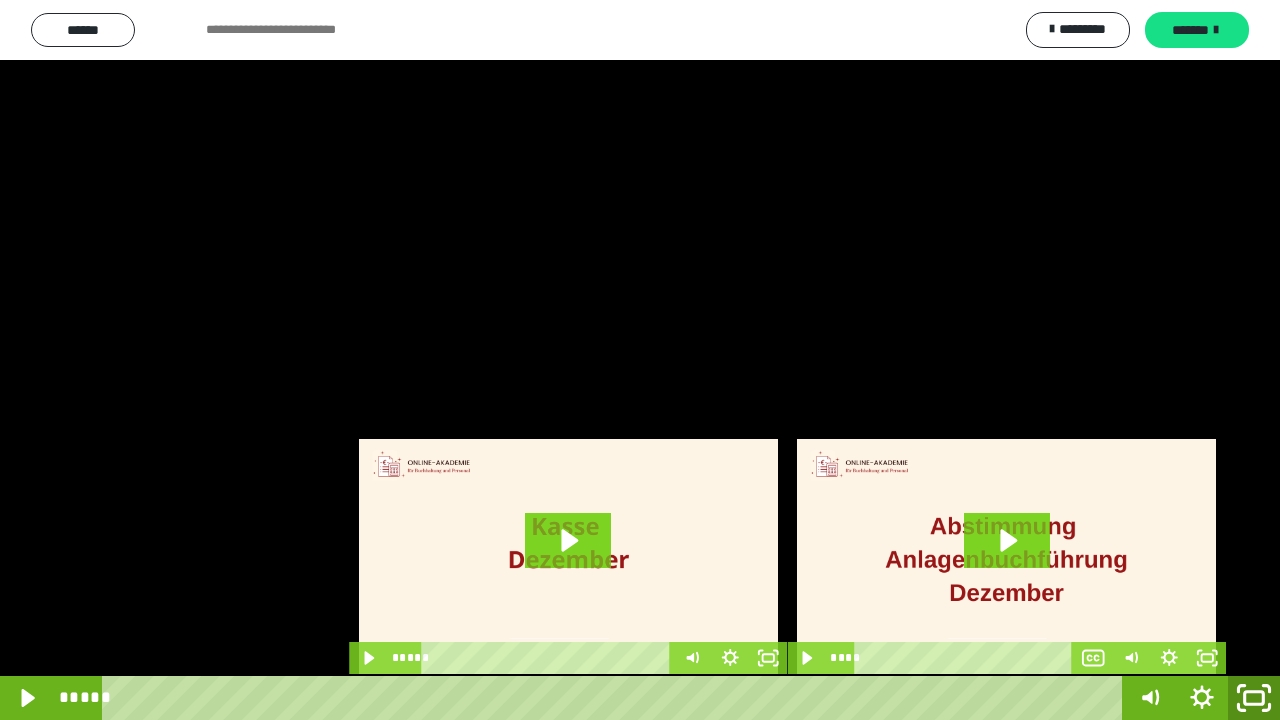 click 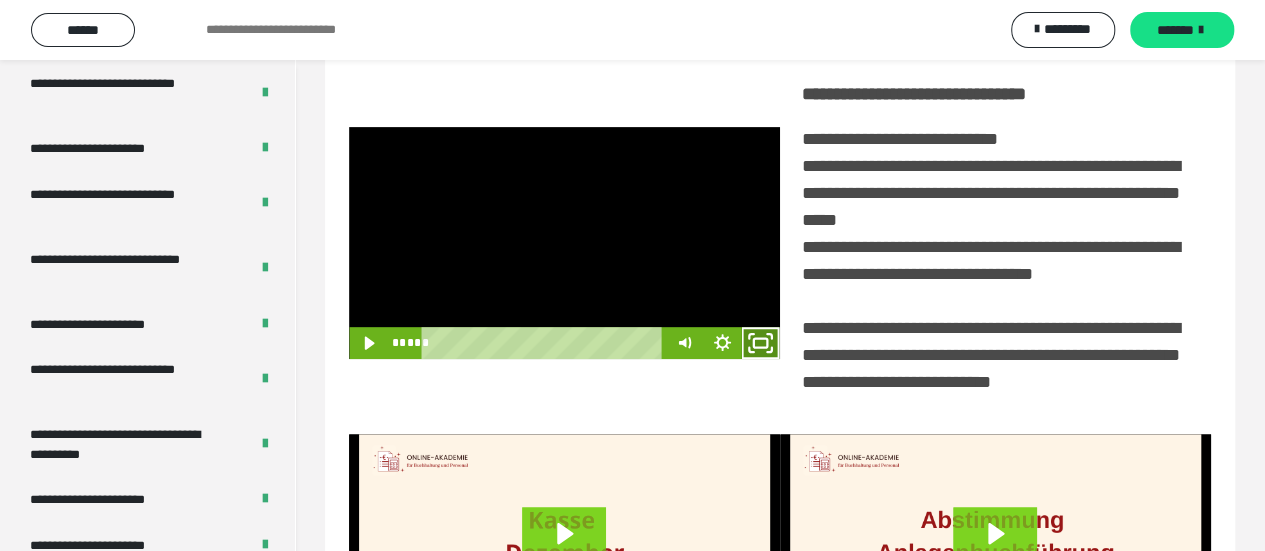click 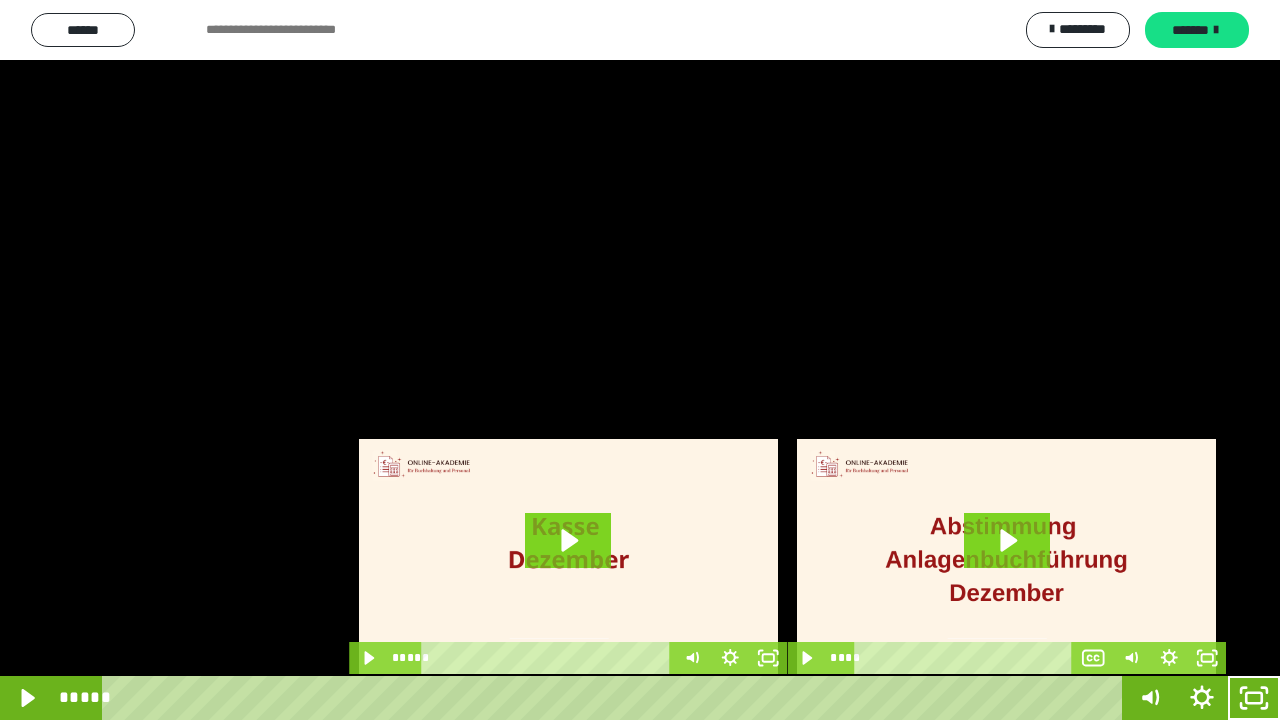 click at bounding box center (640, 360) 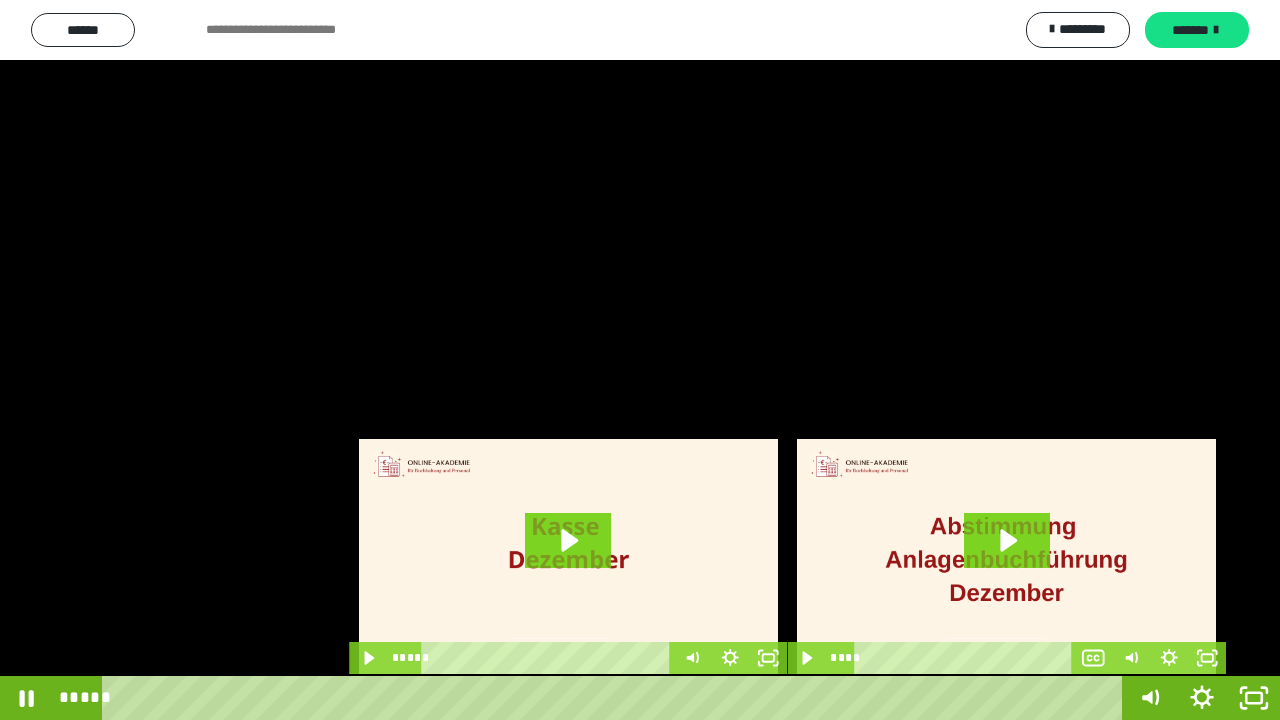 click at bounding box center (640, 360) 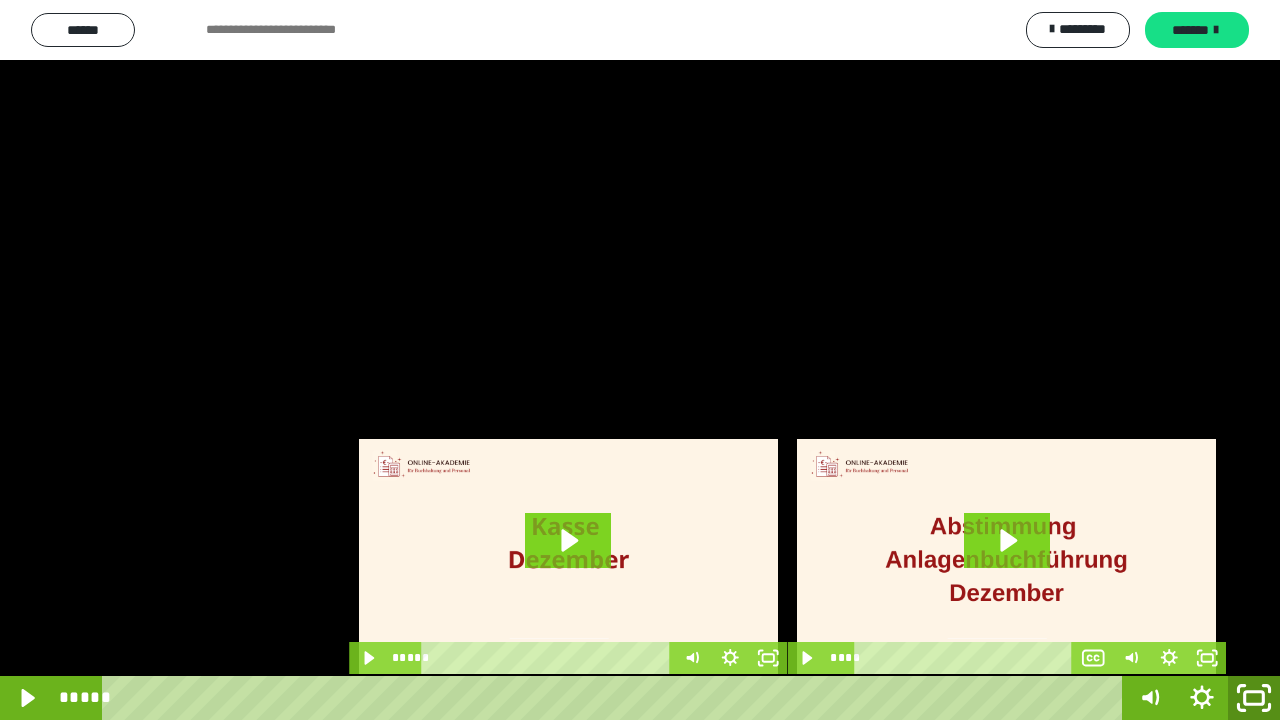 click 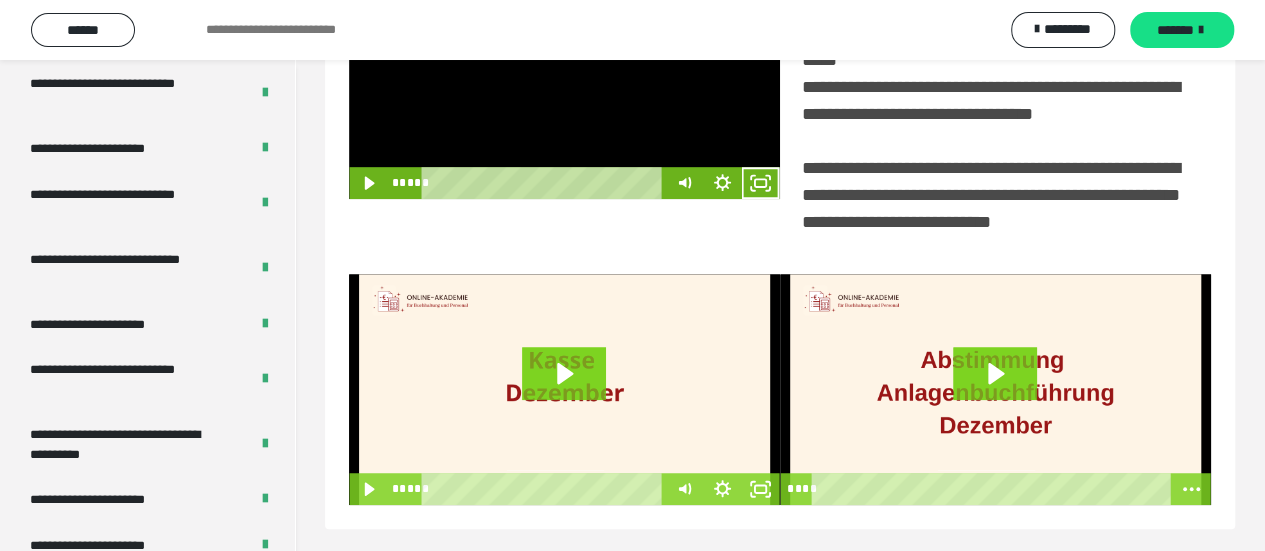 scroll, scrollTop: 520, scrollLeft: 0, axis: vertical 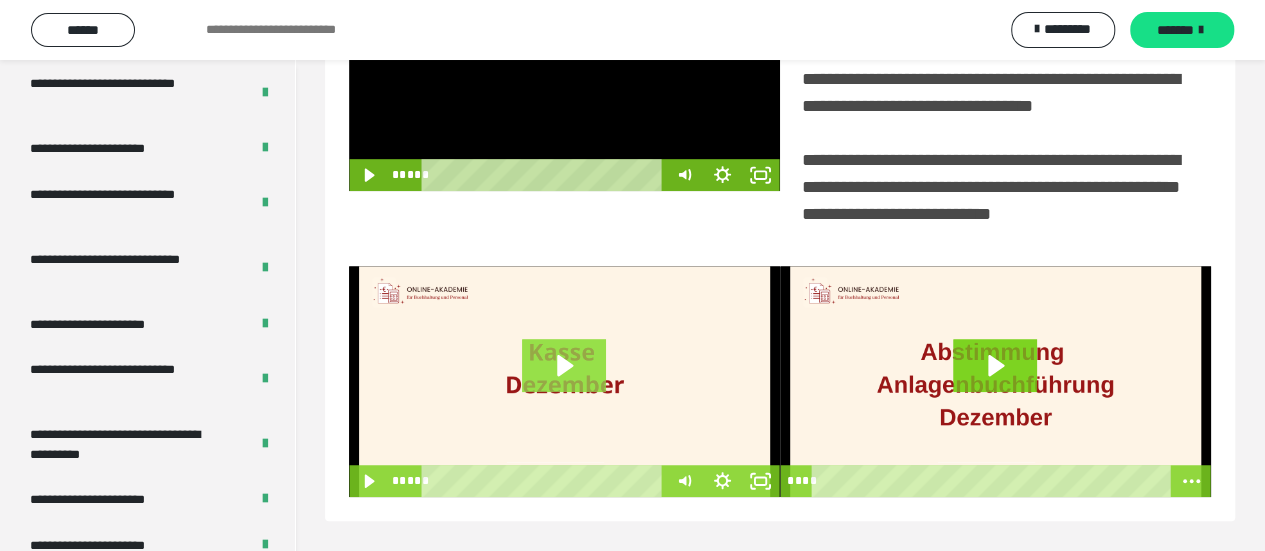 click 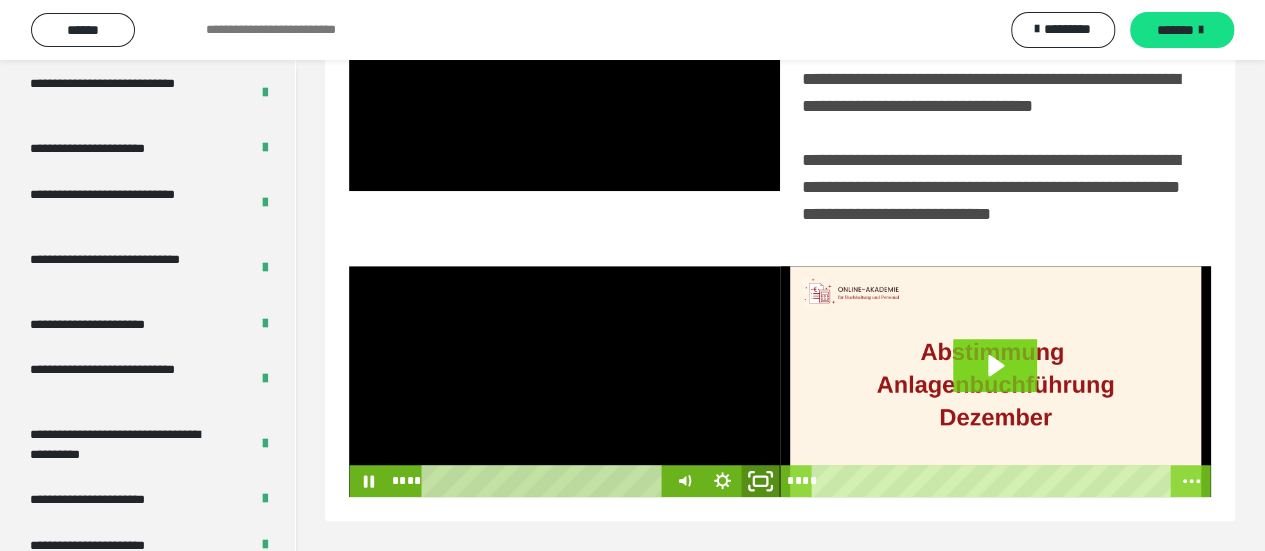 click 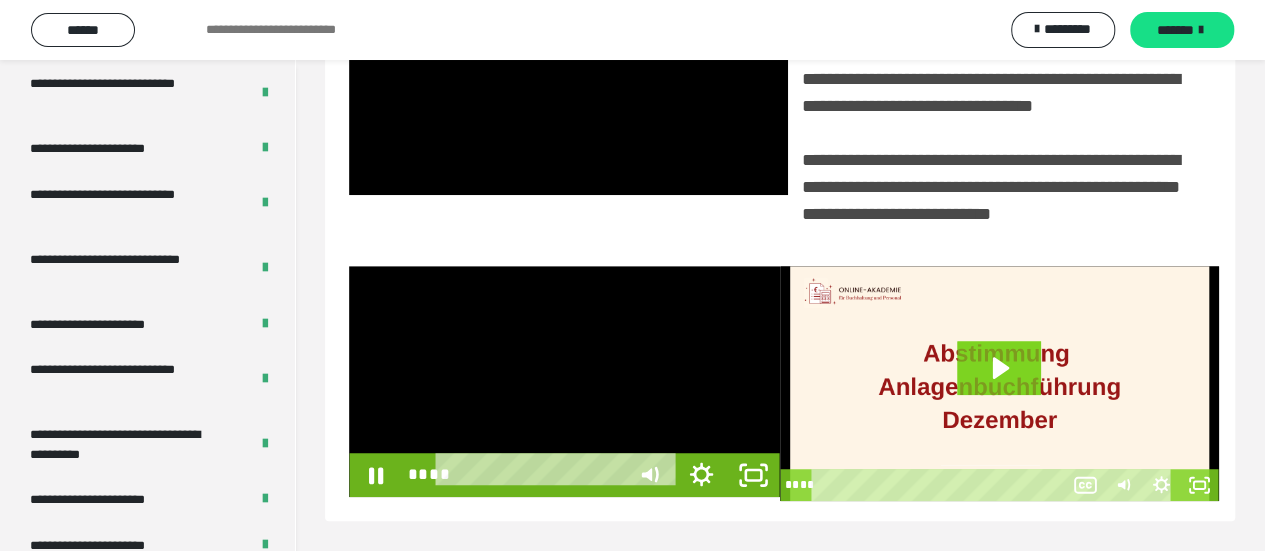 scroll, scrollTop: 382, scrollLeft: 0, axis: vertical 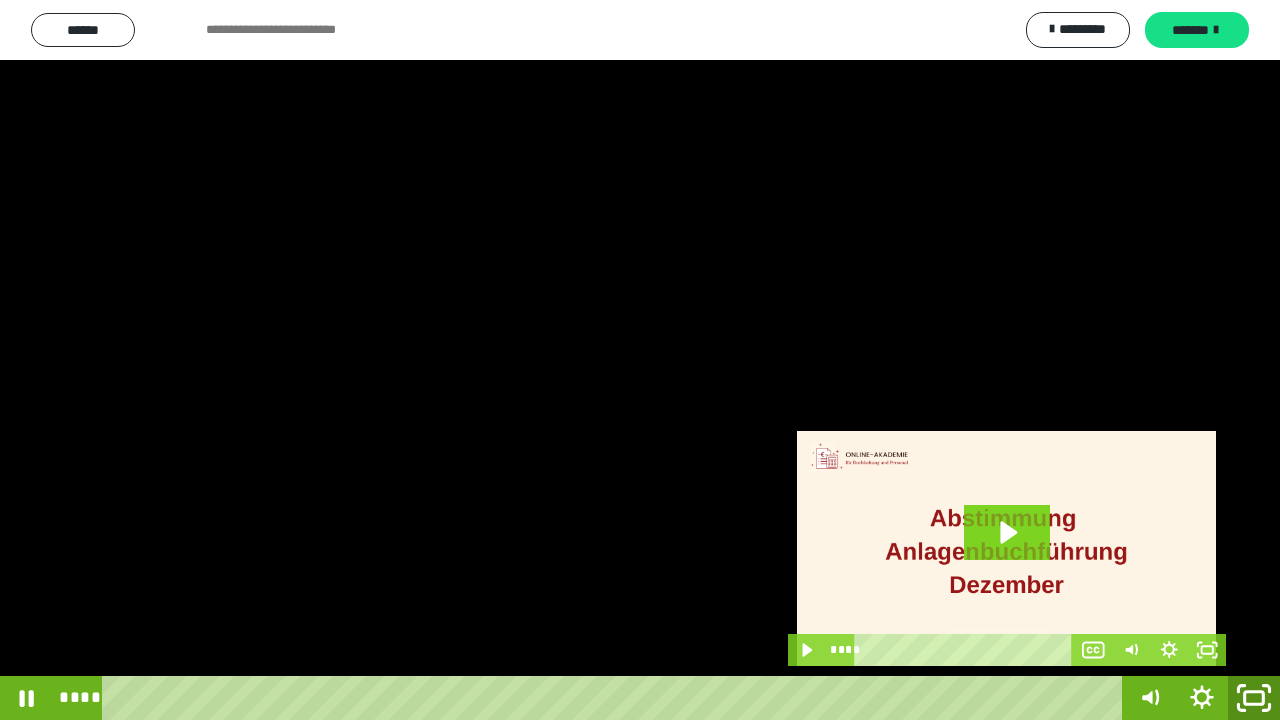 click 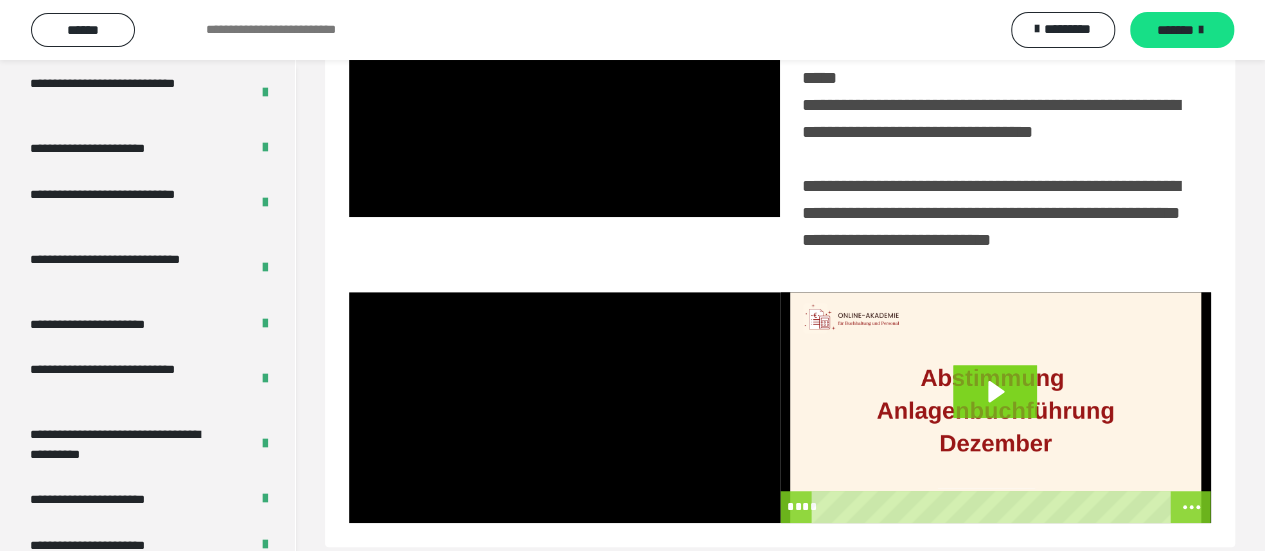 scroll, scrollTop: 528, scrollLeft: 0, axis: vertical 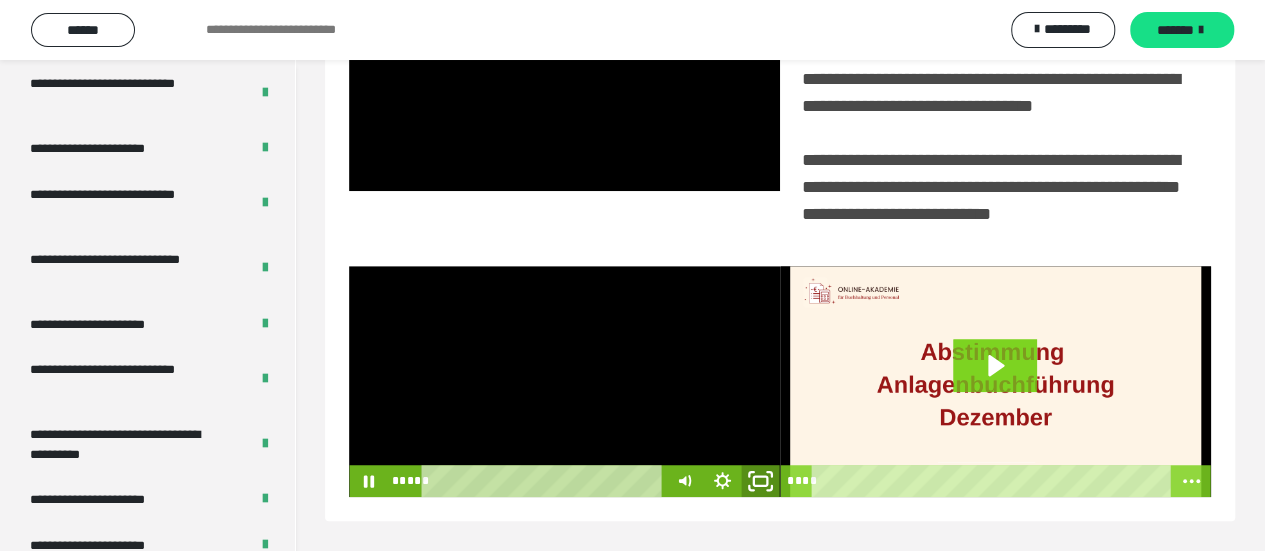 click 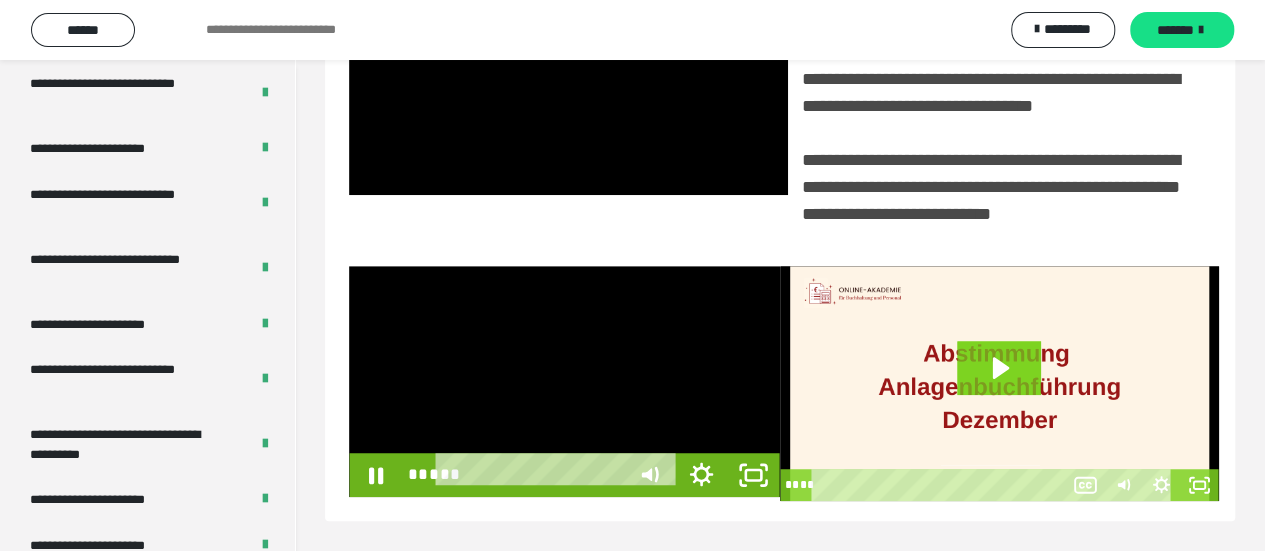 scroll, scrollTop: 382, scrollLeft: 0, axis: vertical 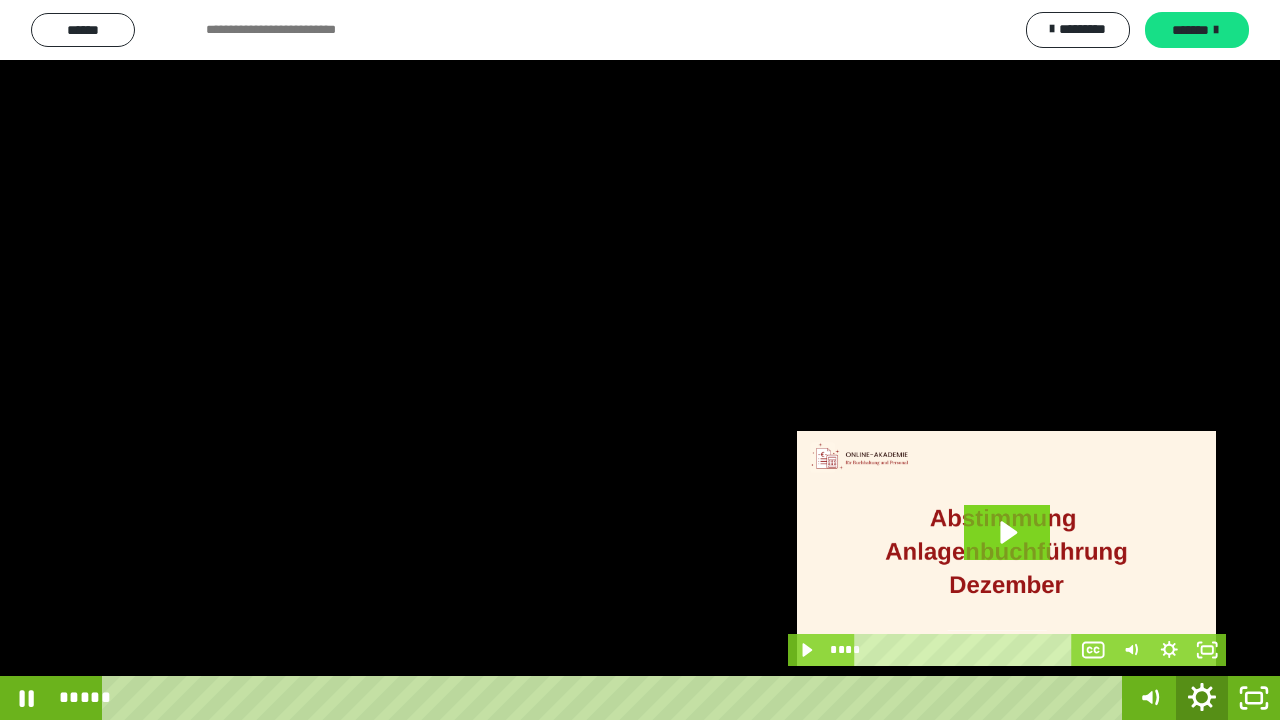 click 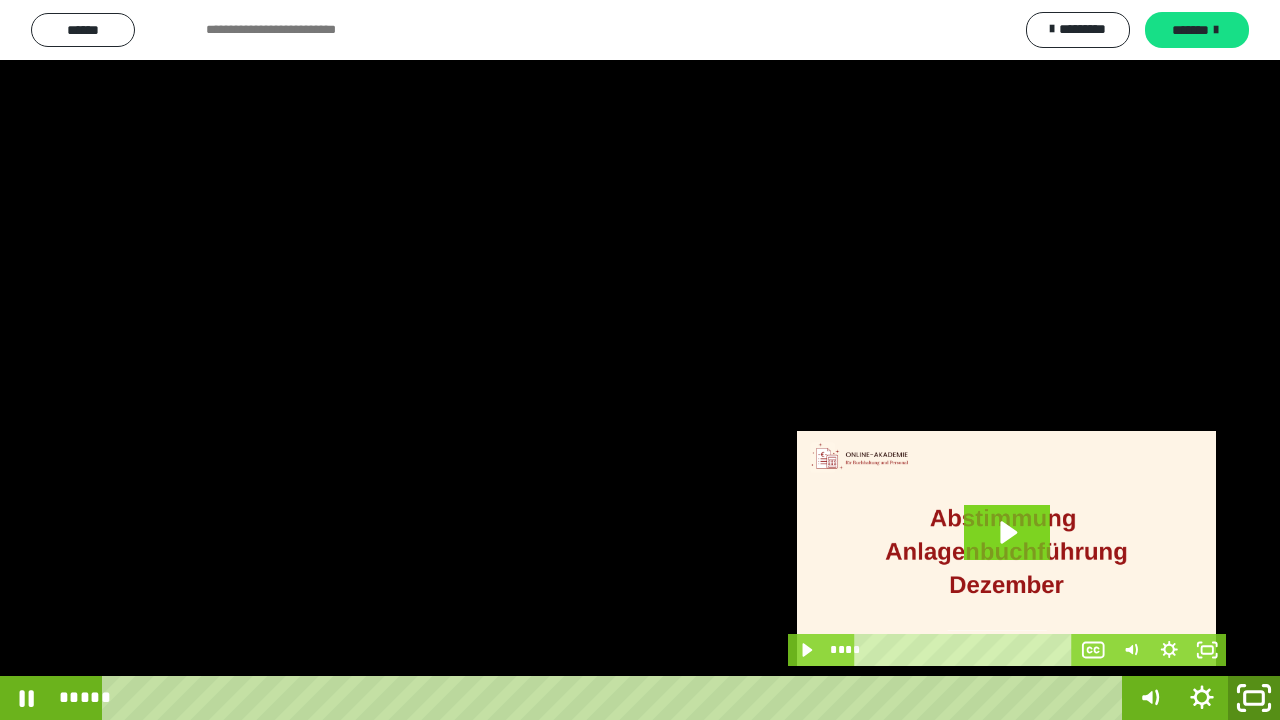 click 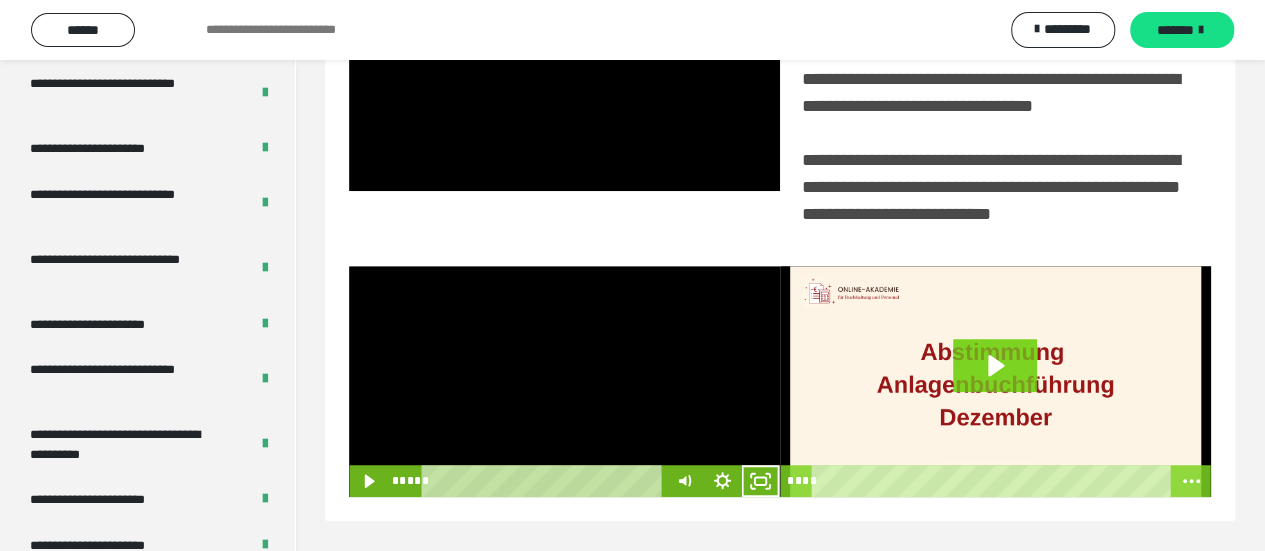 scroll, scrollTop: 542, scrollLeft: 0, axis: vertical 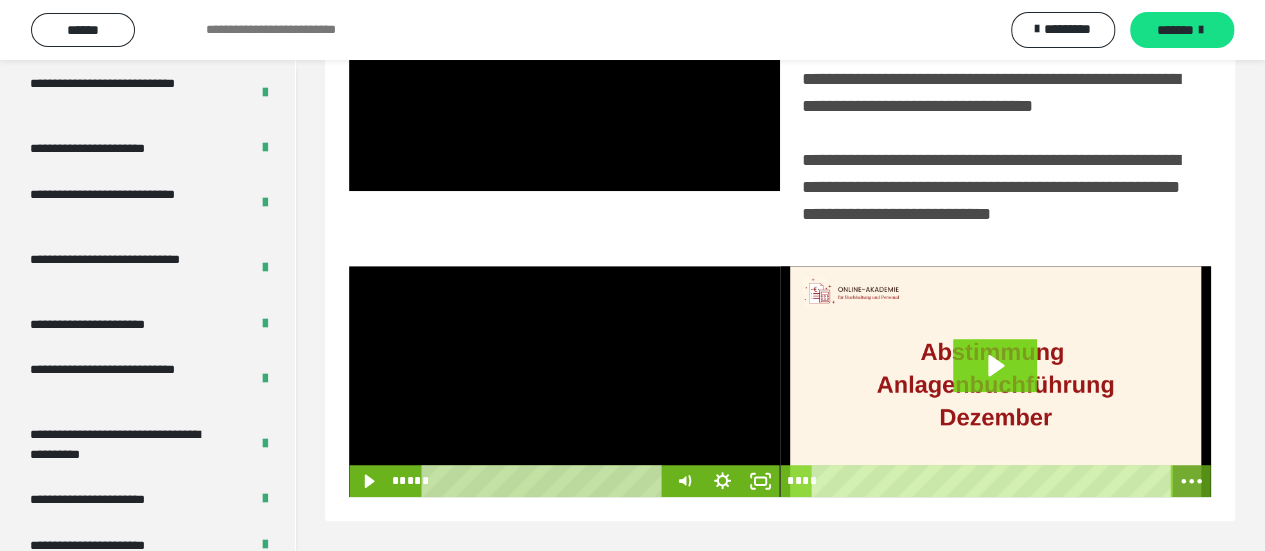 click 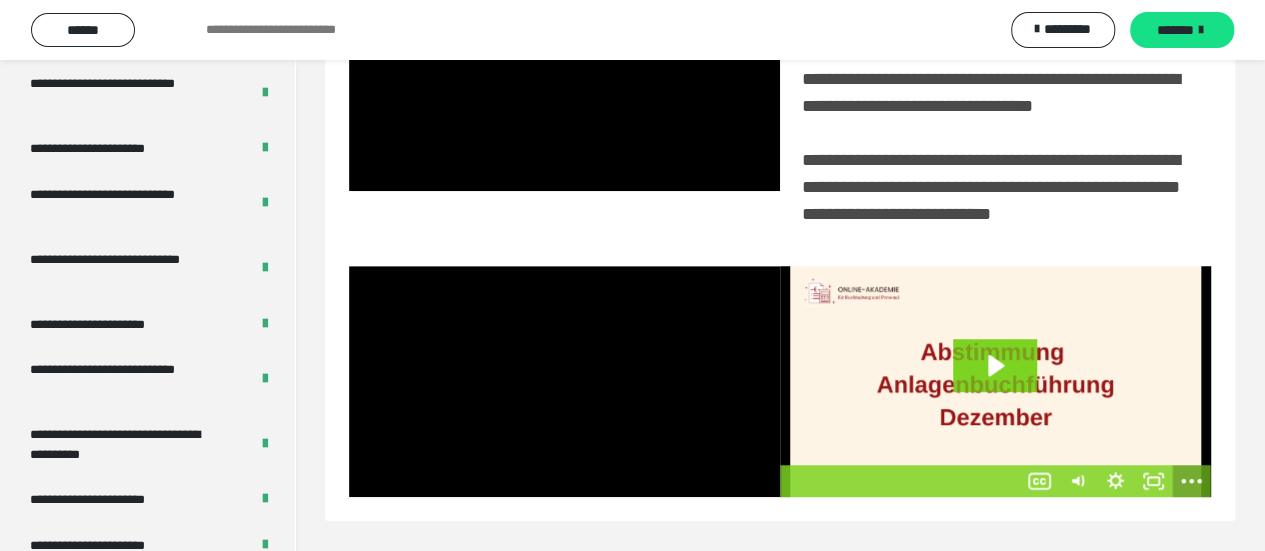 click 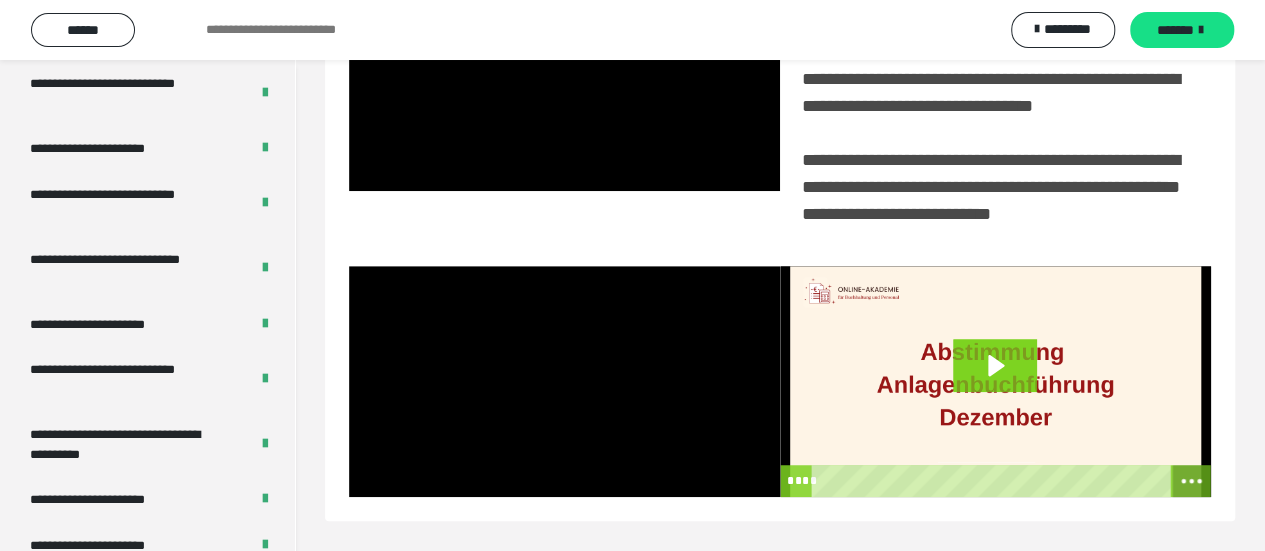 click 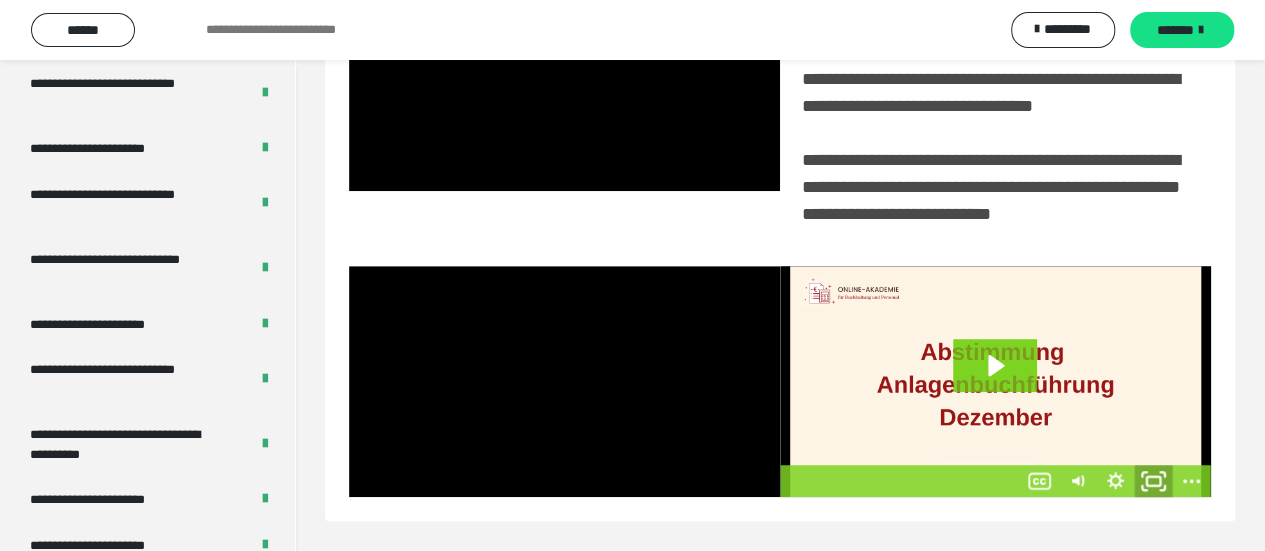 click 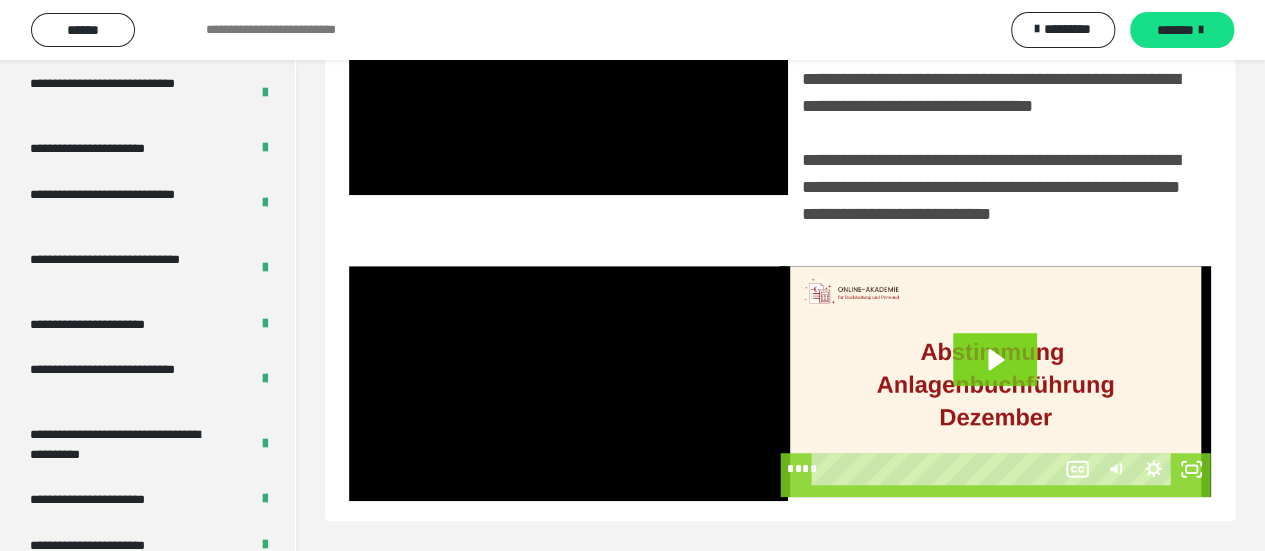 scroll, scrollTop: 382, scrollLeft: 0, axis: vertical 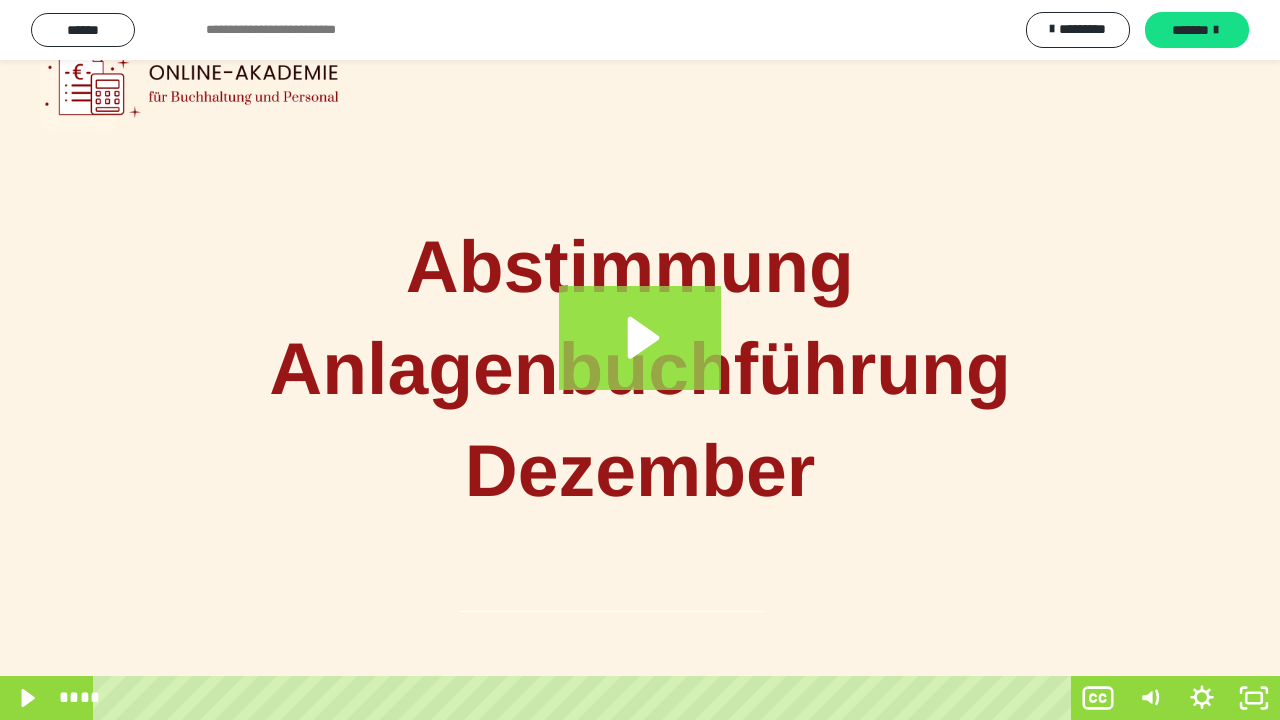 click 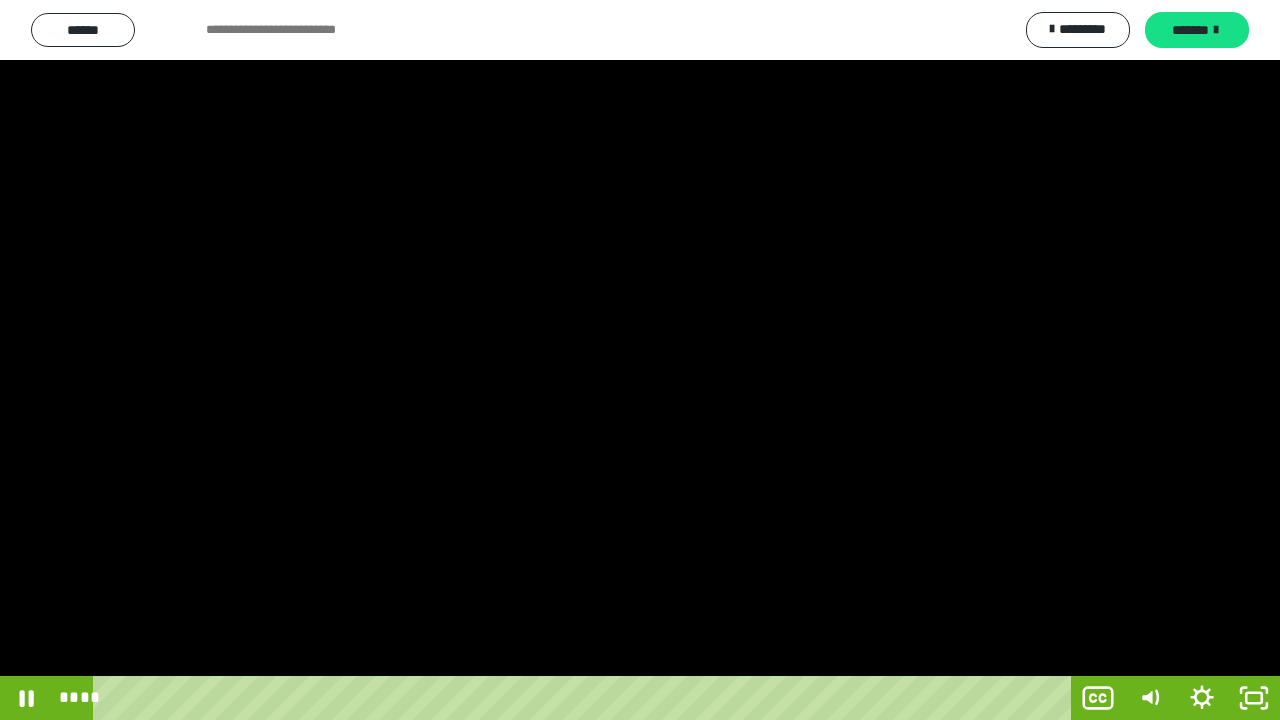 click at bounding box center [640, 360] 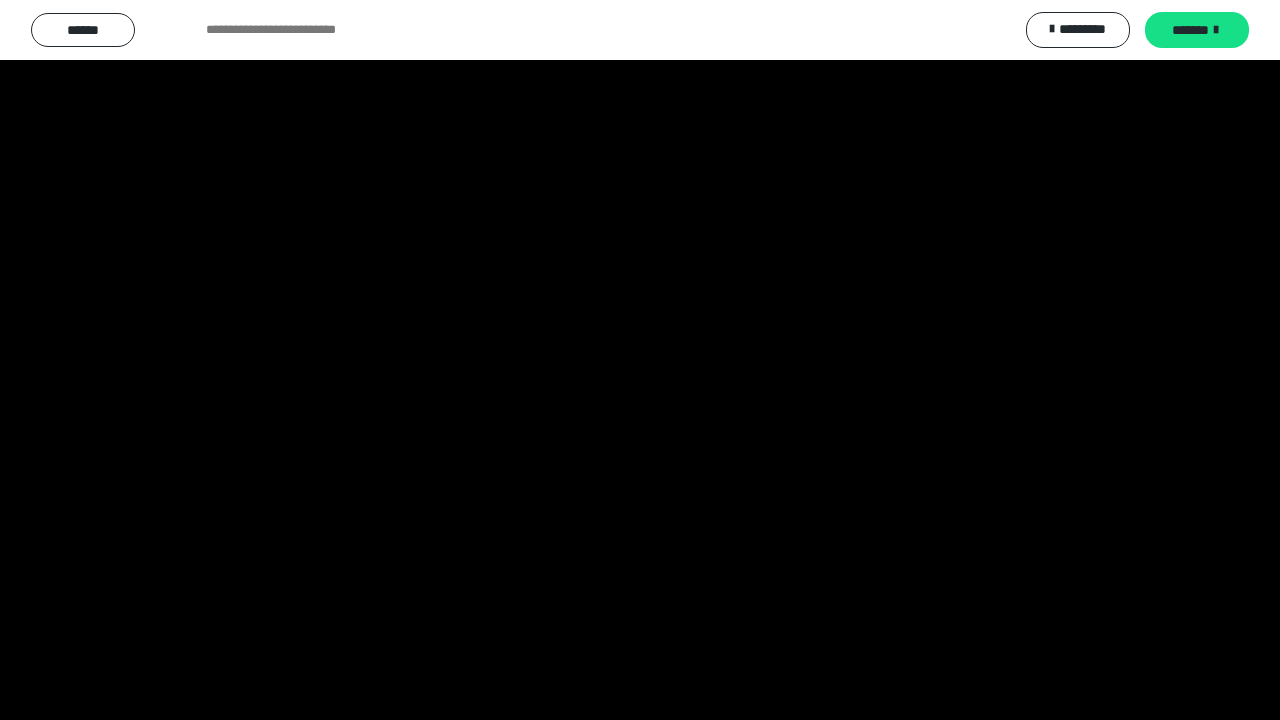 click at bounding box center (640, 360) 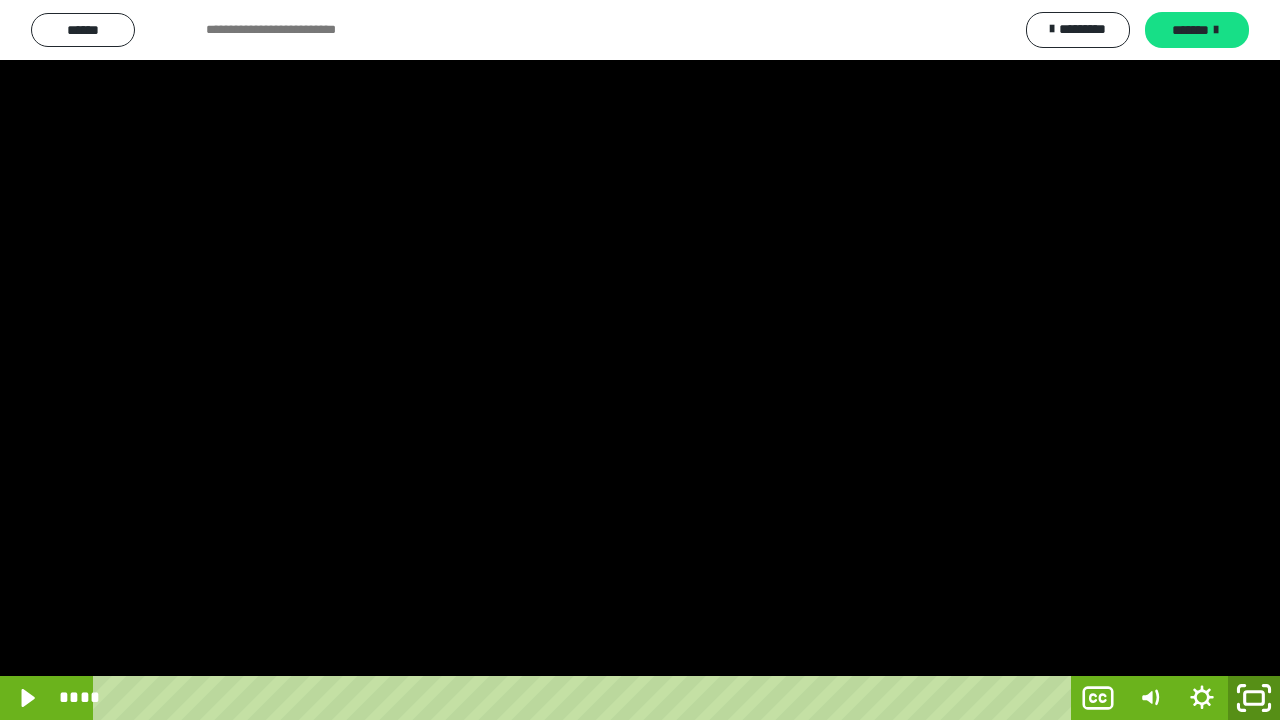 click 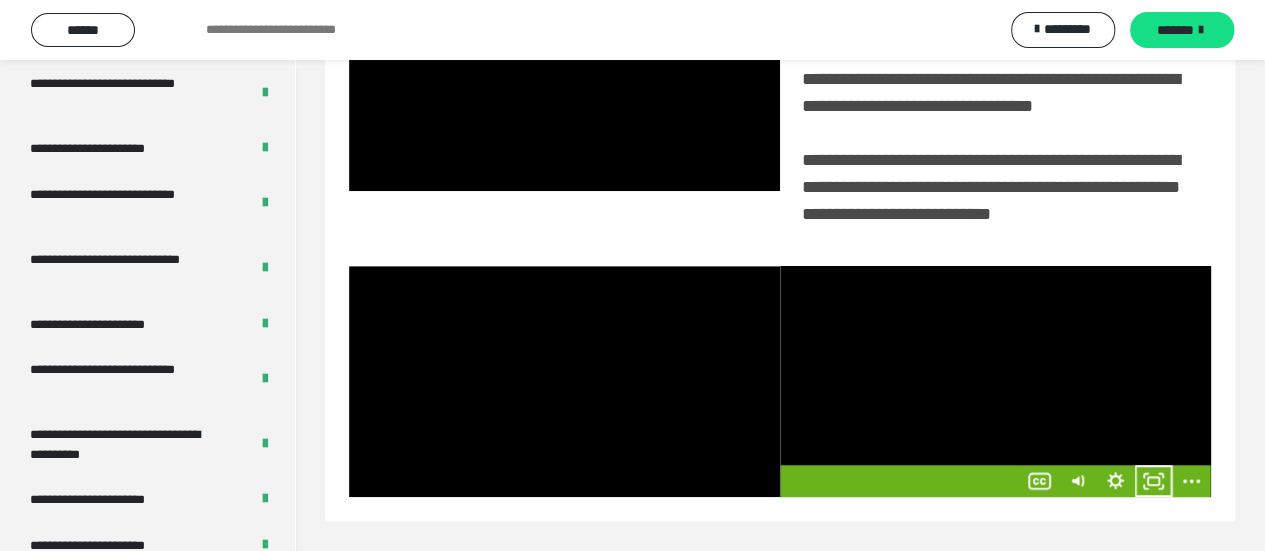 scroll, scrollTop: 542, scrollLeft: 0, axis: vertical 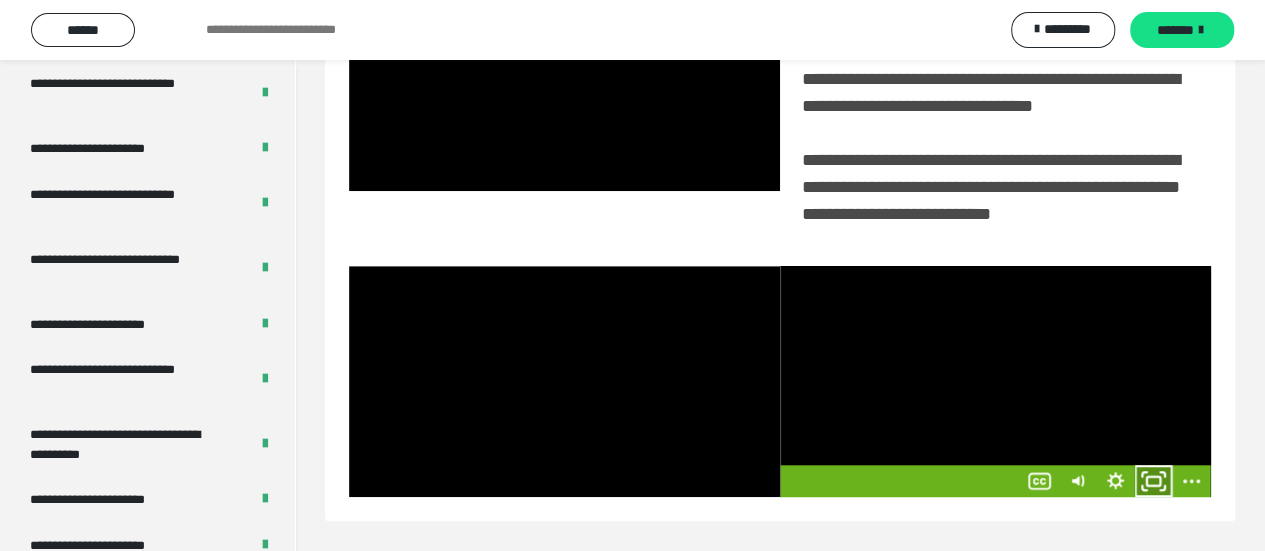 click 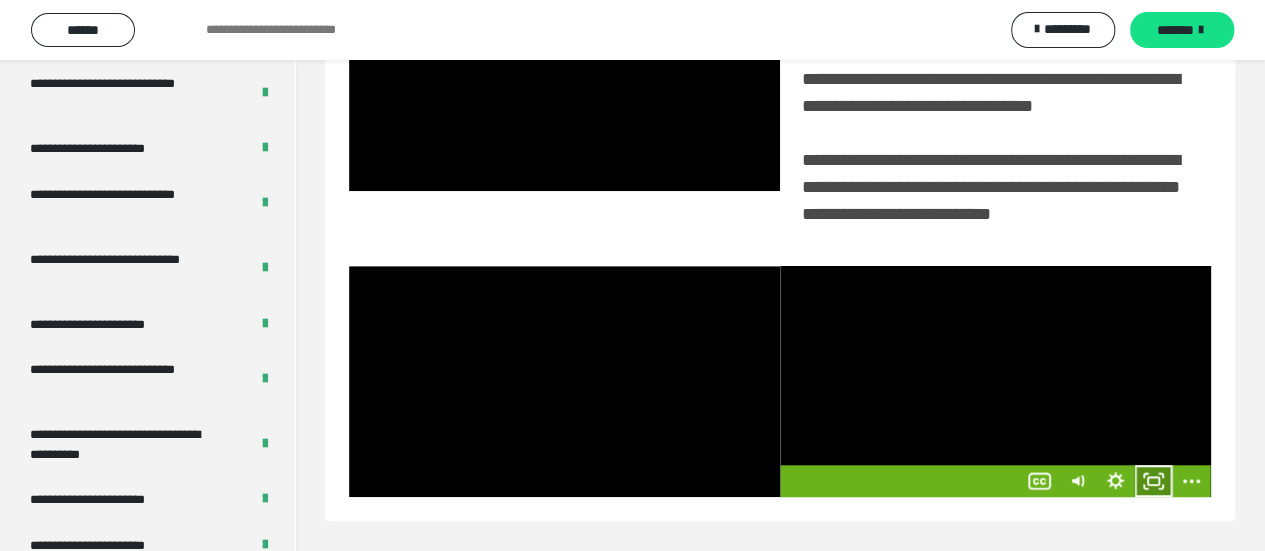 scroll, scrollTop: 382, scrollLeft: 0, axis: vertical 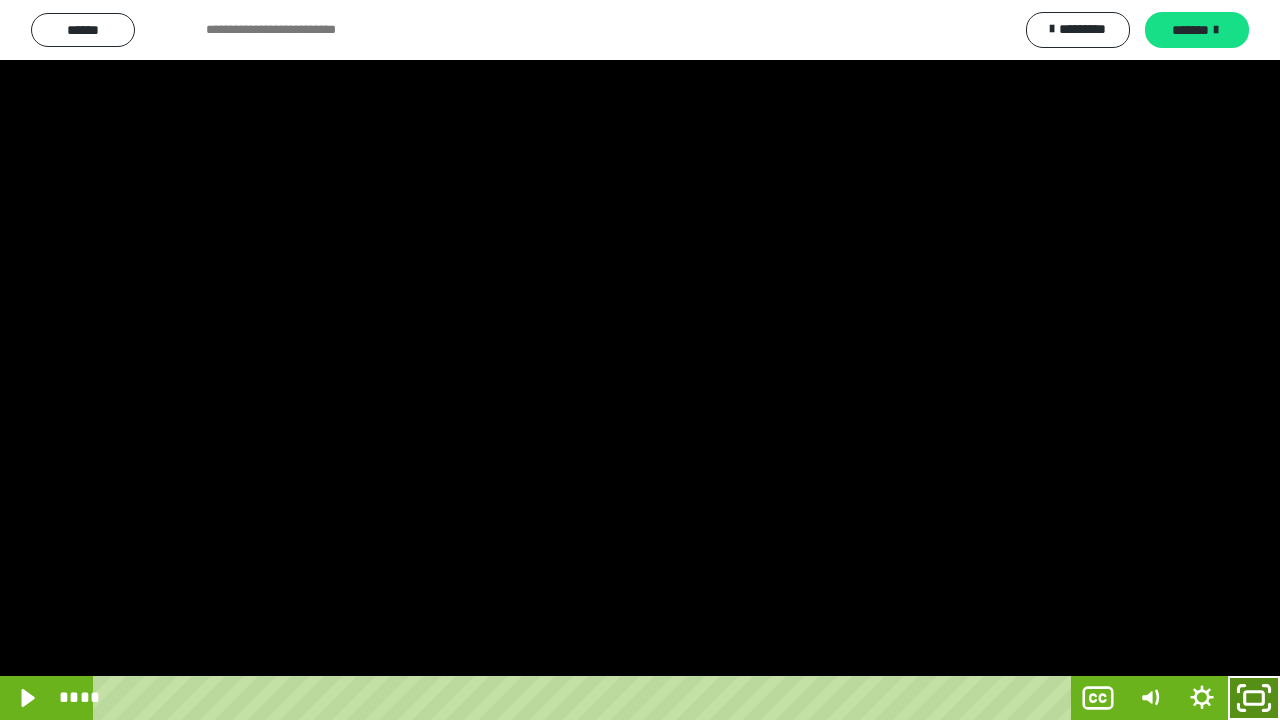 click 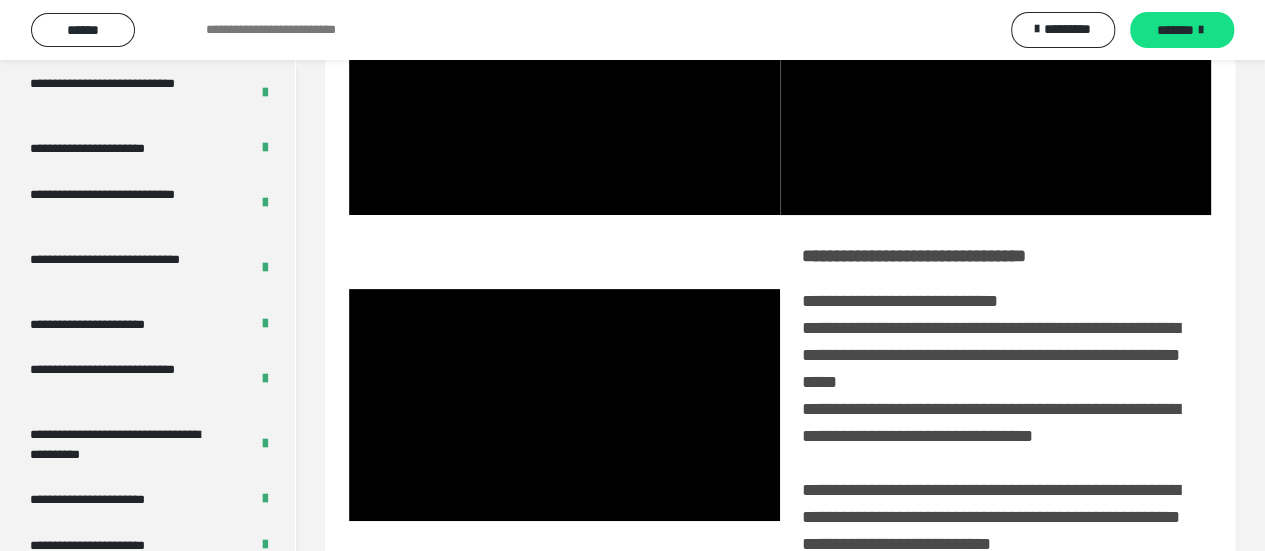 scroll, scrollTop: 155, scrollLeft: 0, axis: vertical 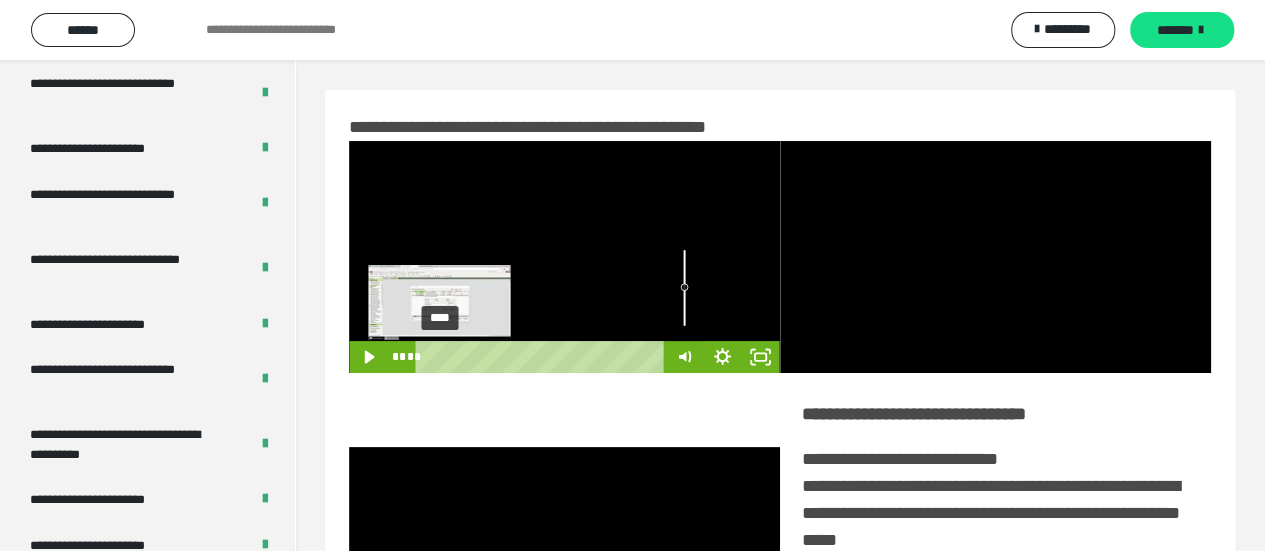 click on "****" at bounding box center (543, 357) 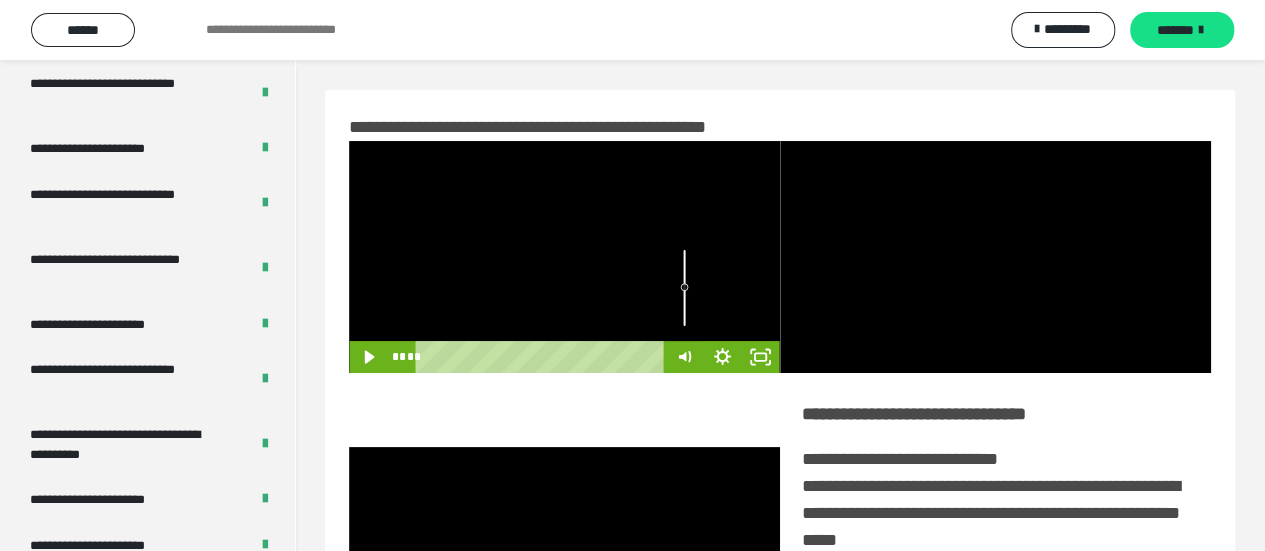 click at bounding box center (564, 257) 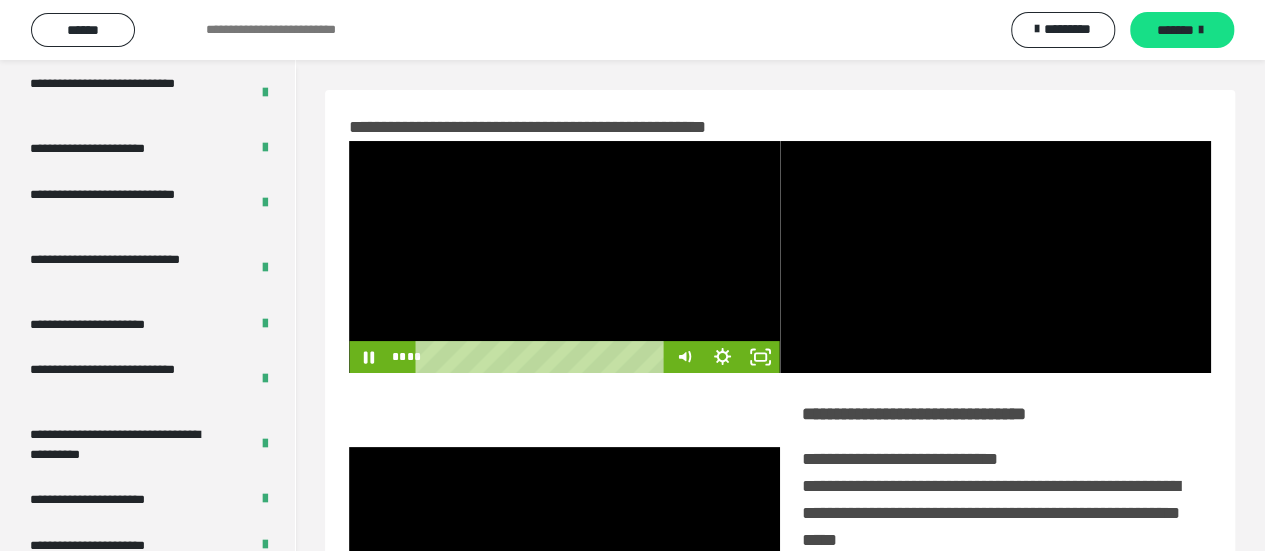 click at bounding box center [564, 257] 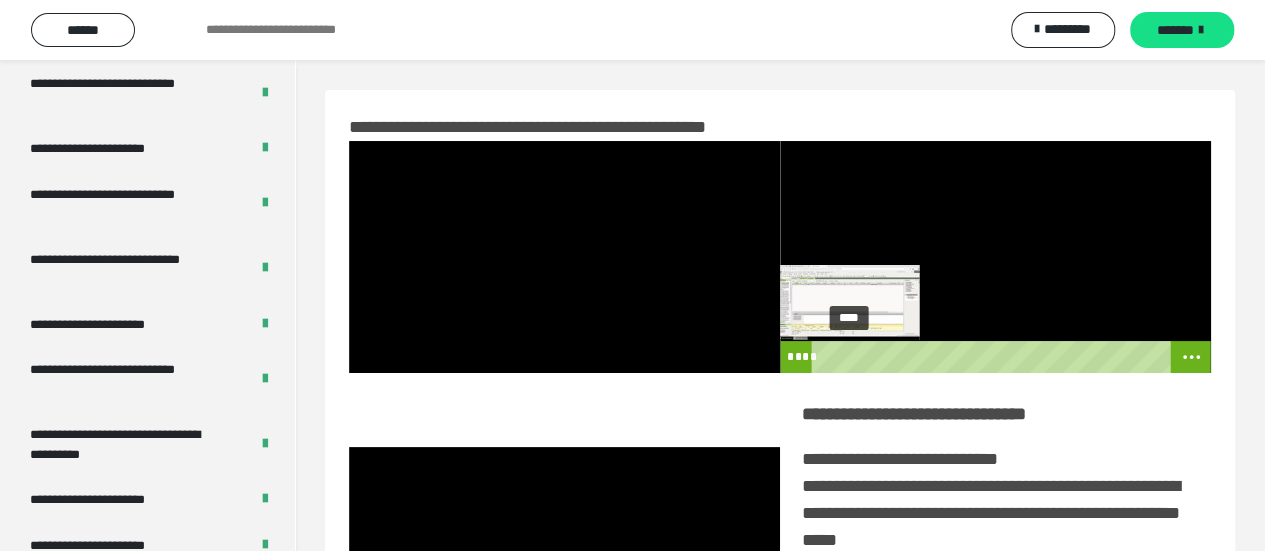 click on "****" at bounding box center [992, 357] 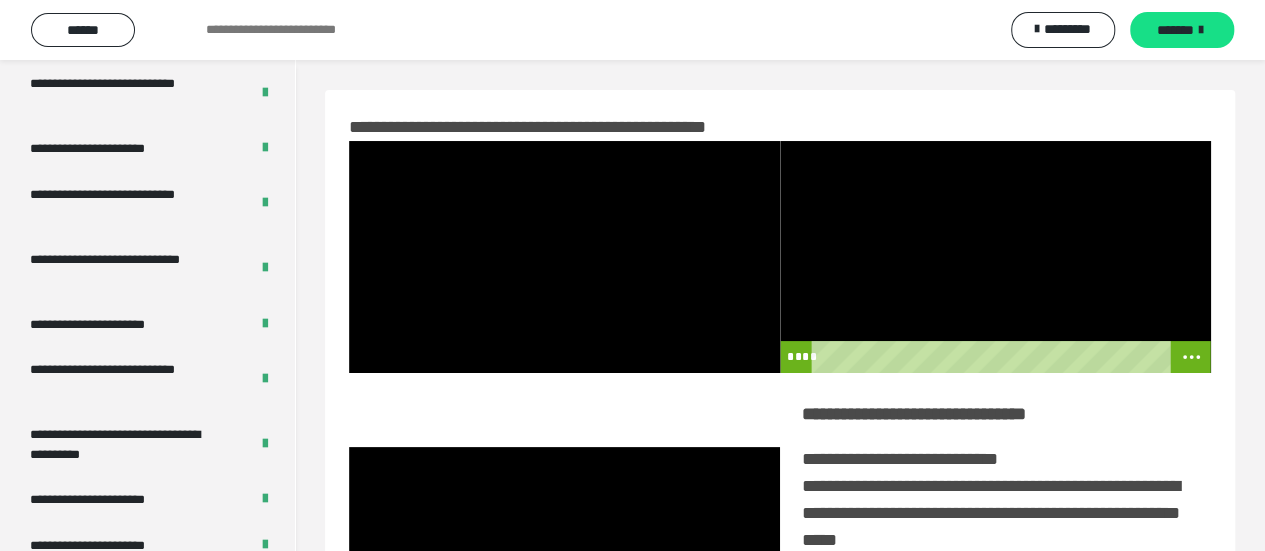 click at bounding box center [995, 257] 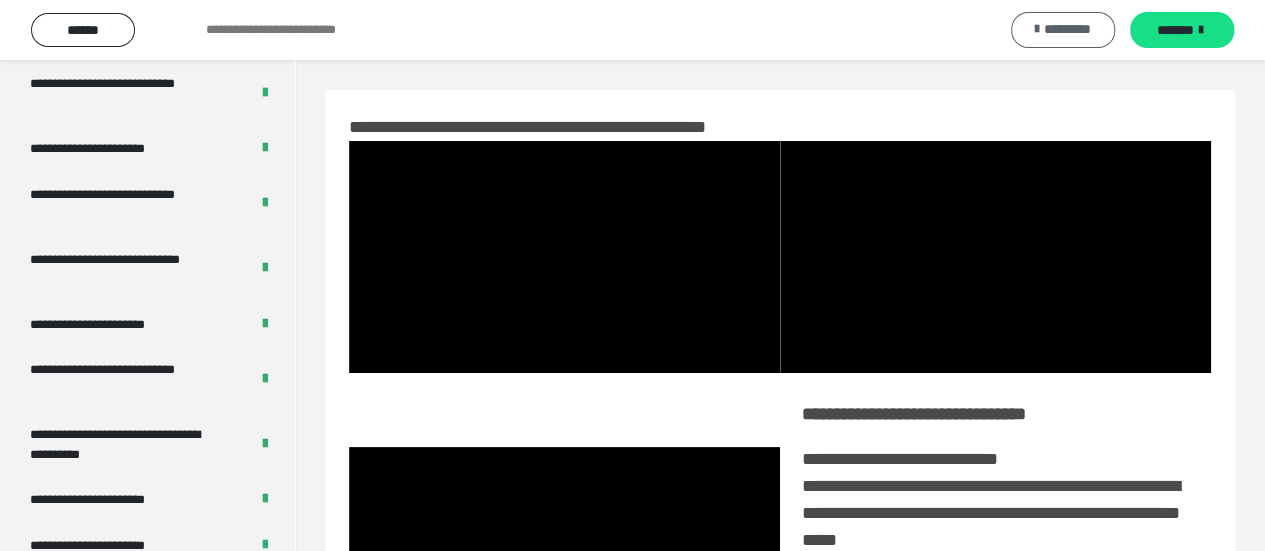 click on "*********" at bounding box center [1067, 29] 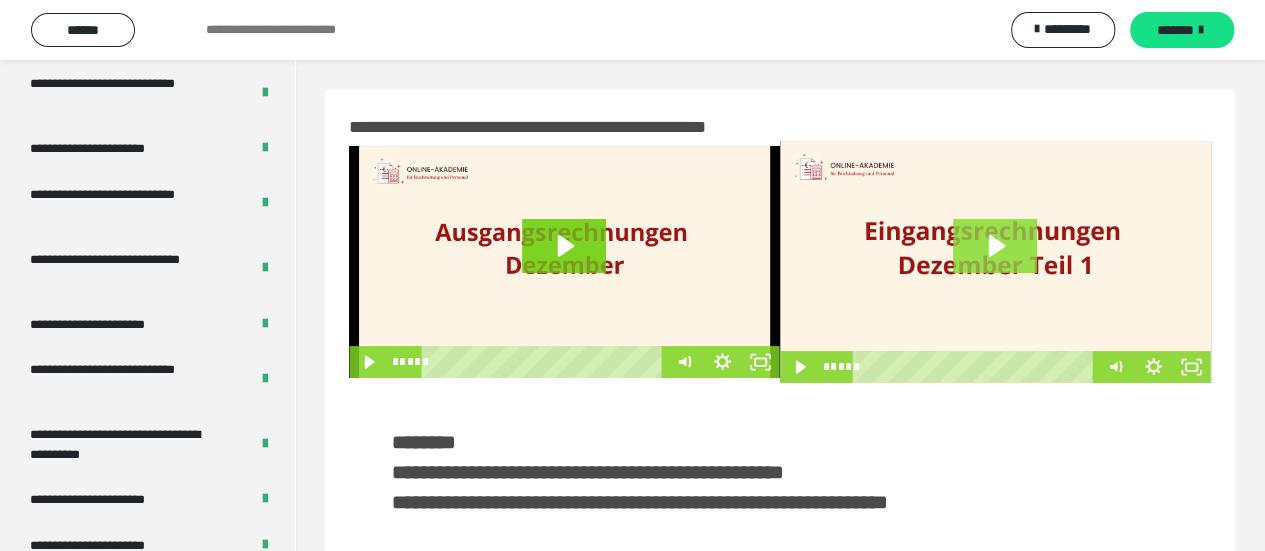 click 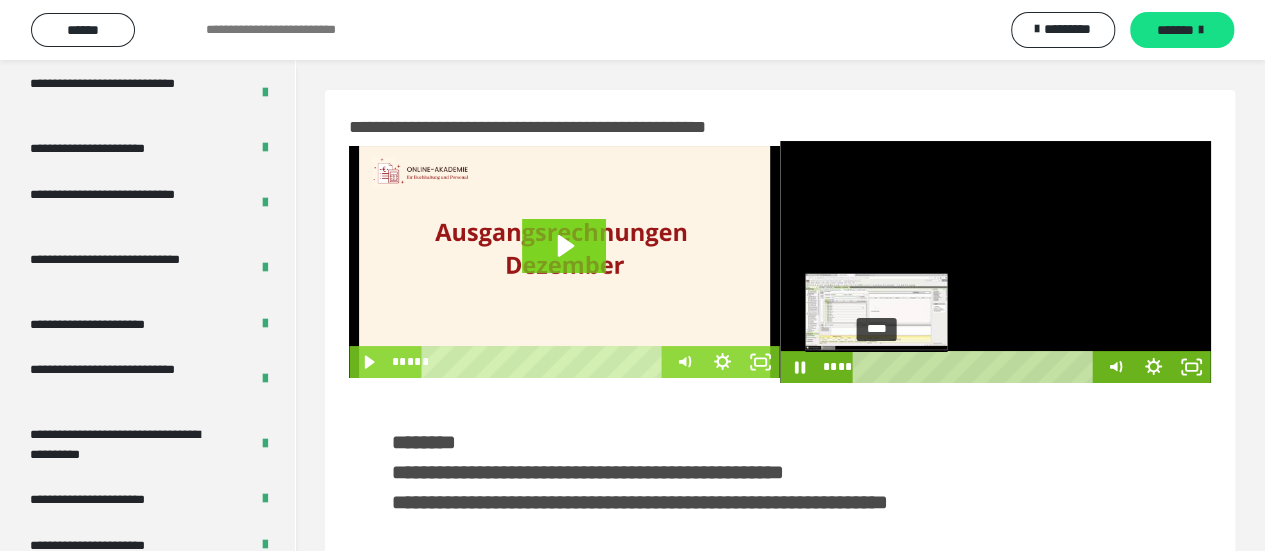 click on "****" at bounding box center (976, 367) 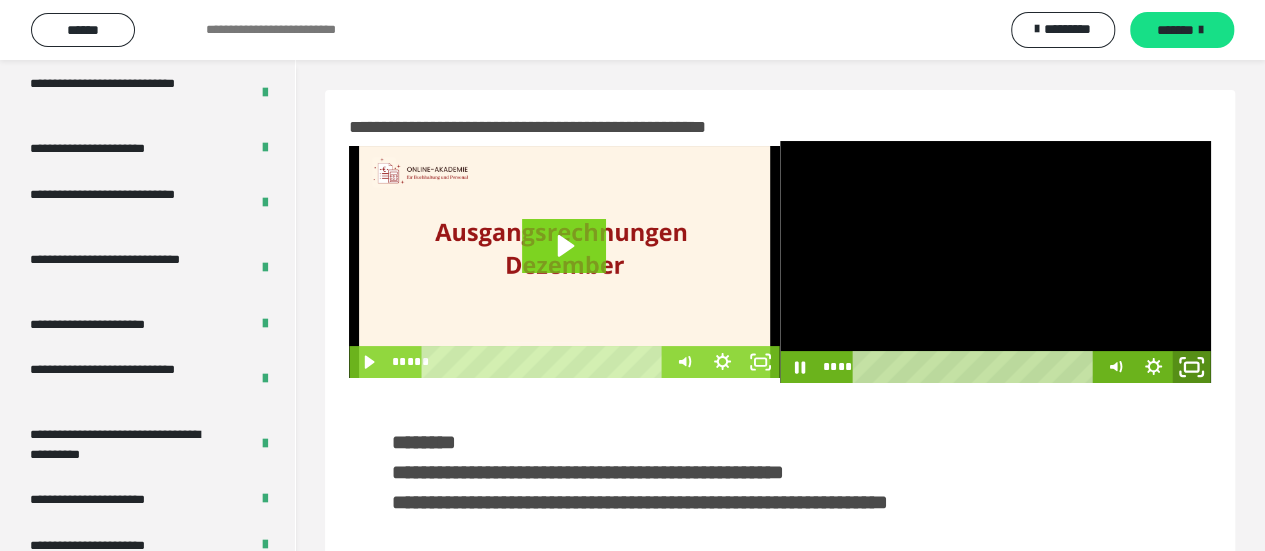 click 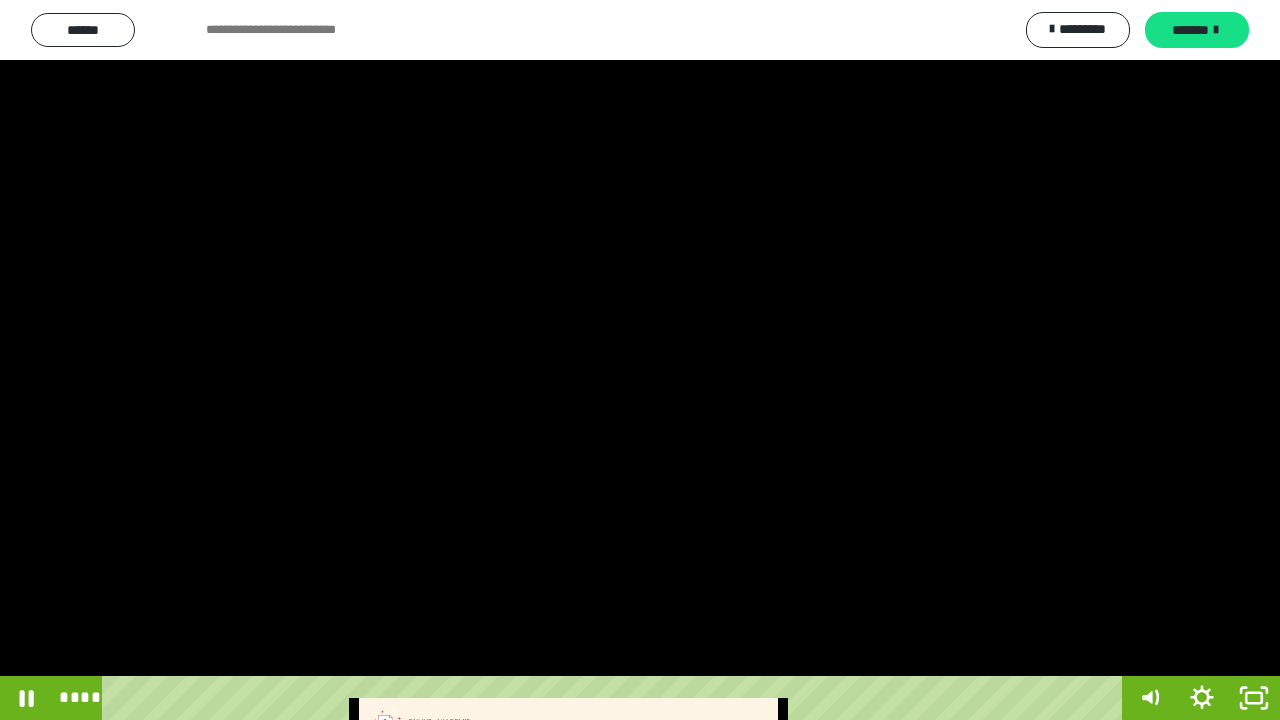 click at bounding box center [640, 360] 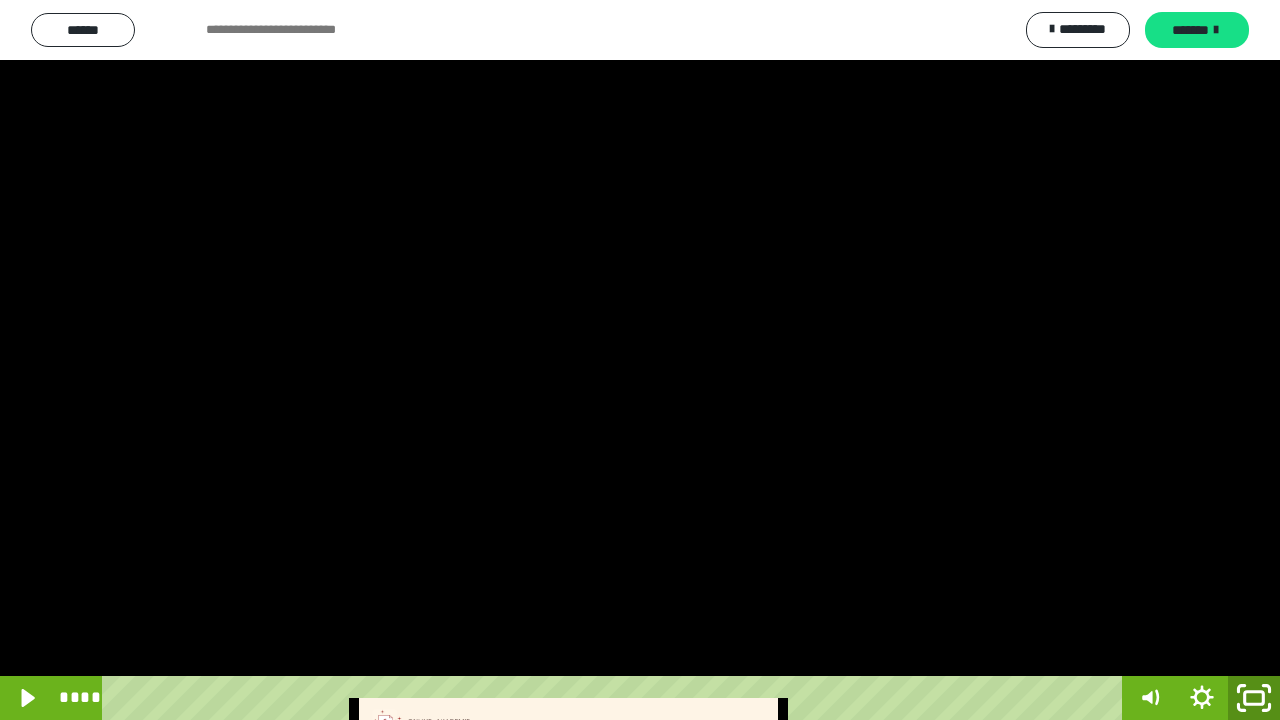 click 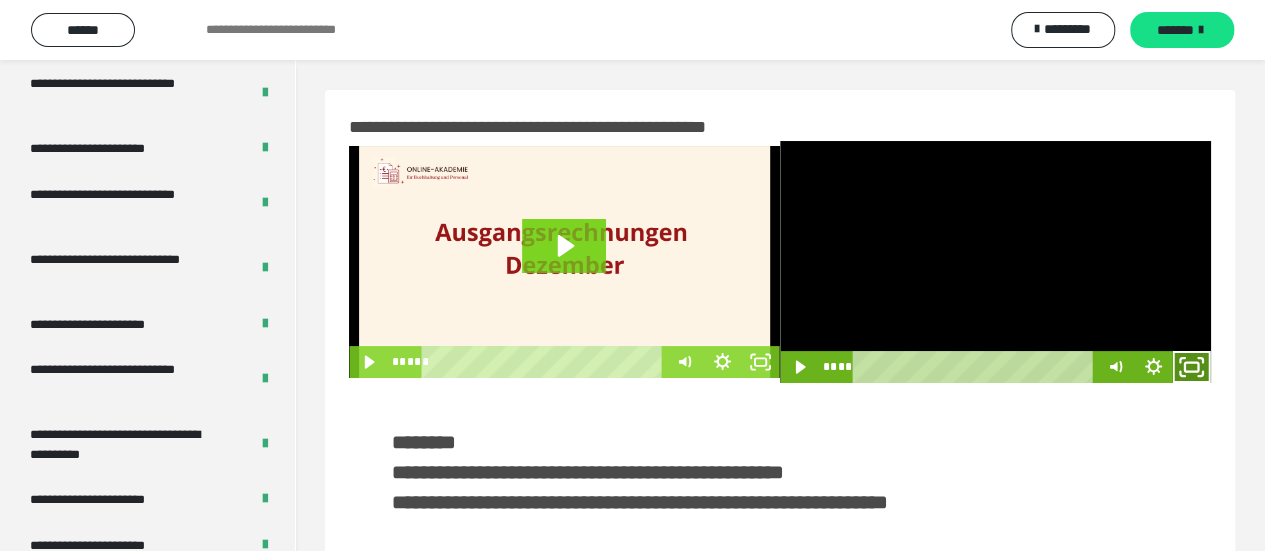 click 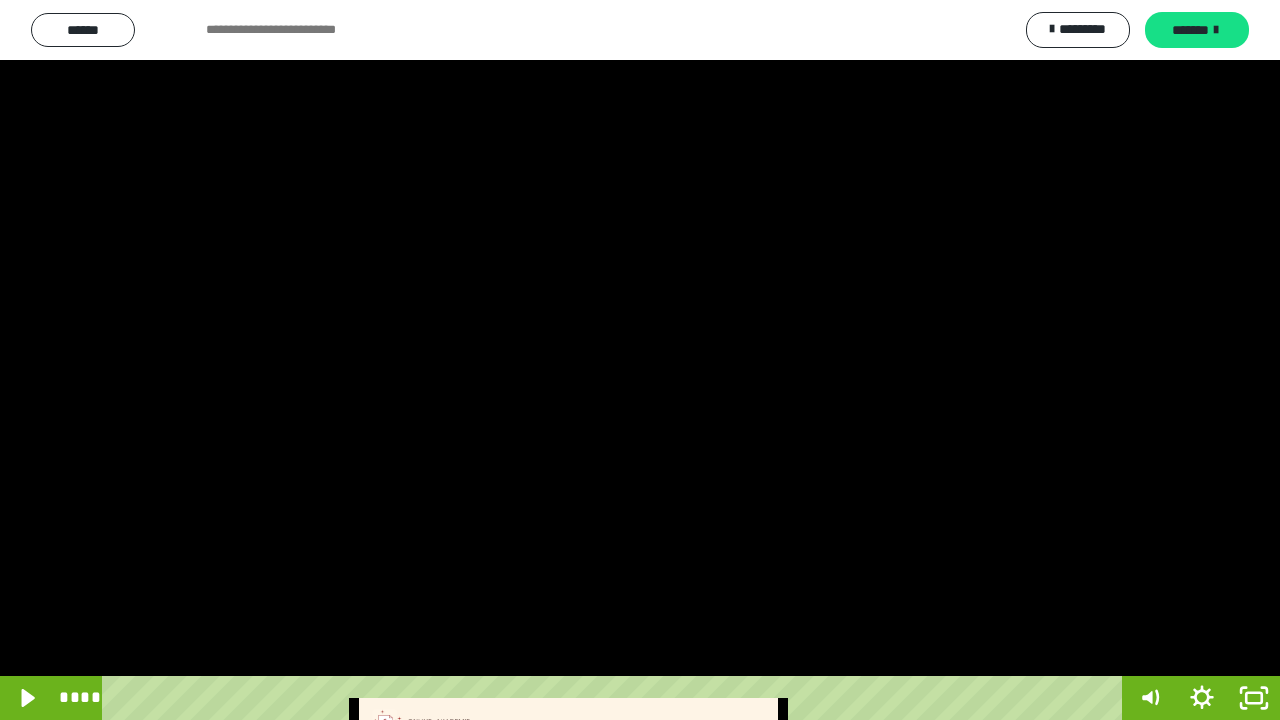 click at bounding box center (640, 360) 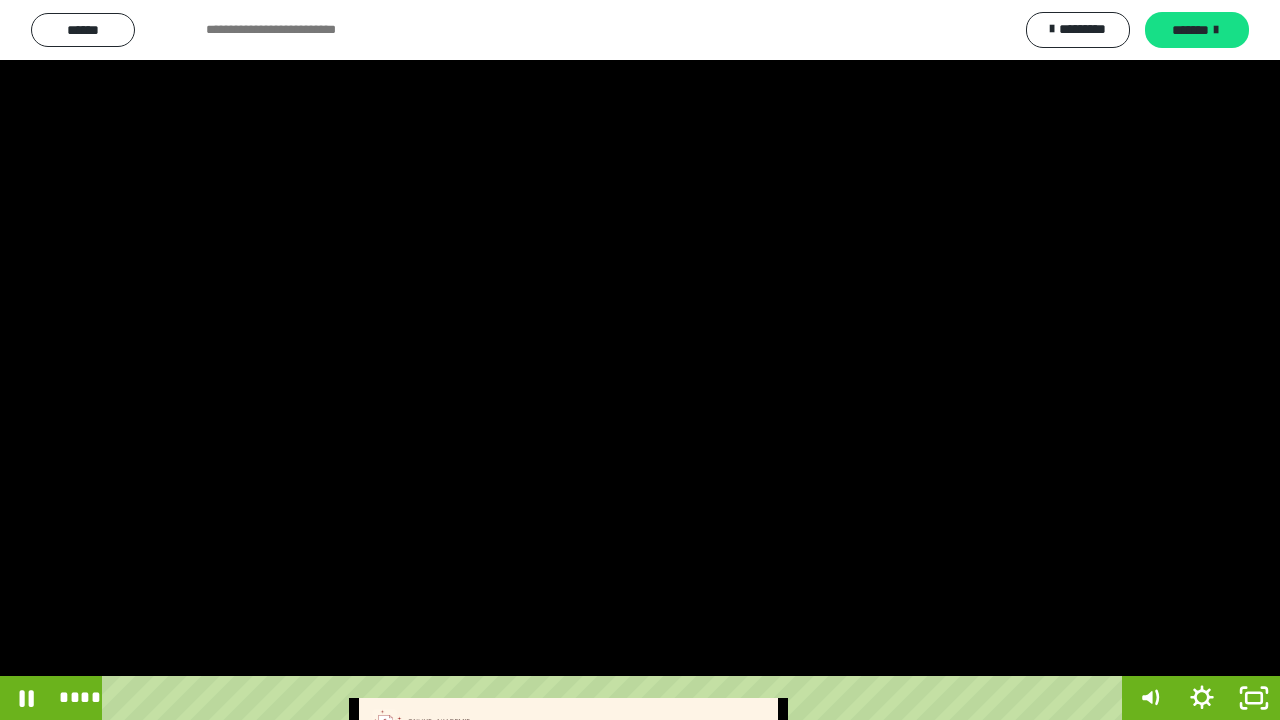 click at bounding box center (640, 360) 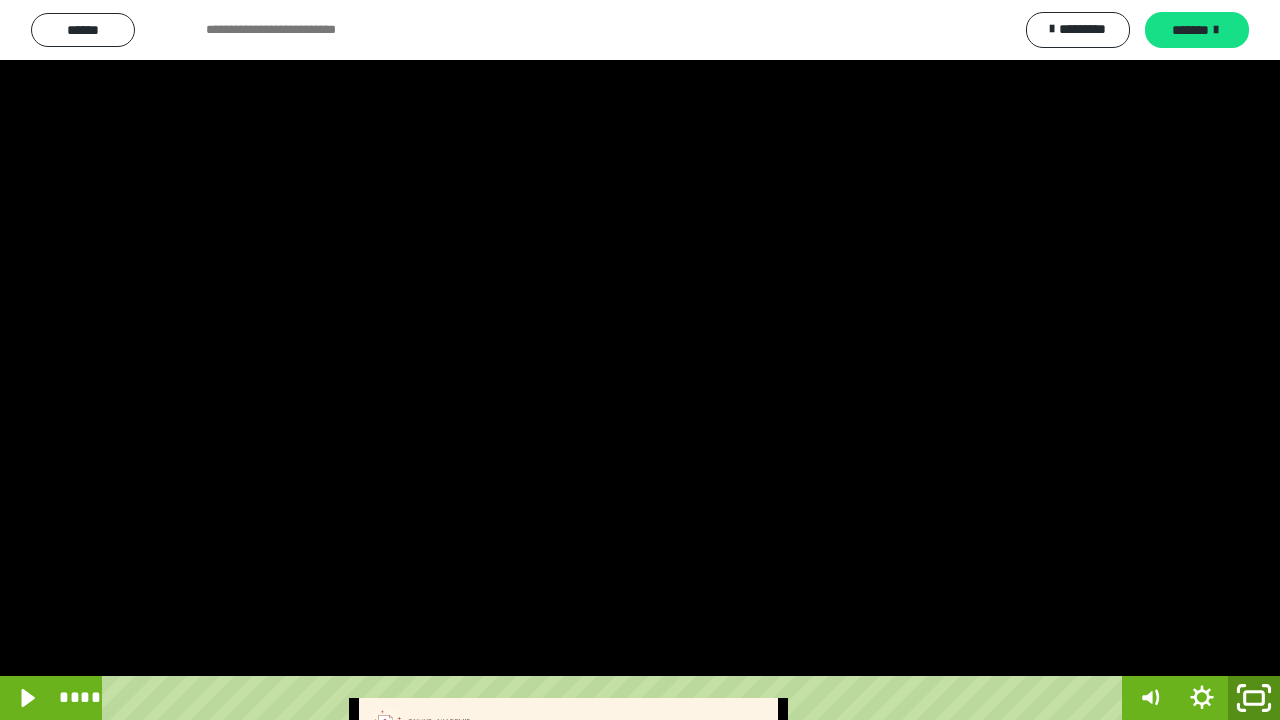 click 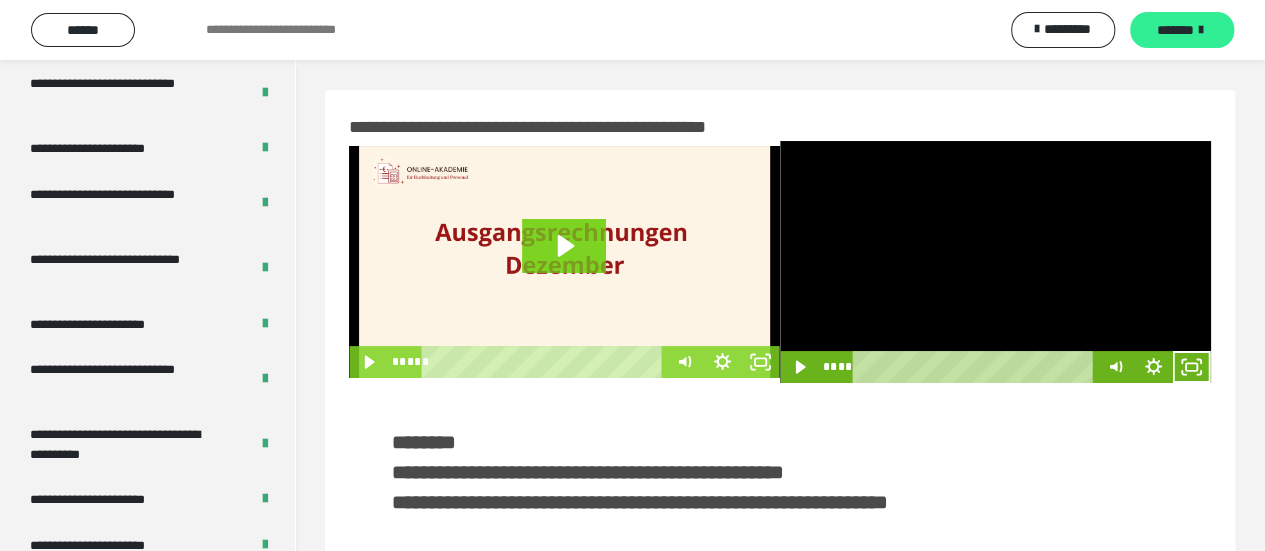 click on "*******" at bounding box center [1175, 30] 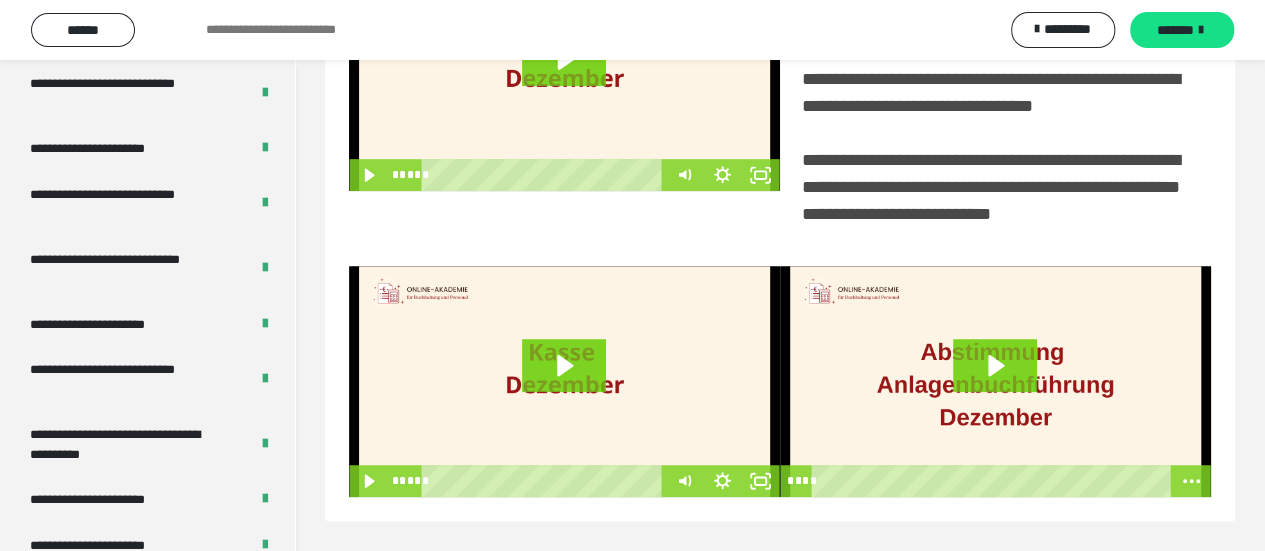 scroll, scrollTop: 542, scrollLeft: 0, axis: vertical 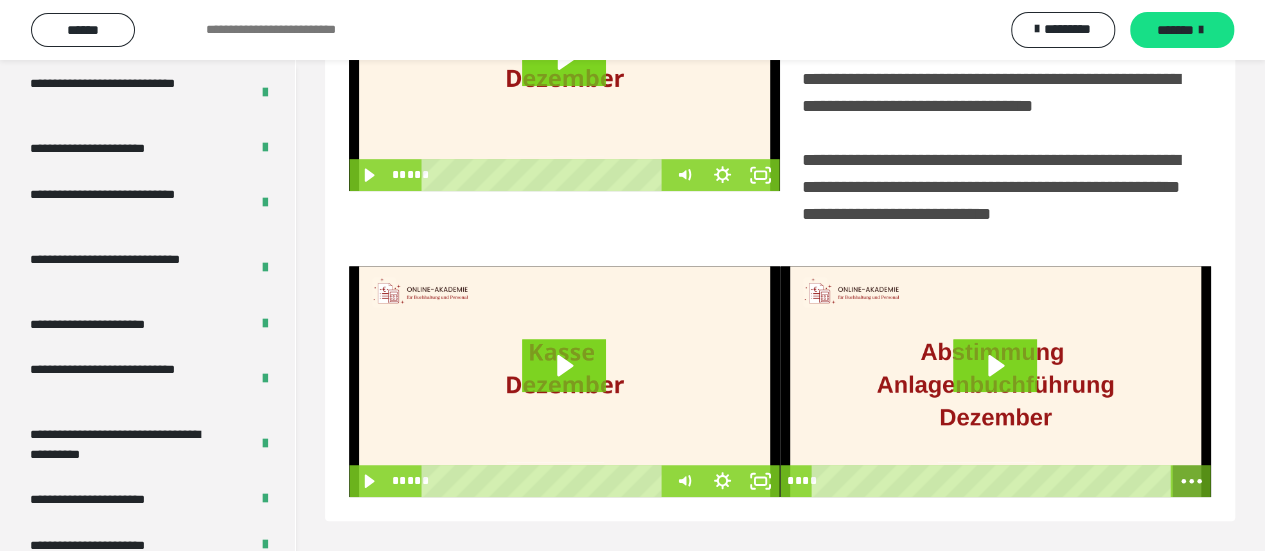 click 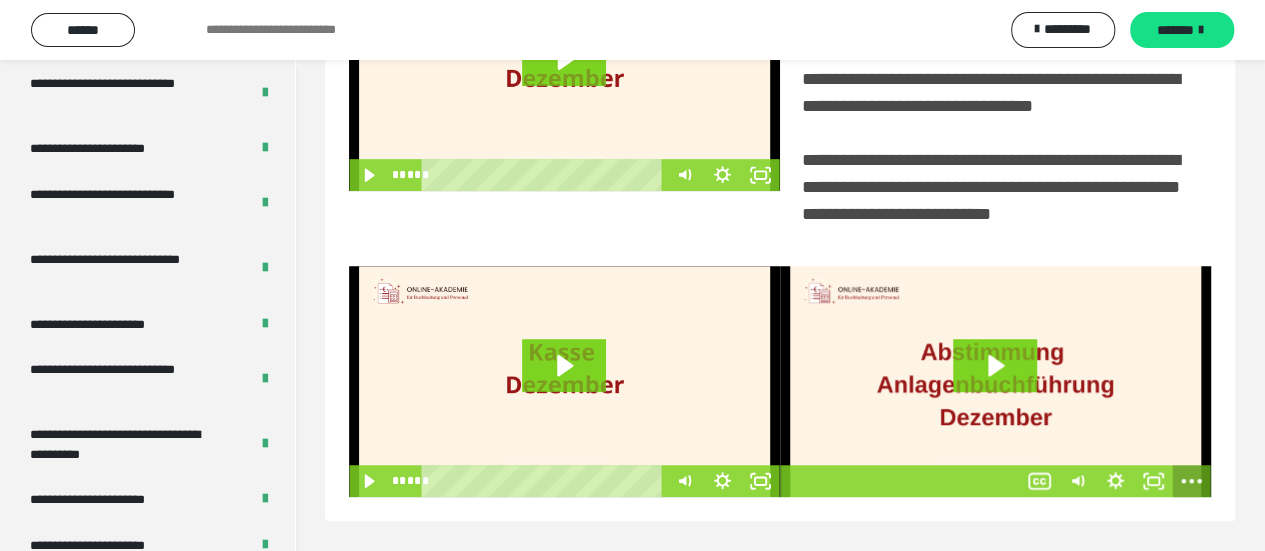 click 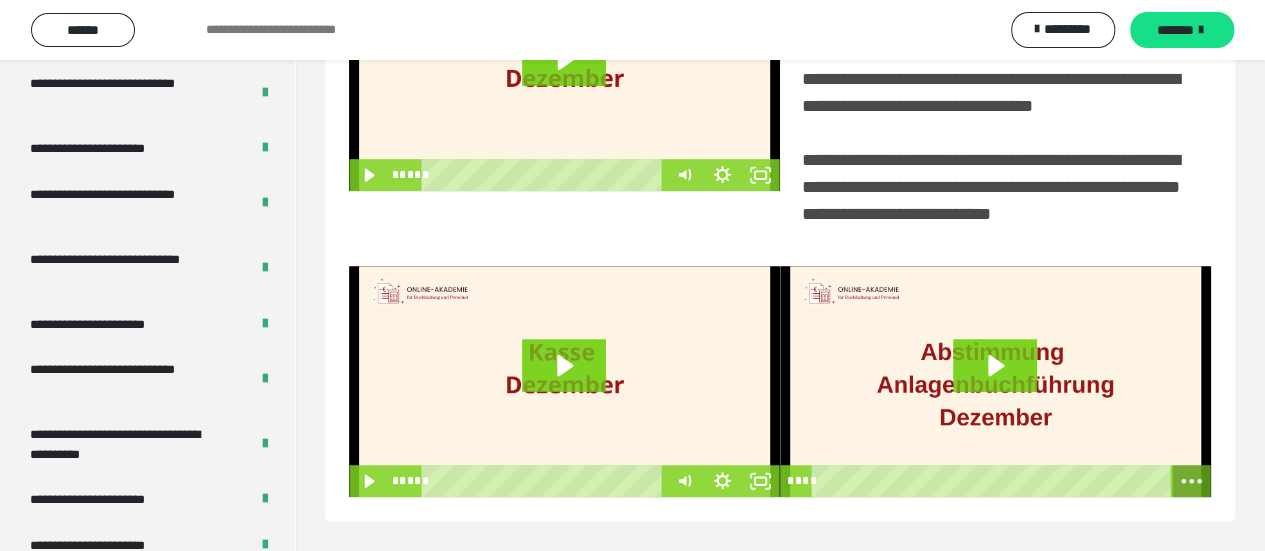 click 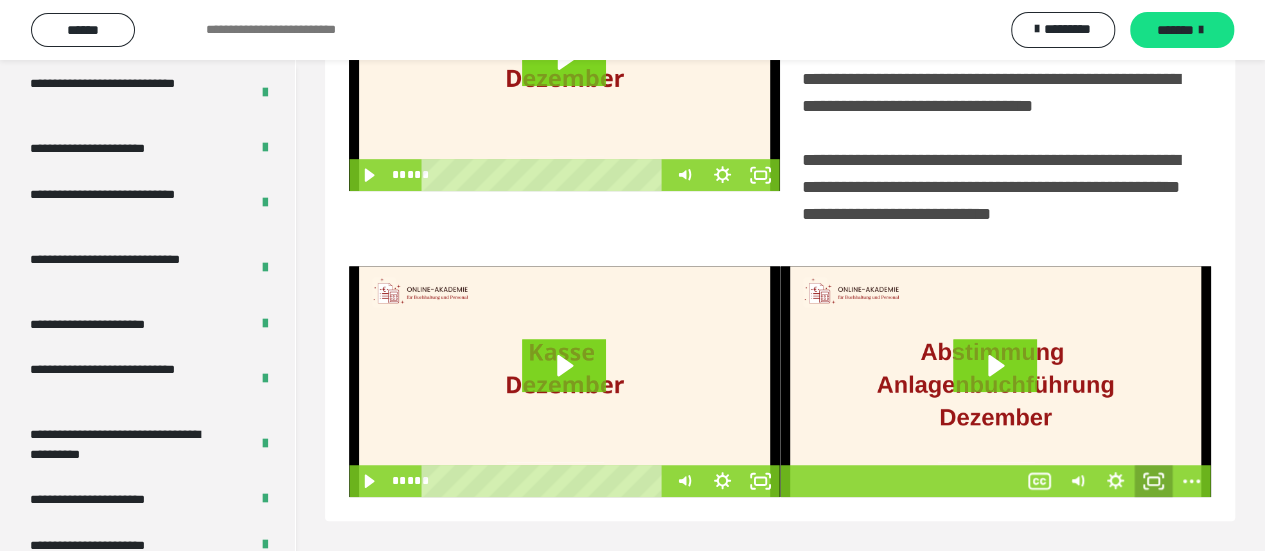 click 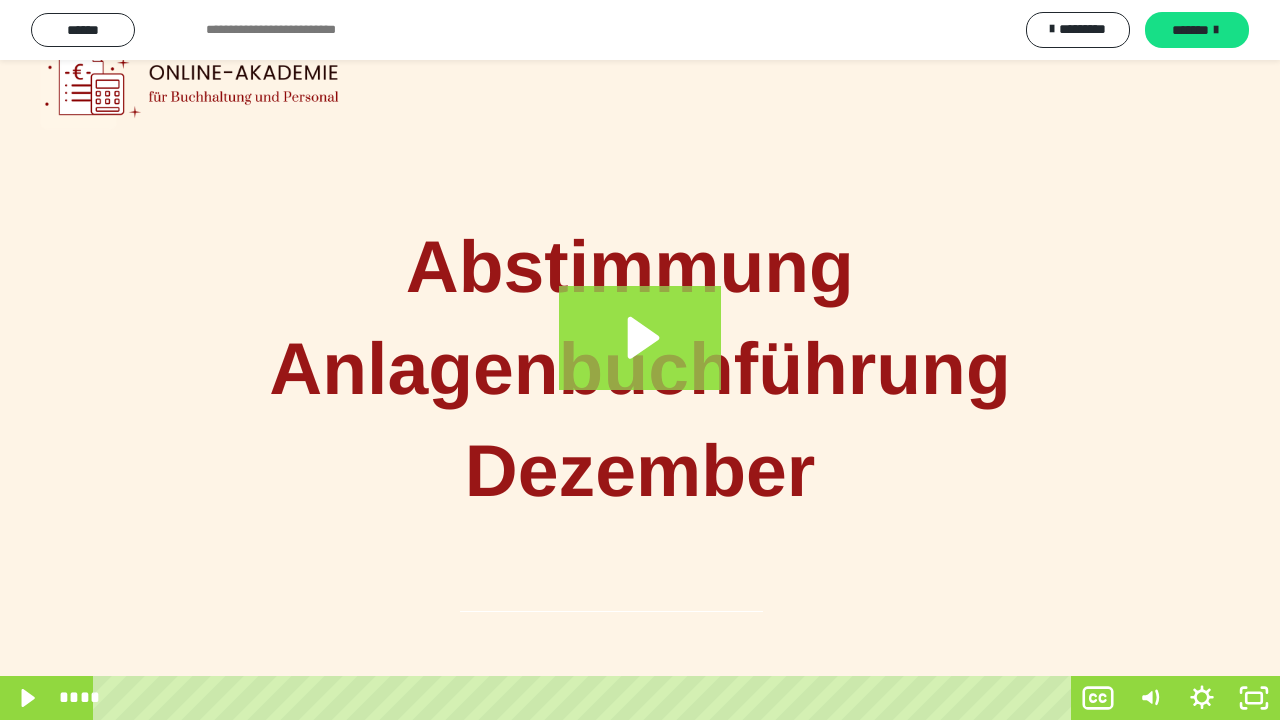 click 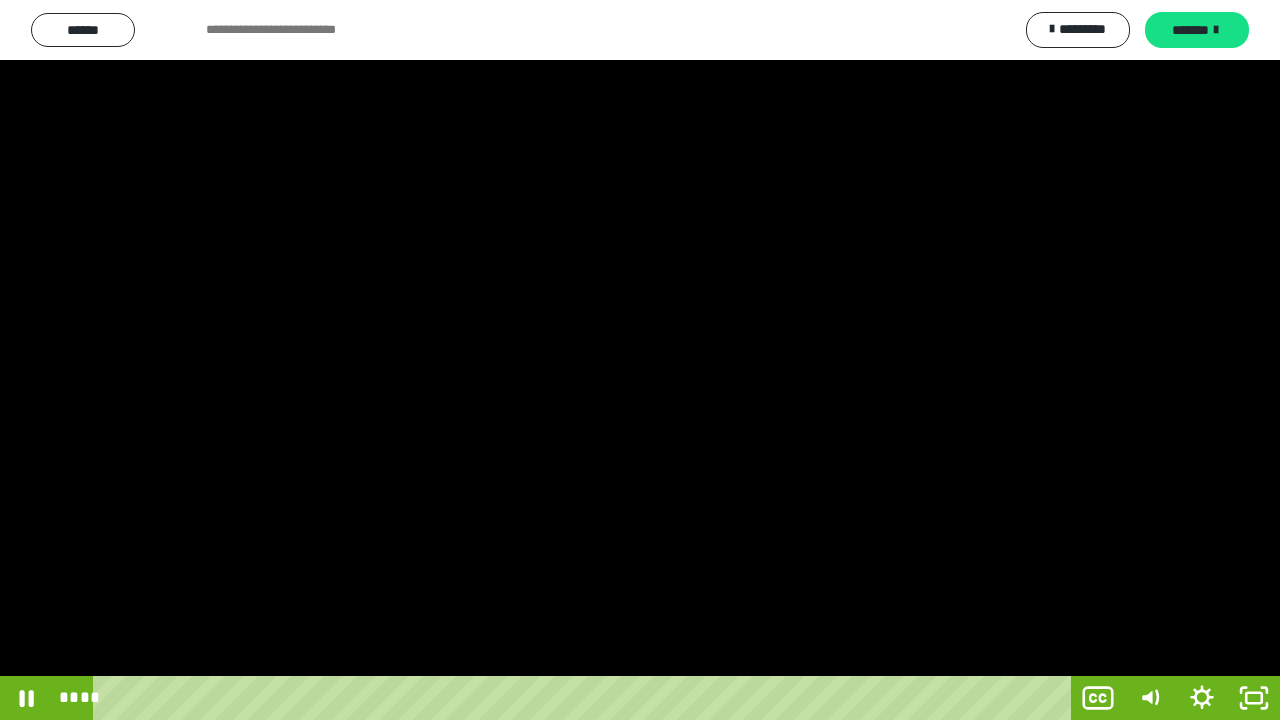 click at bounding box center (640, 360) 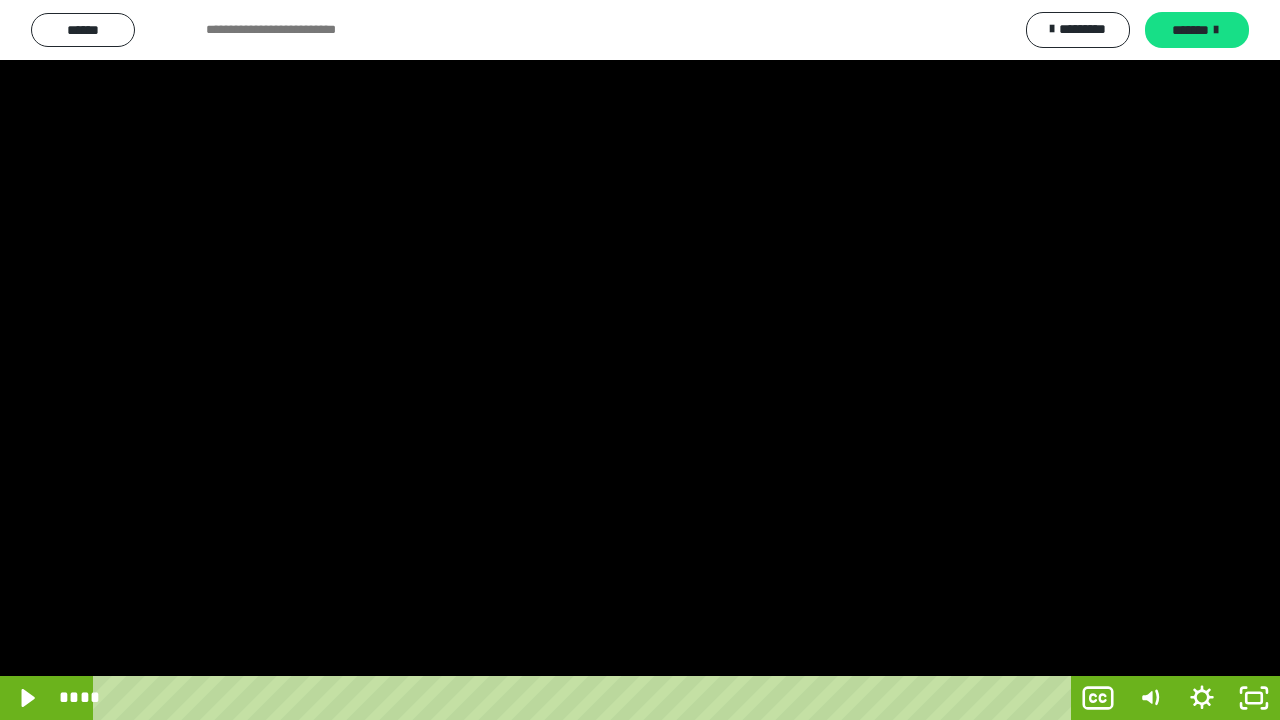 click at bounding box center (640, 360) 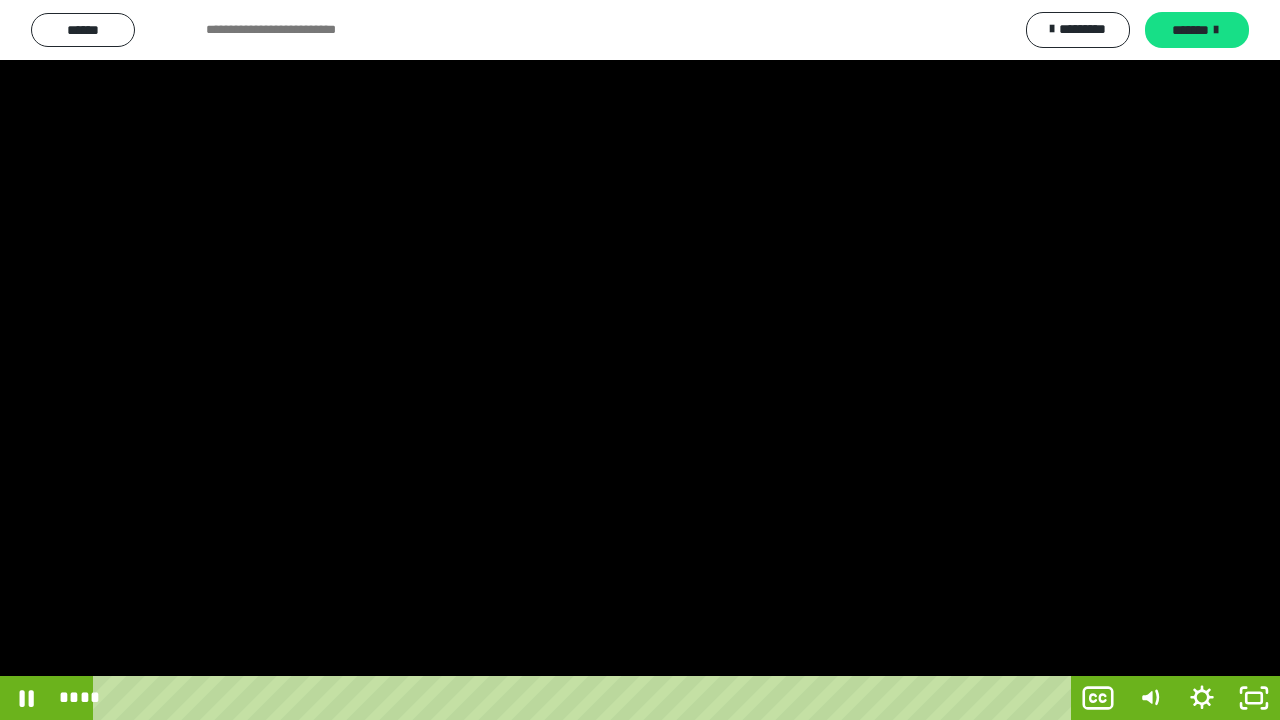click at bounding box center (640, 360) 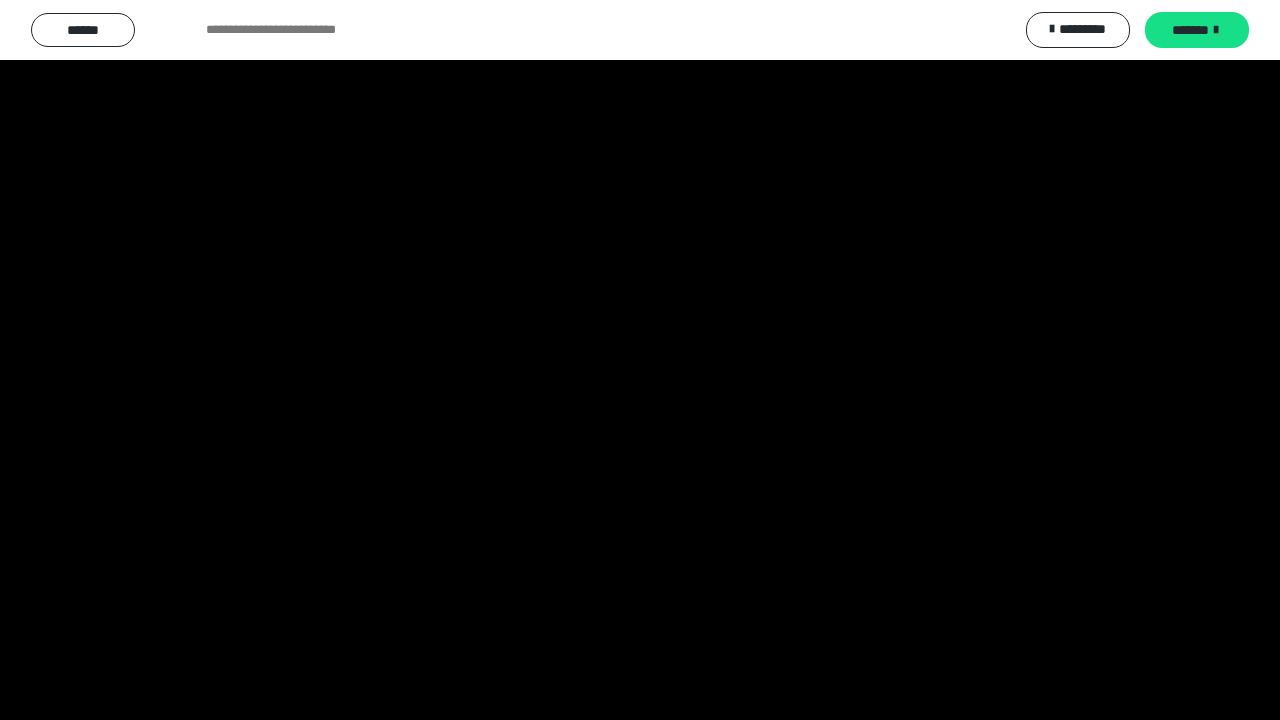 click at bounding box center (640, 360) 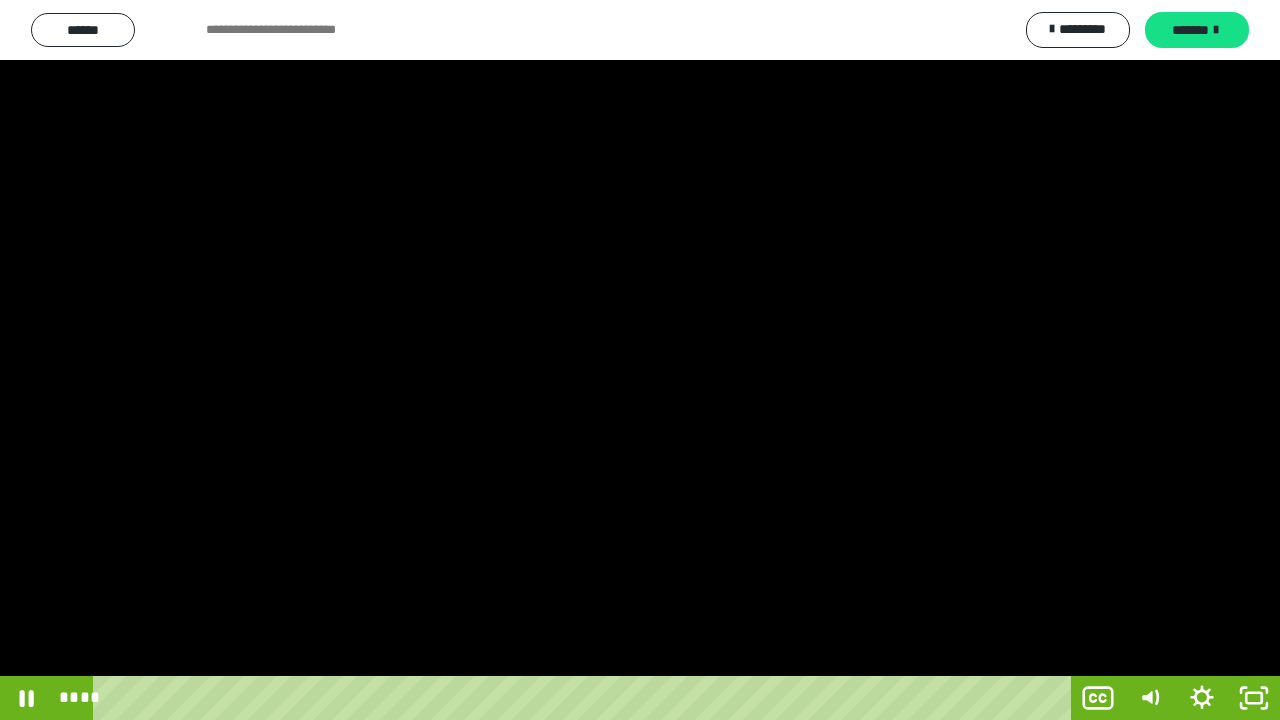 click at bounding box center (640, 360) 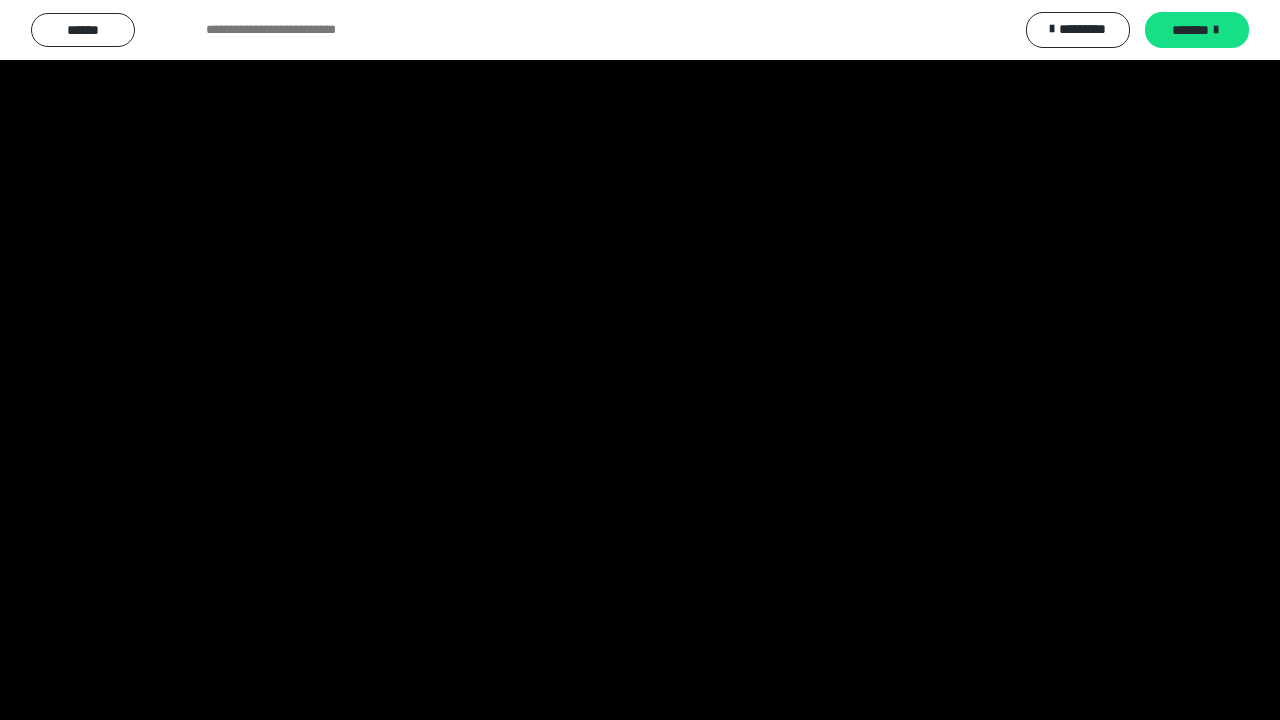 click at bounding box center [640, 360] 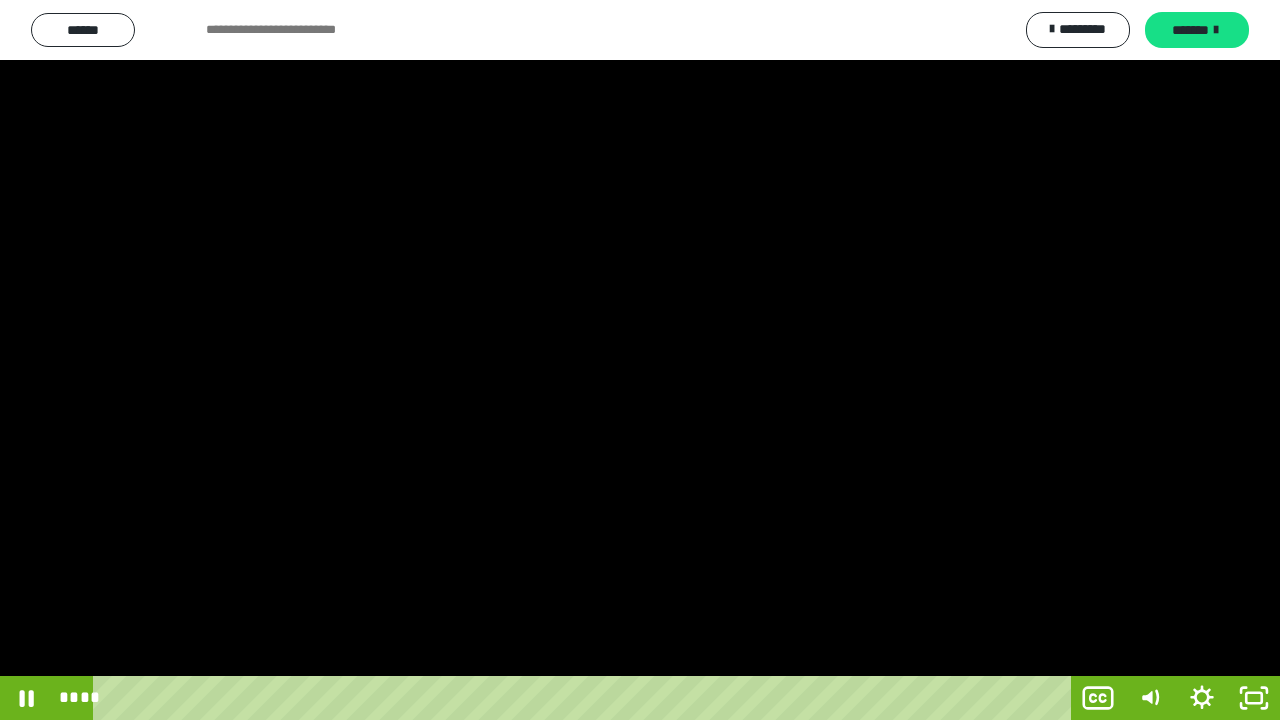 click at bounding box center [640, 360] 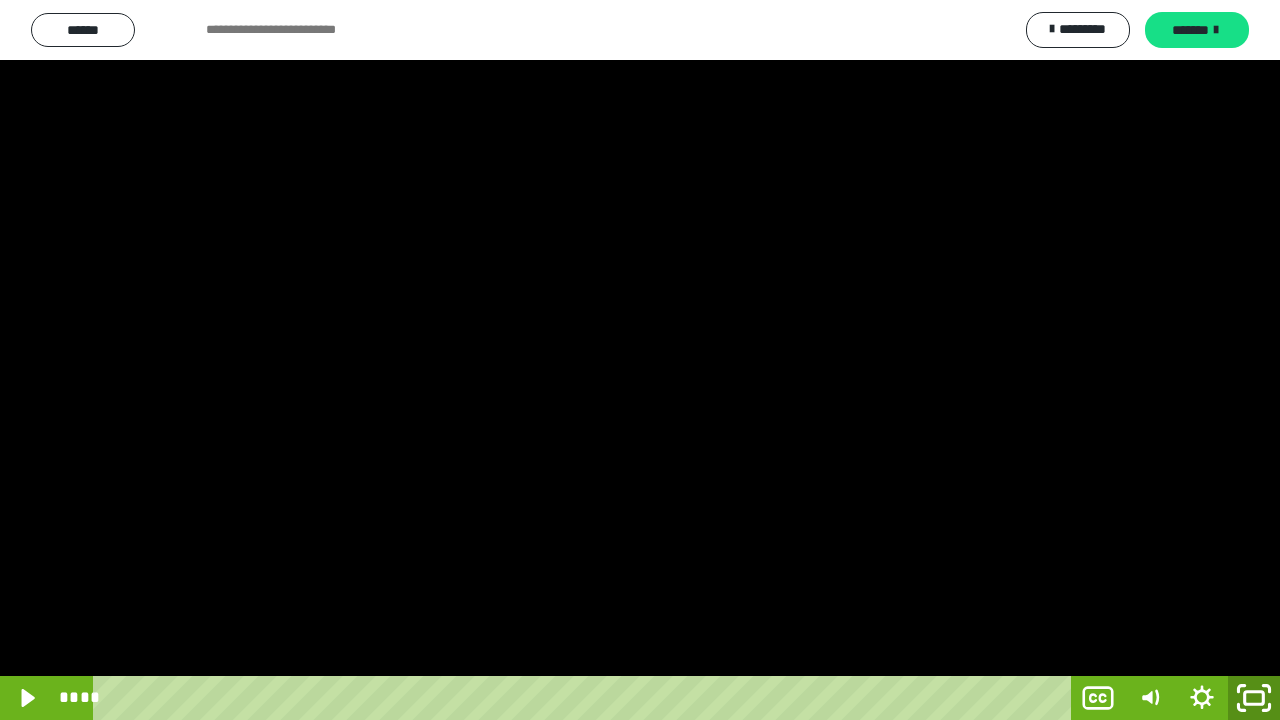 click 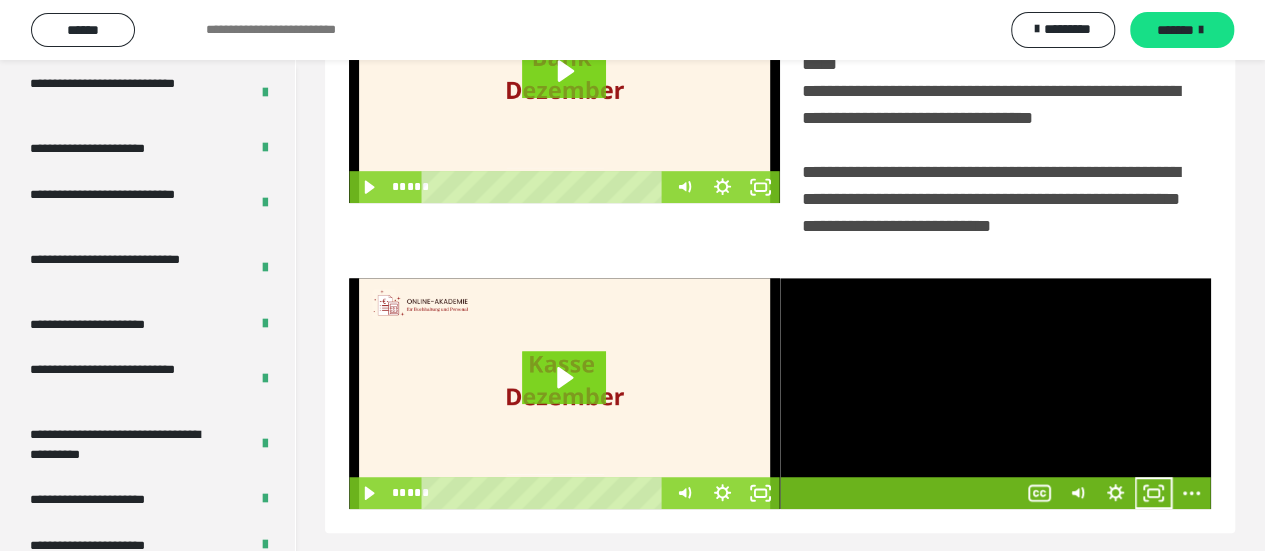 scroll, scrollTop: 542, scrollLeft: 0, axis: vertical 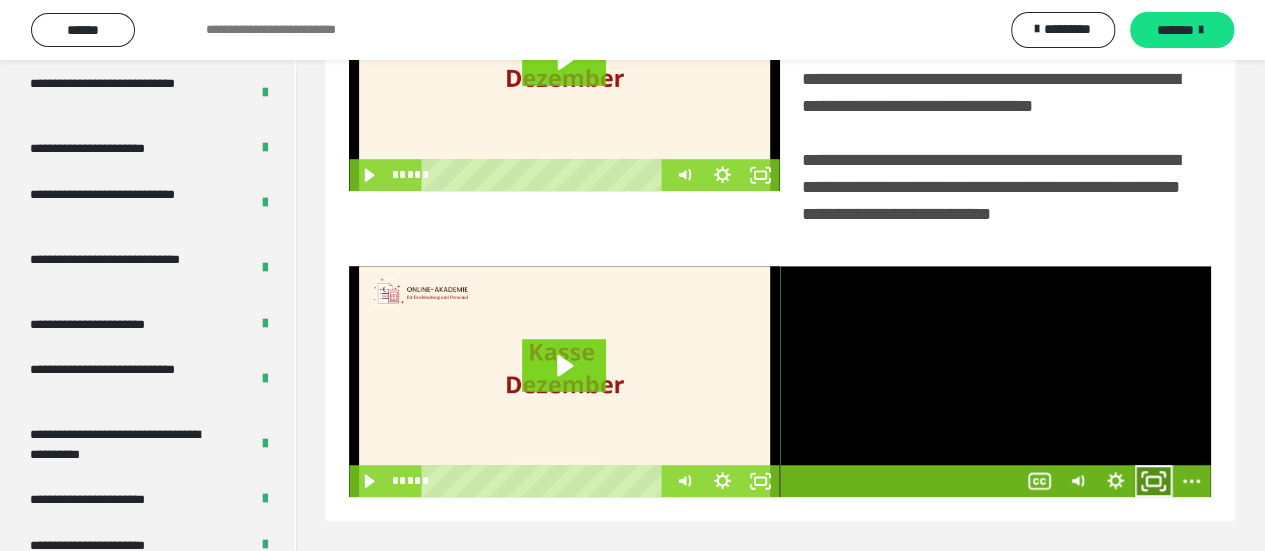 click 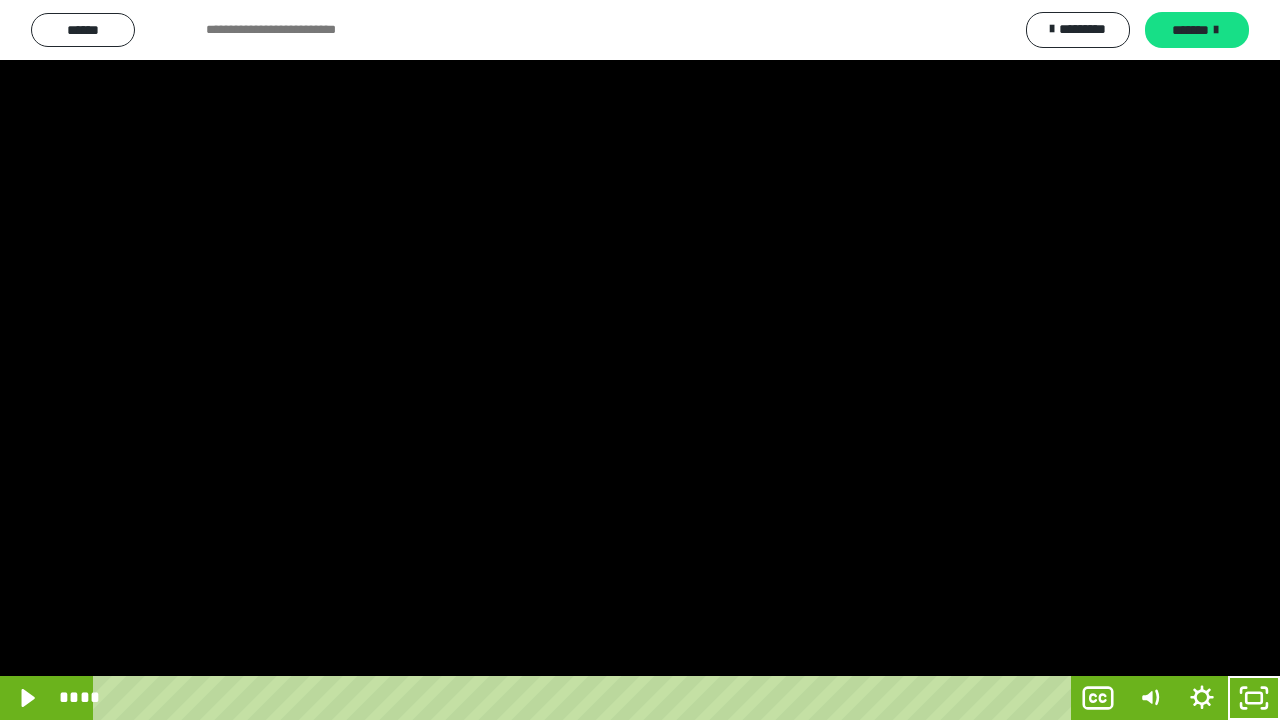 click at bounding box center (640, 360) 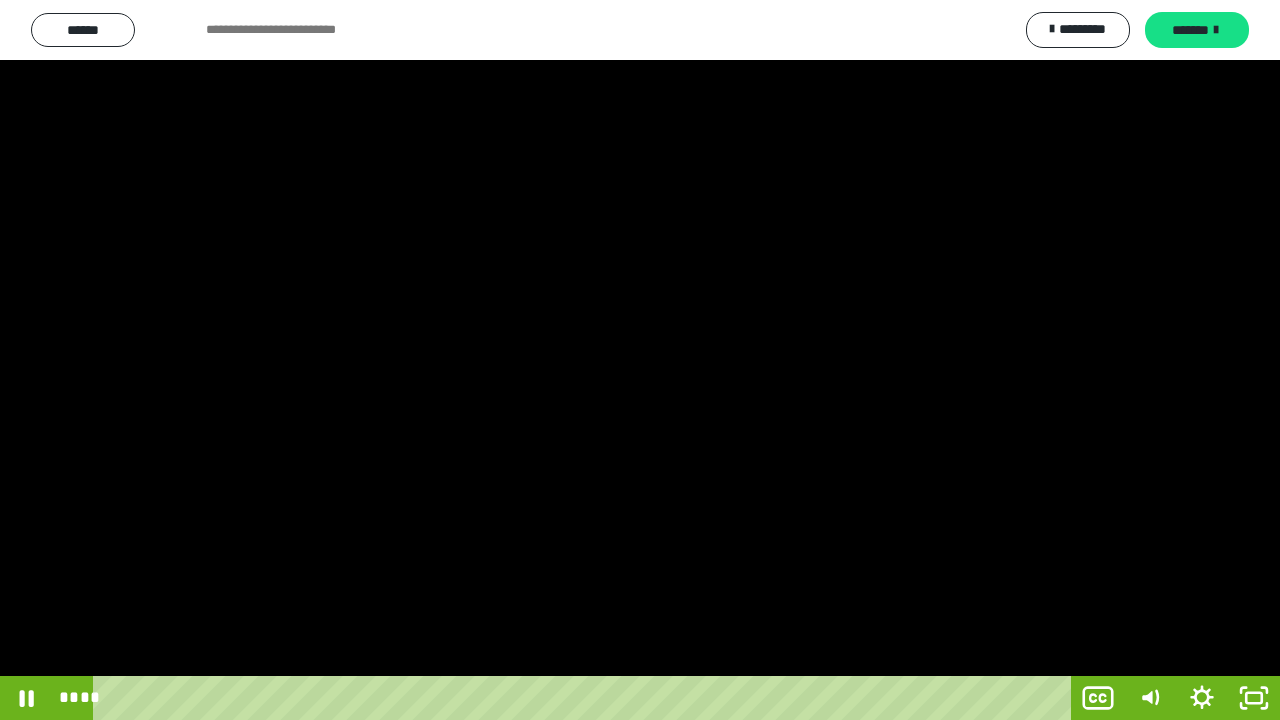 click at bounding box center [640, 360] 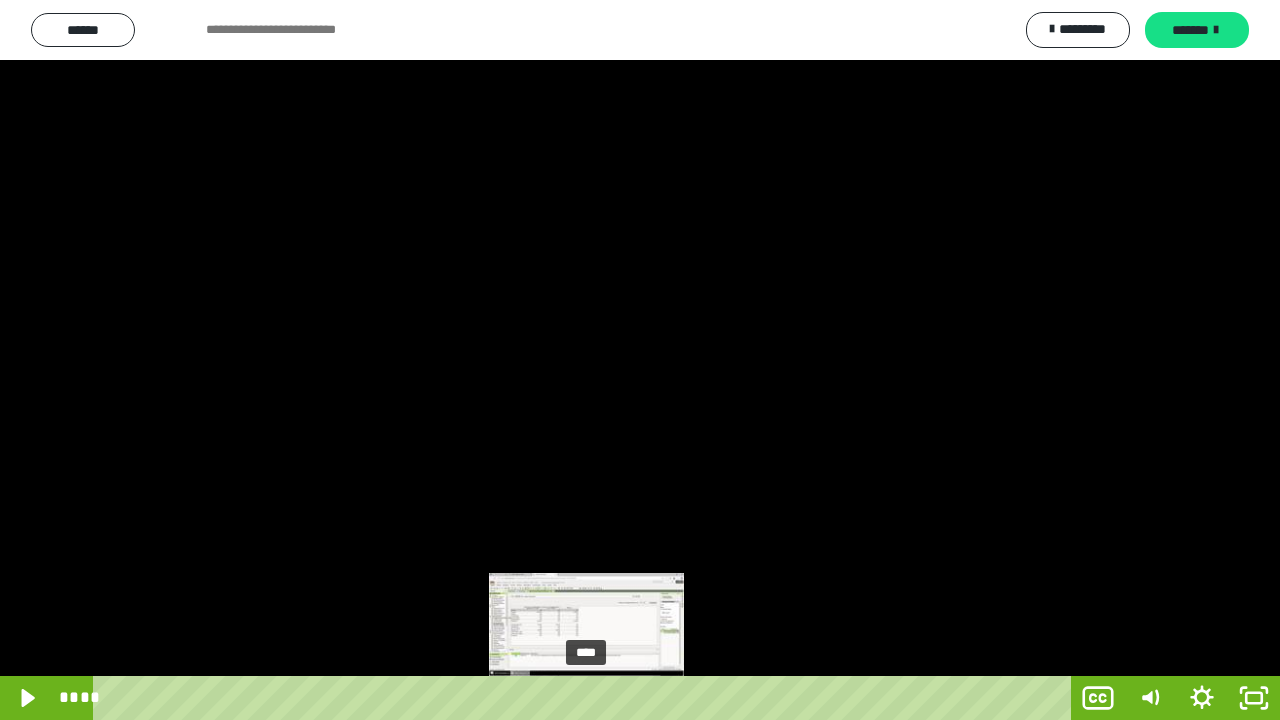click on "****" at bounding box center (586, 698) 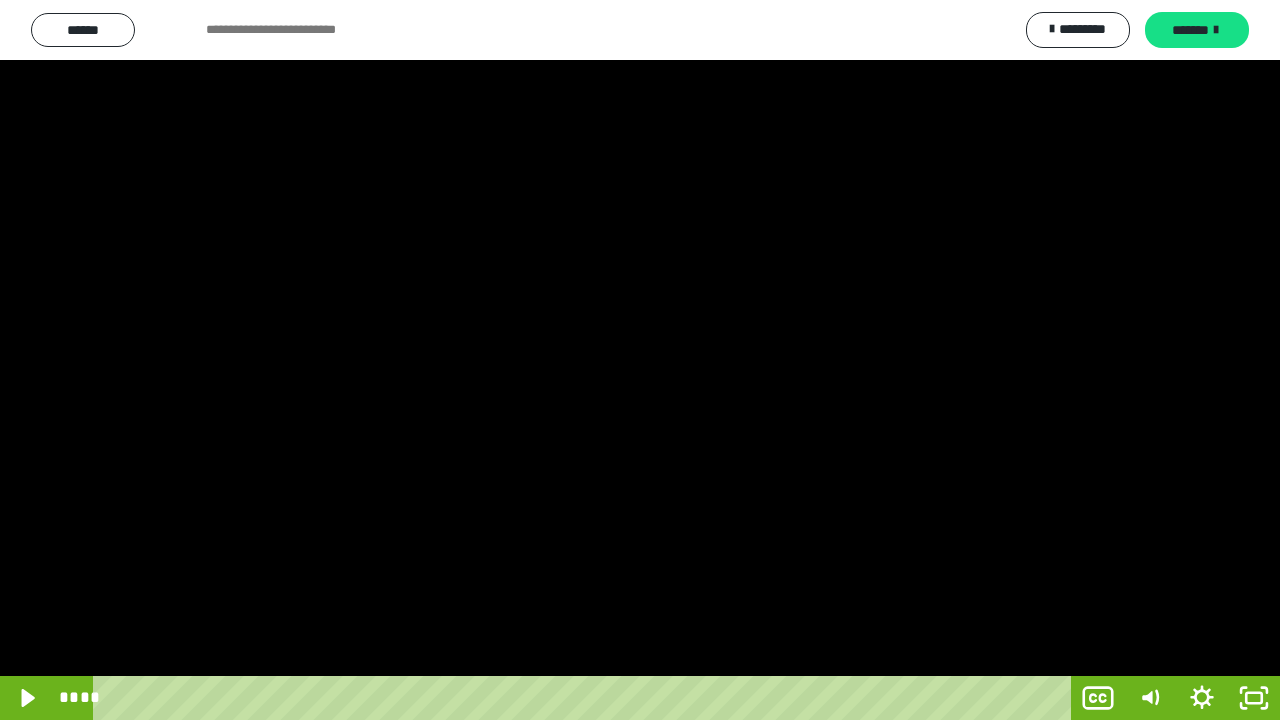 click at bounding box center [640, 360] 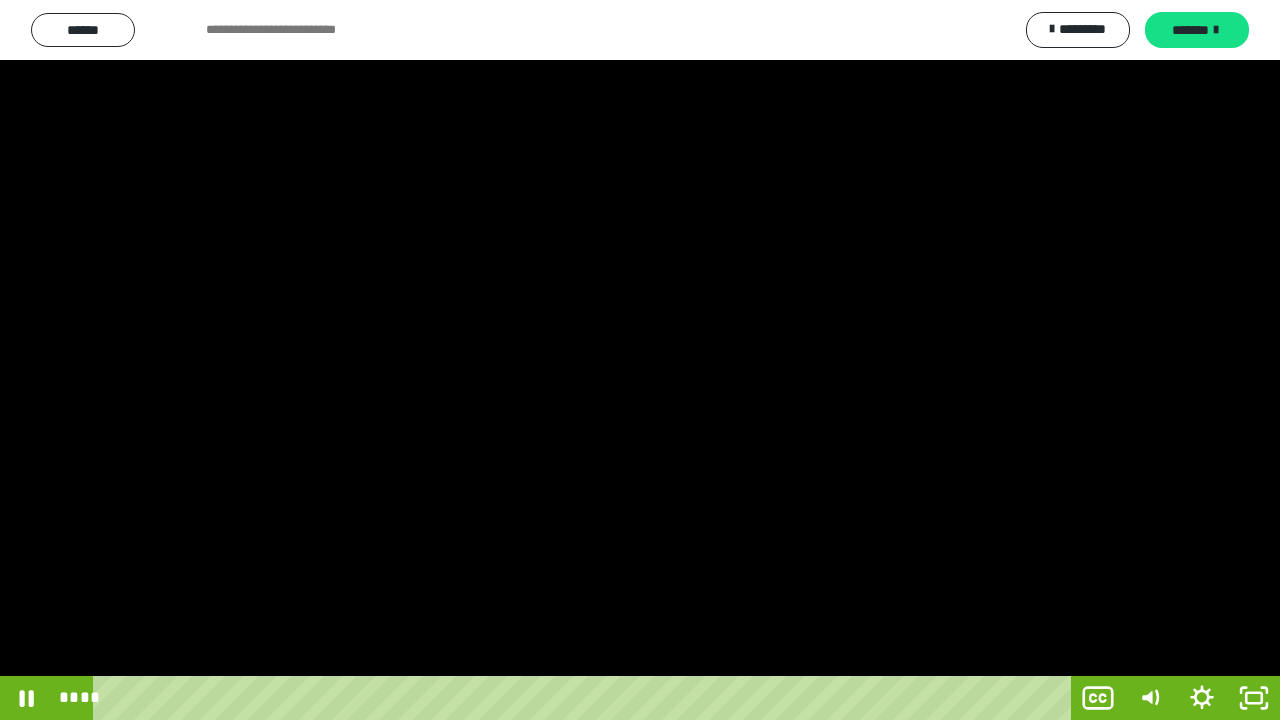 click at bounding box center (640, 360) 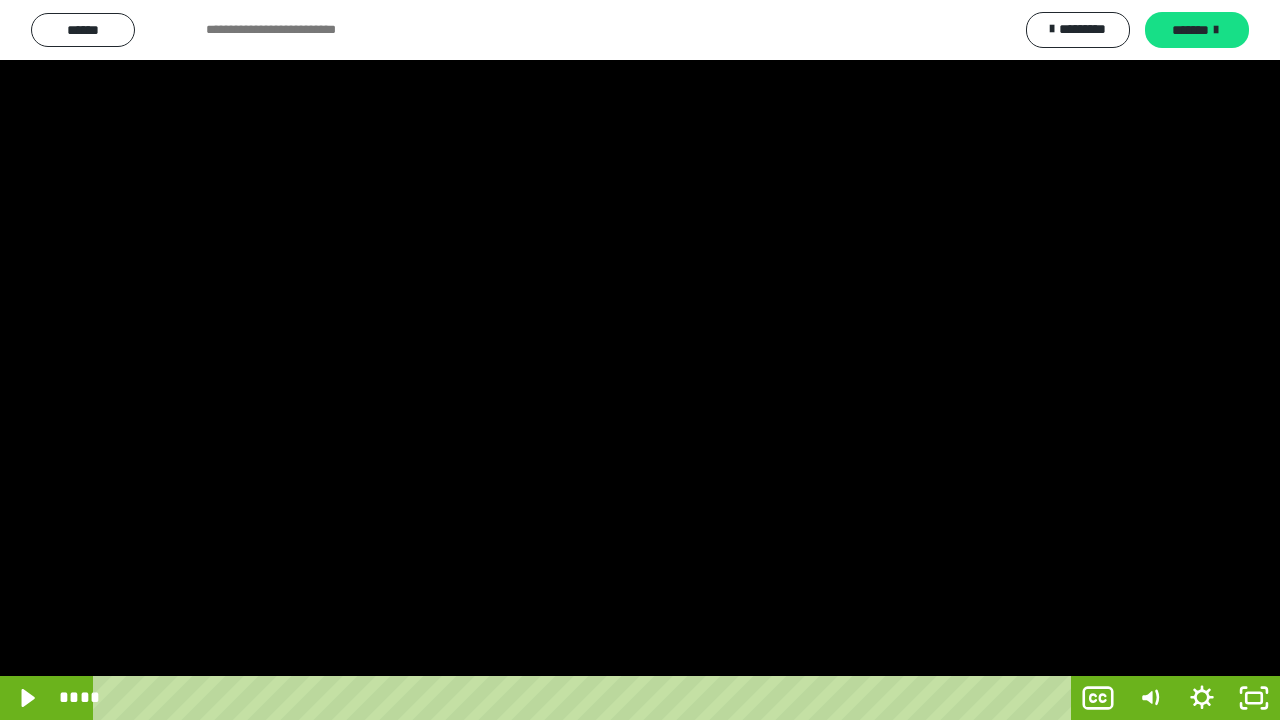 click at bounding box center [640, 360] 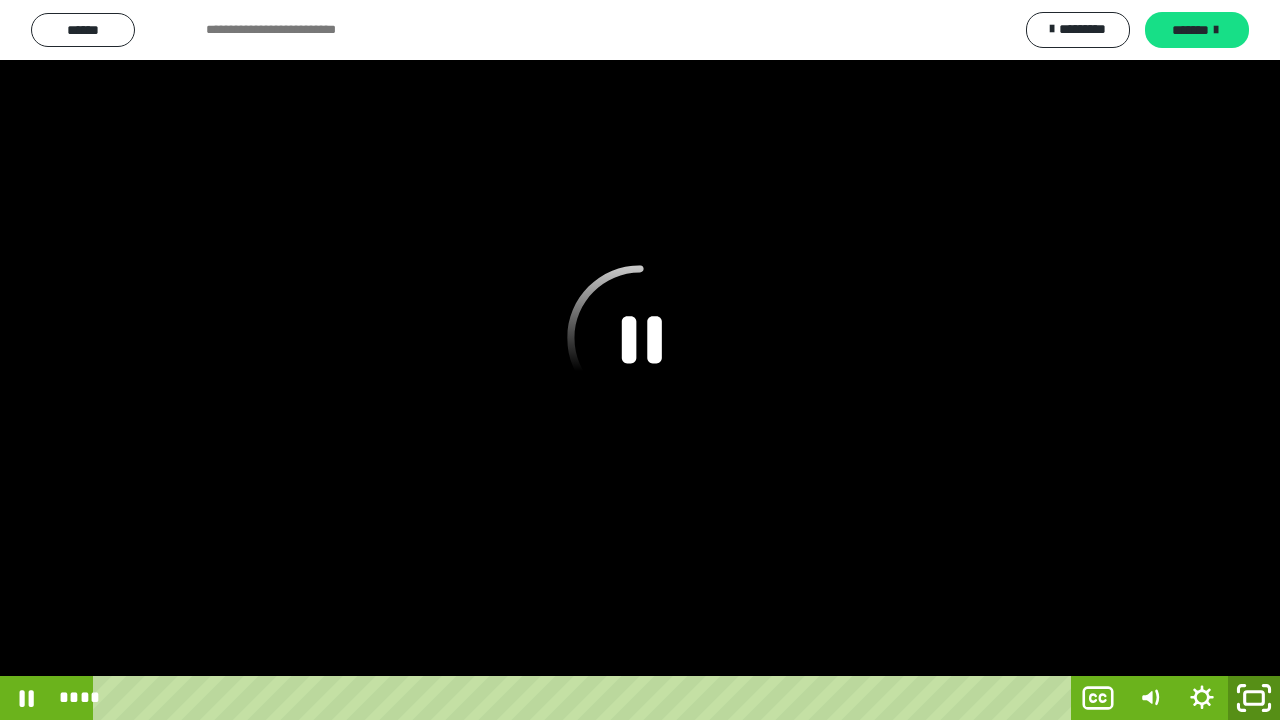 click 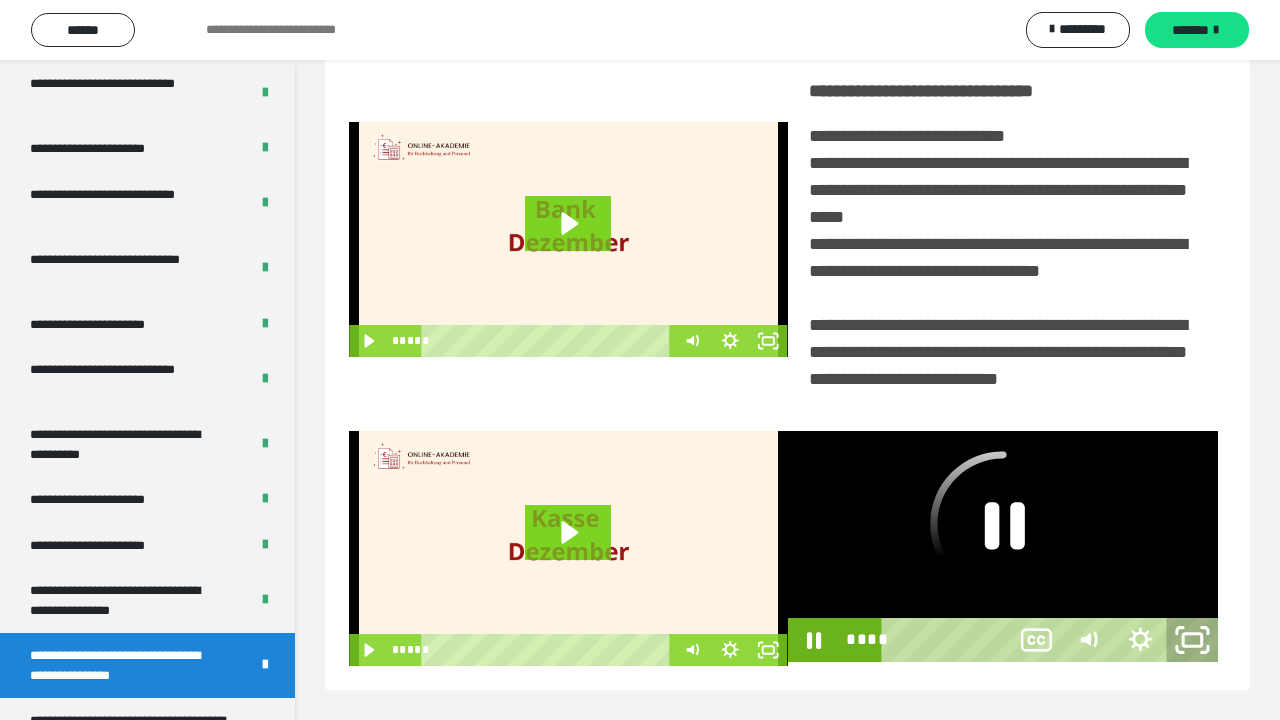 click on "**********" at bounding box center [640, 196] 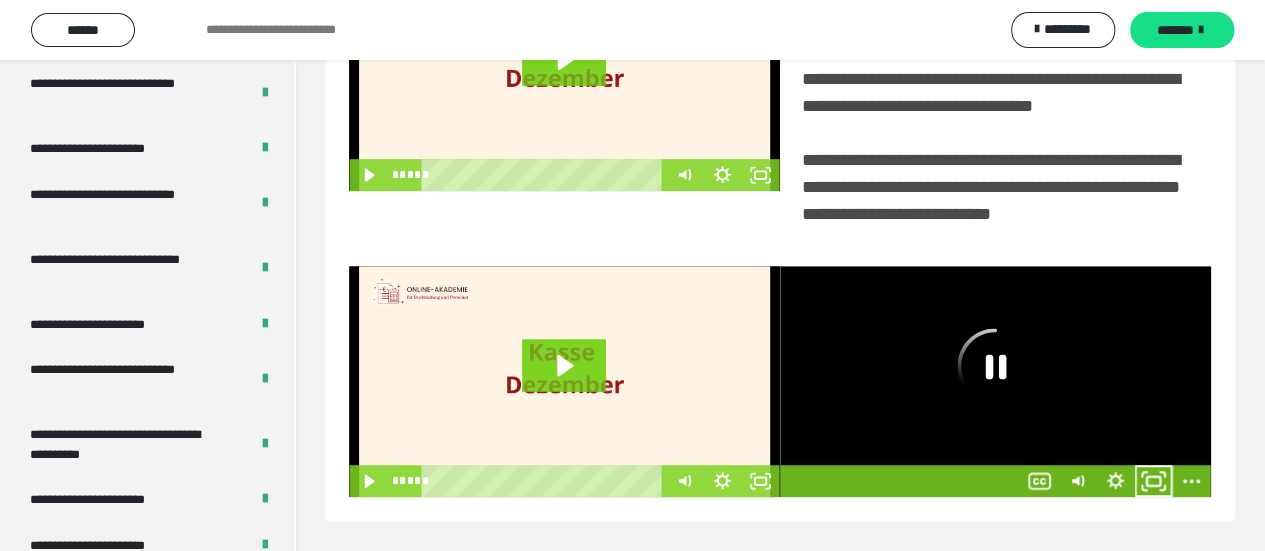 scroll, scrollTop: 542, scrollLeft: 0, axis: vertical 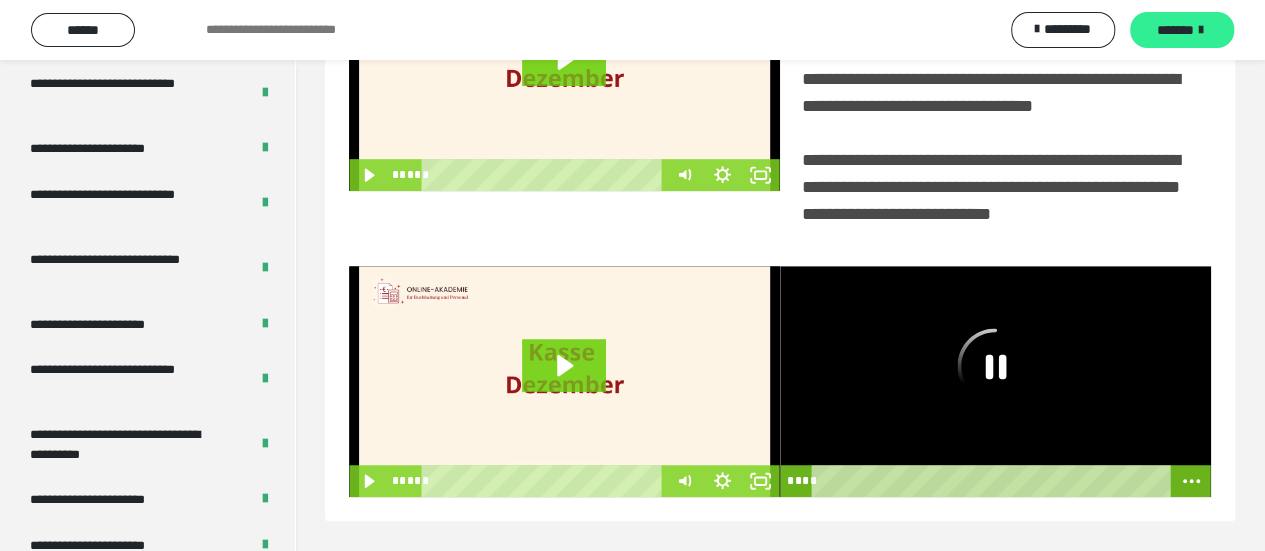 click on "*******" at bounding box center (1175, 30) 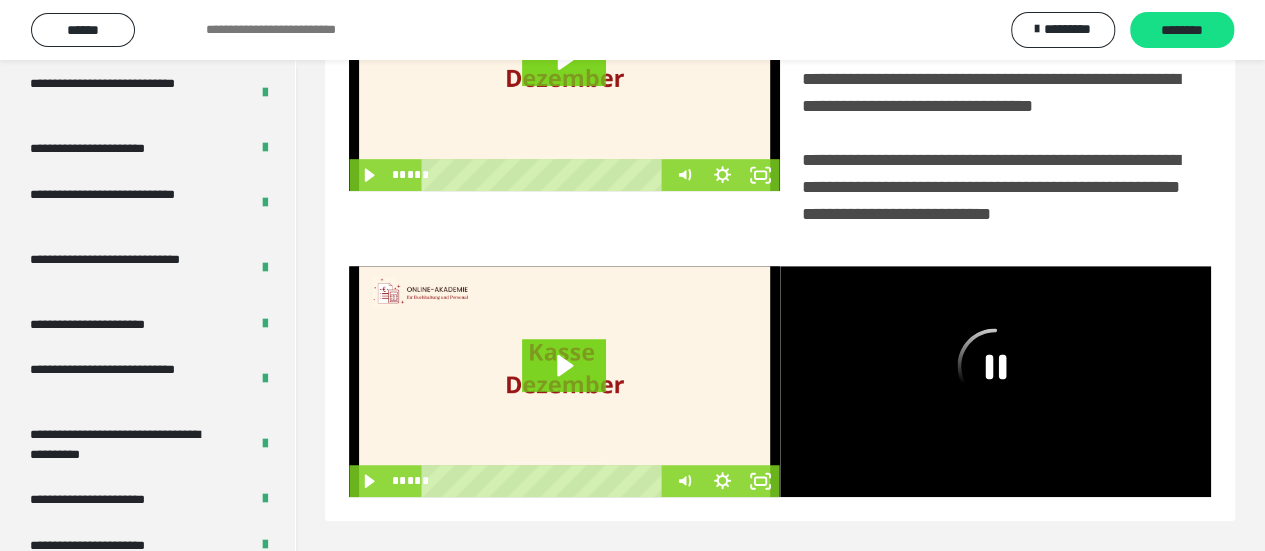 scroll, scrollTop: 144, scrollLeft: 0, axis: vertical 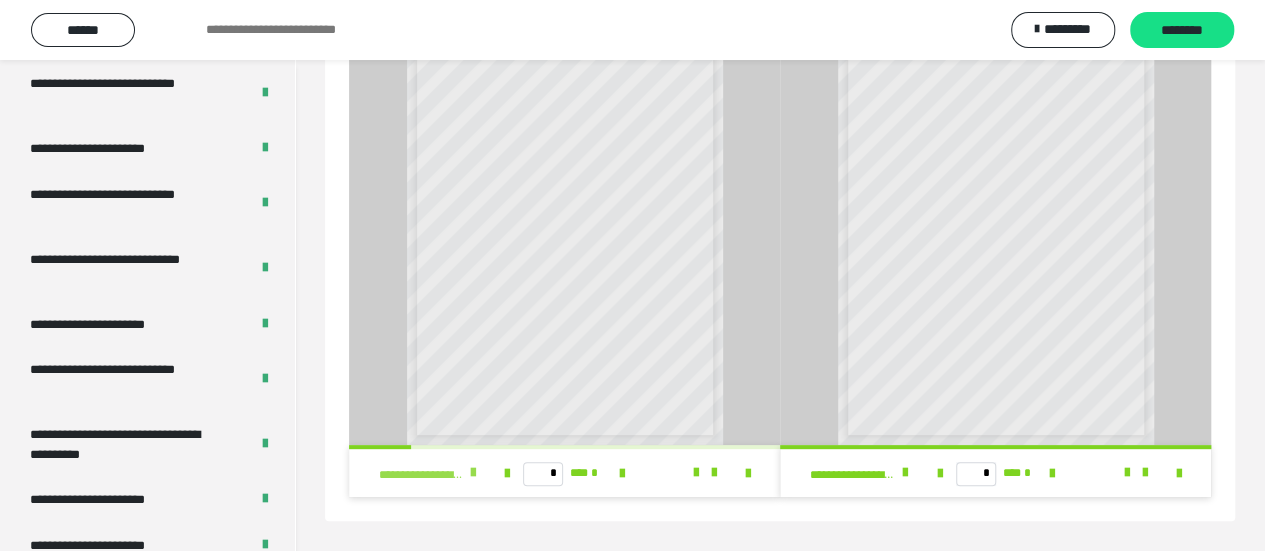 click at bounding box center [473, 473] 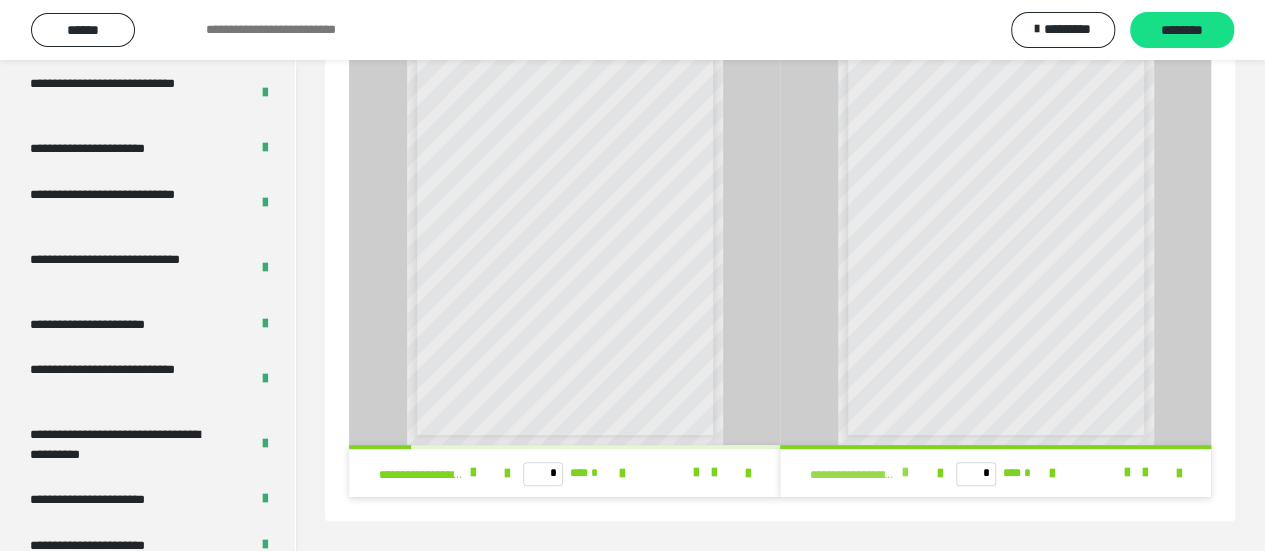 click at bounding box center [904, 473] 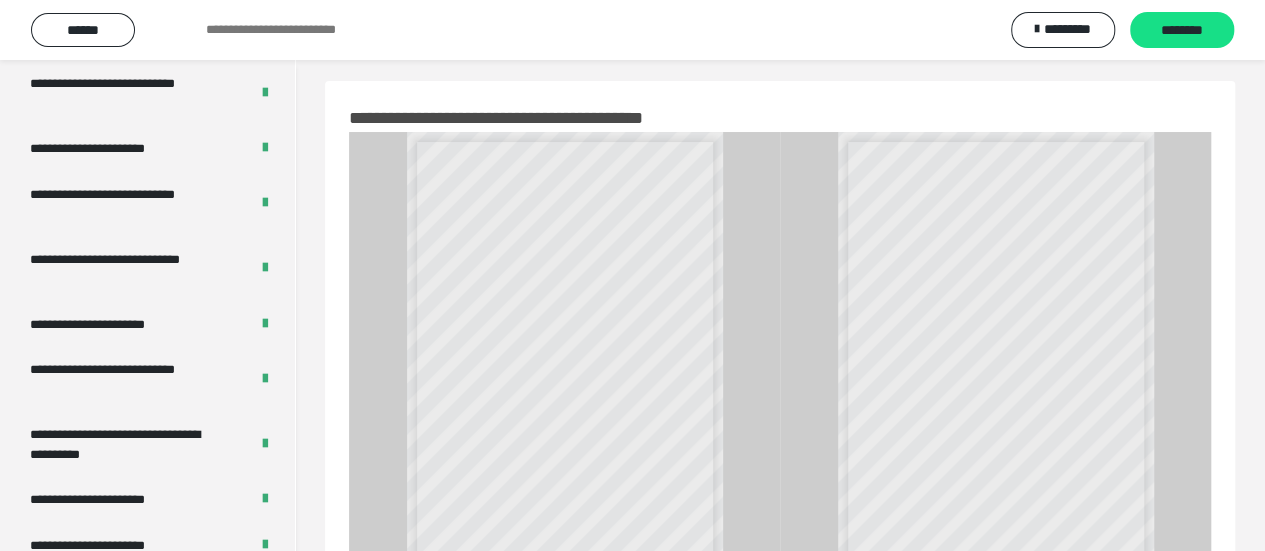 scroll, scrollTop: 0, scrollLeft: 0, axis: both 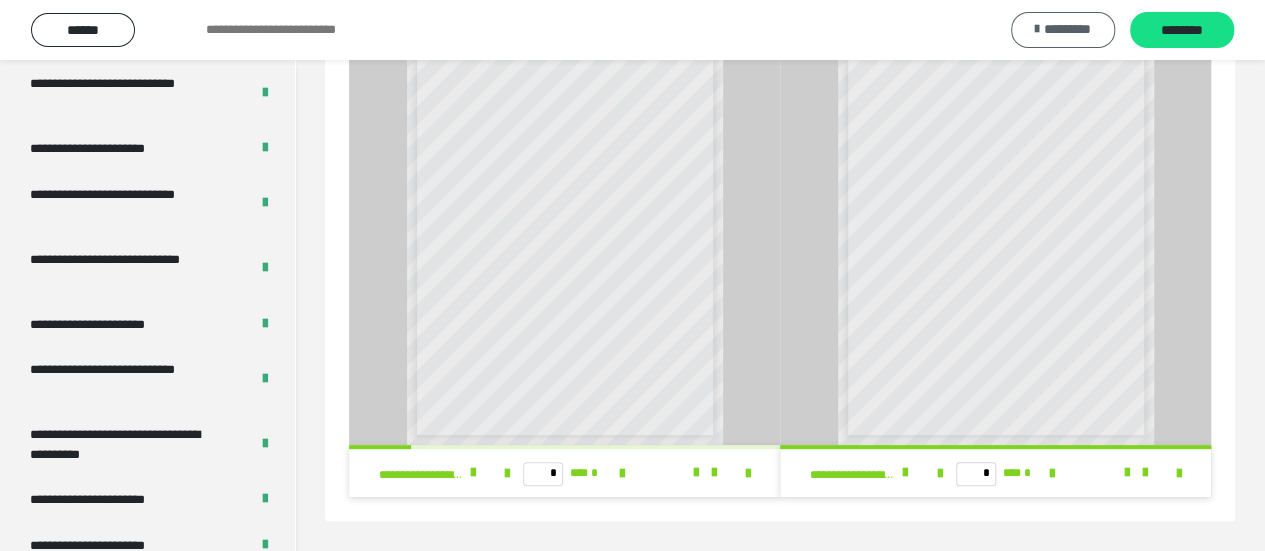 click on "*********" at bounding box center (1067, 29) 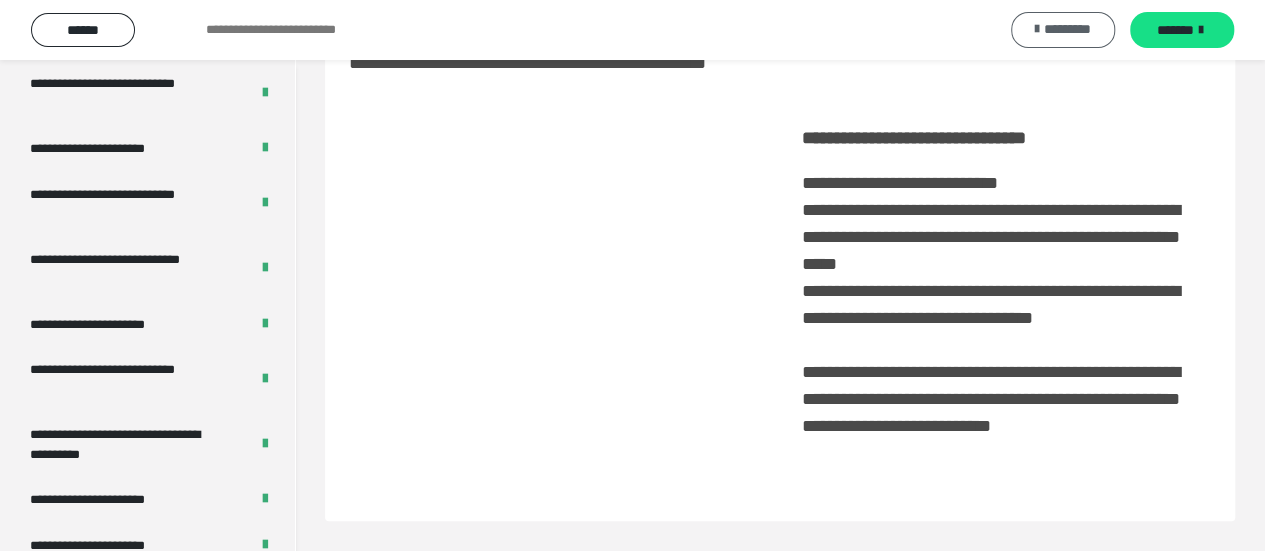 scroll, scrollTop: 118, scrollLeft: 0, axis: vertical 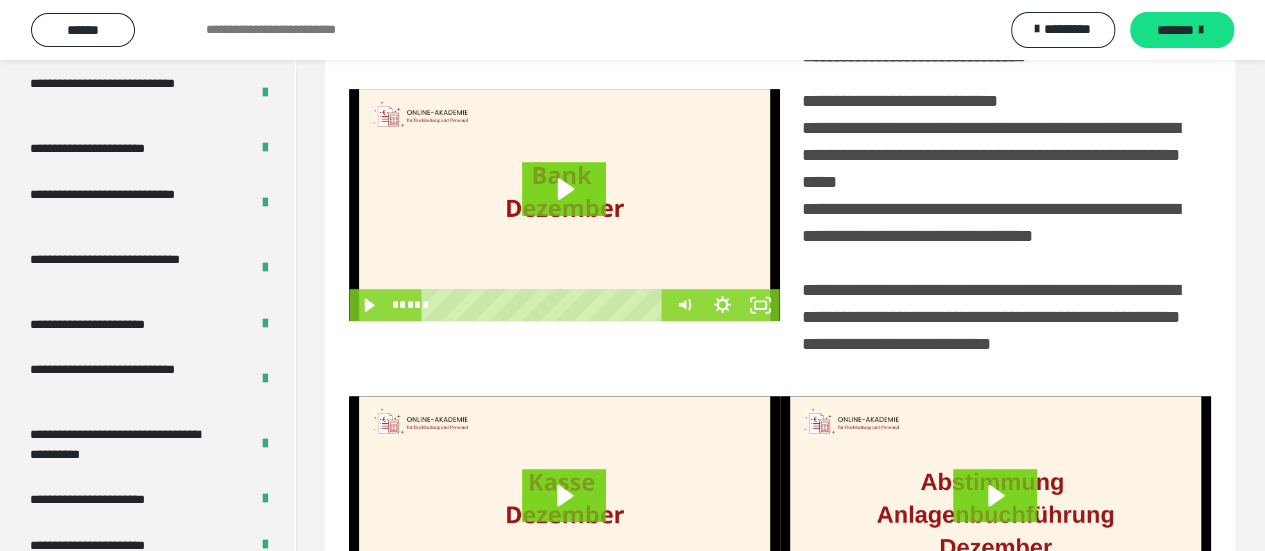 click on "**********" at bounding box center [780, 191] 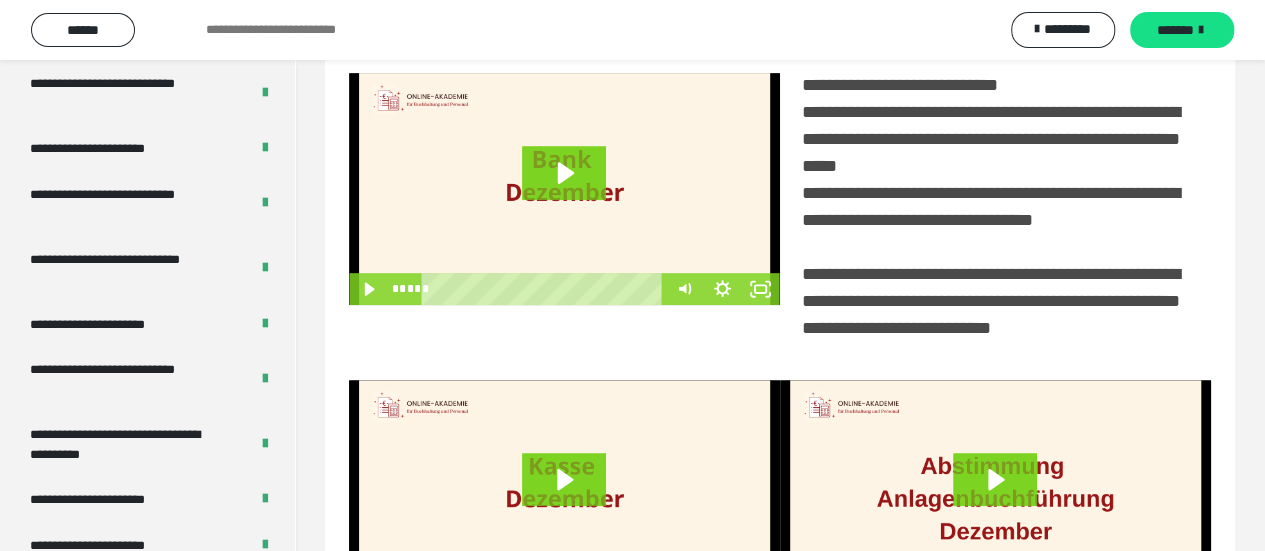 click on "**********" at bounding box center [780, 175] 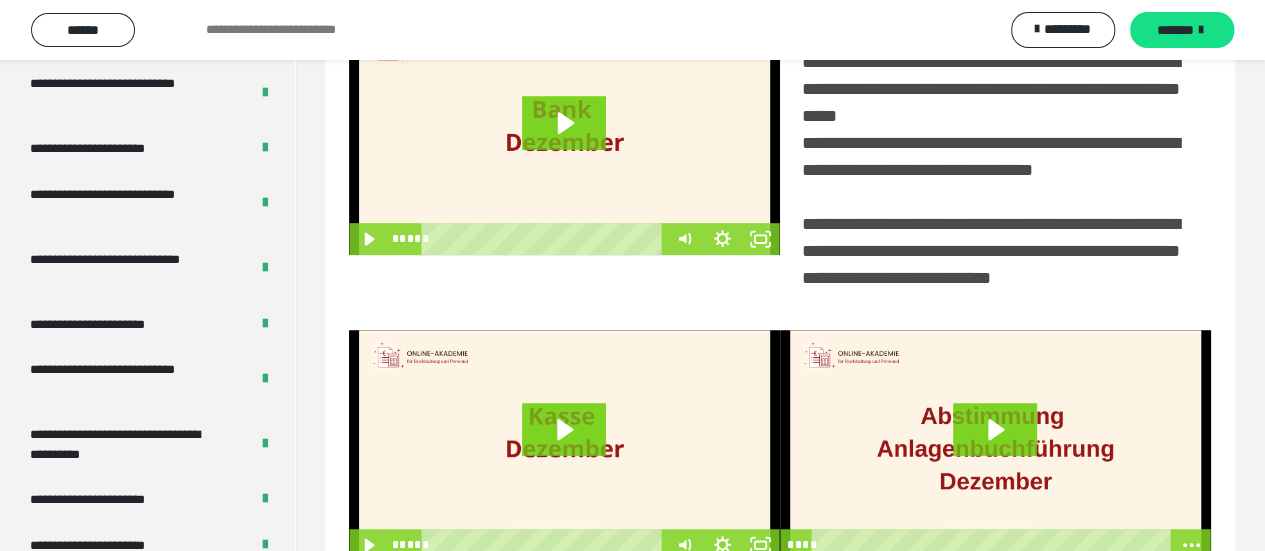 click on "**********" at bounding box center [780, 125] 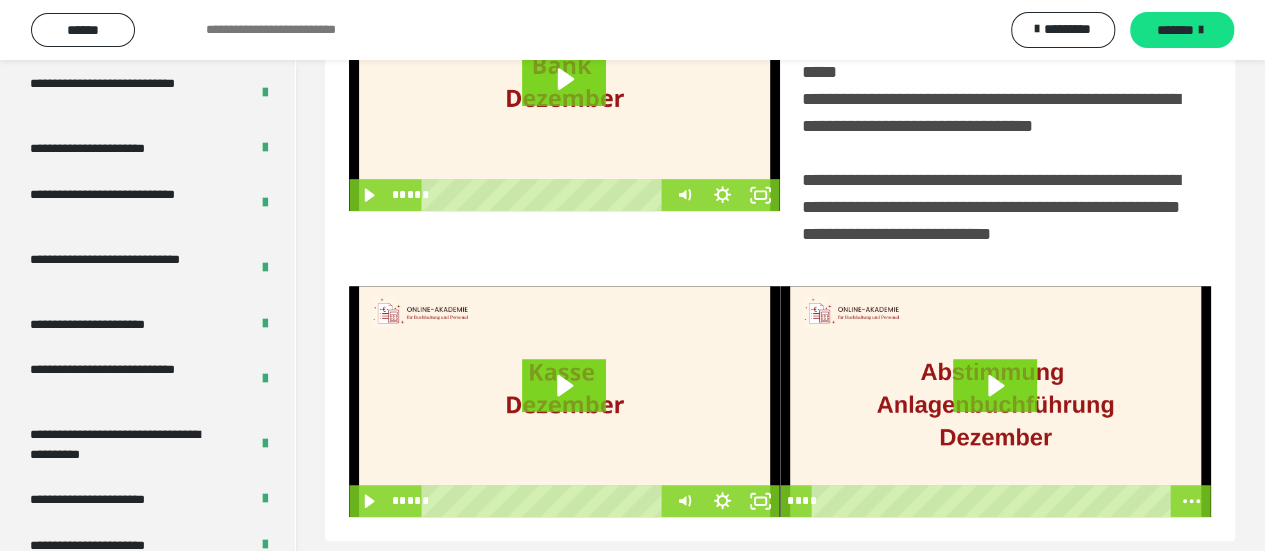 click on "**********" at bounding box center (780, 81) 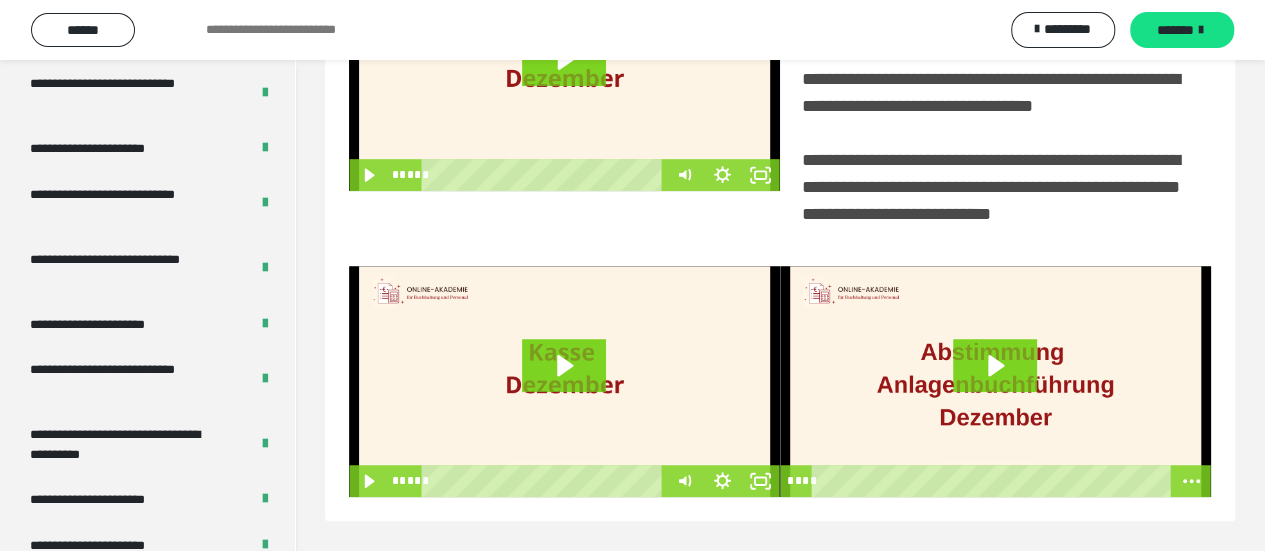 click on "**********" at bounding box center (780, 61) 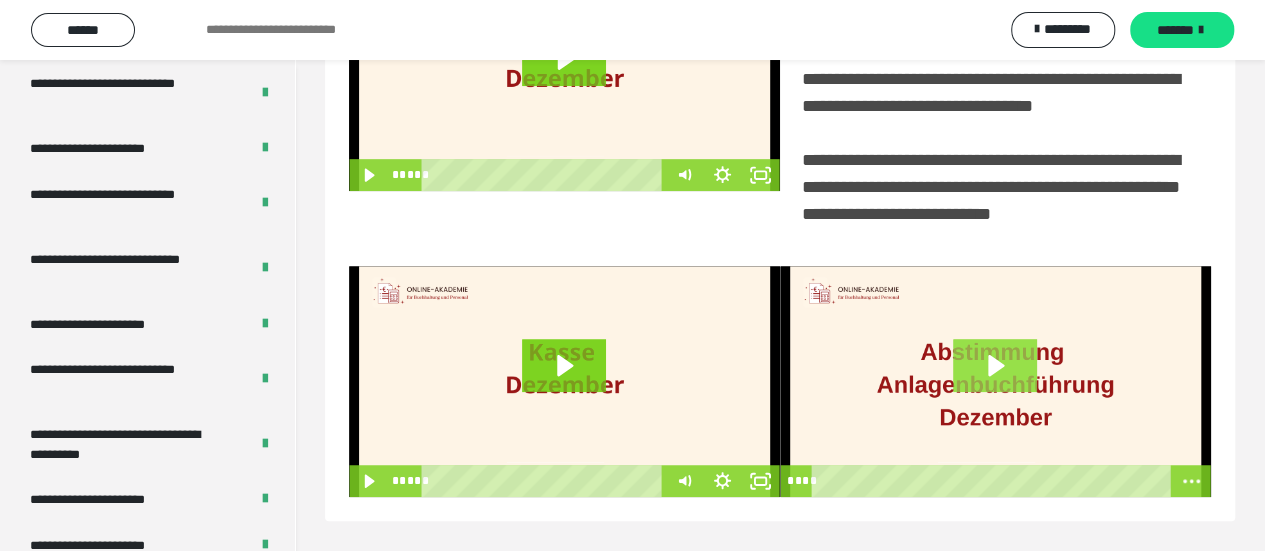 click 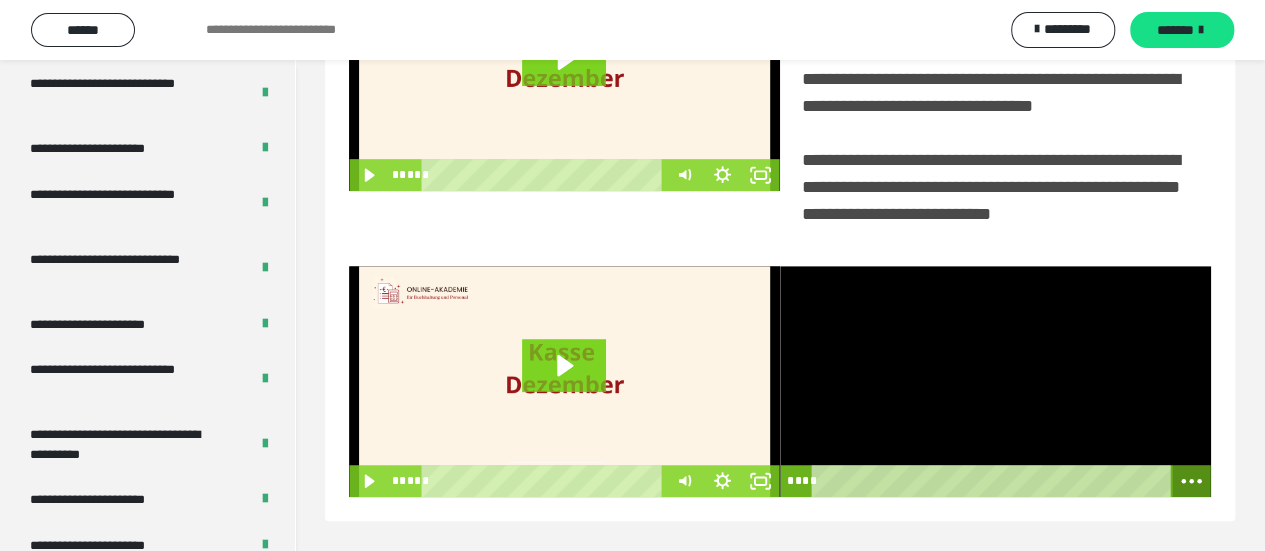 click 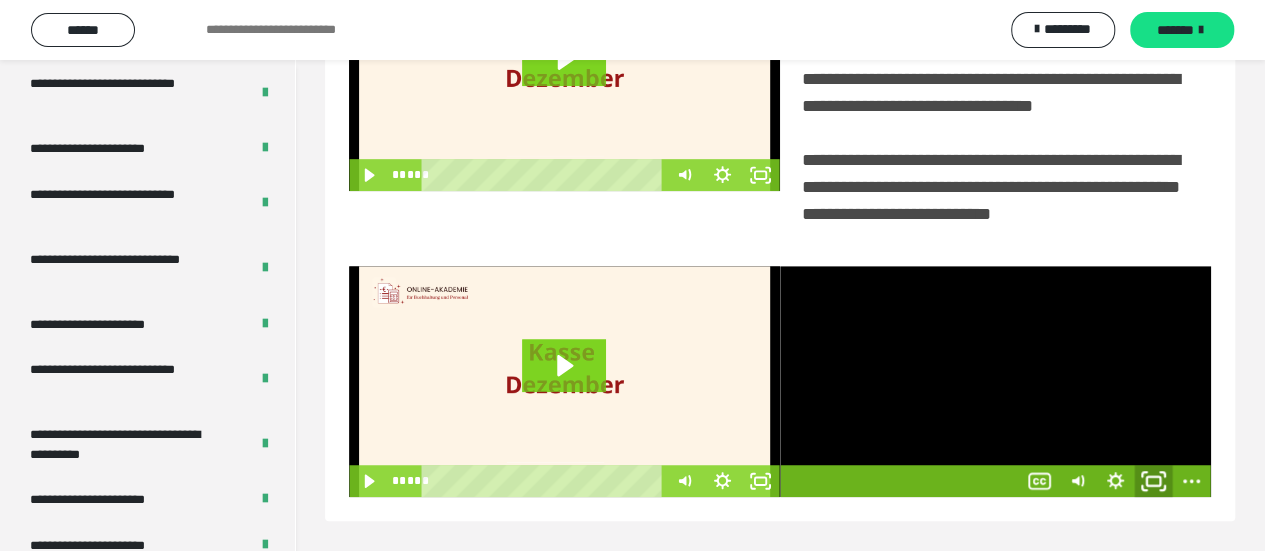 click 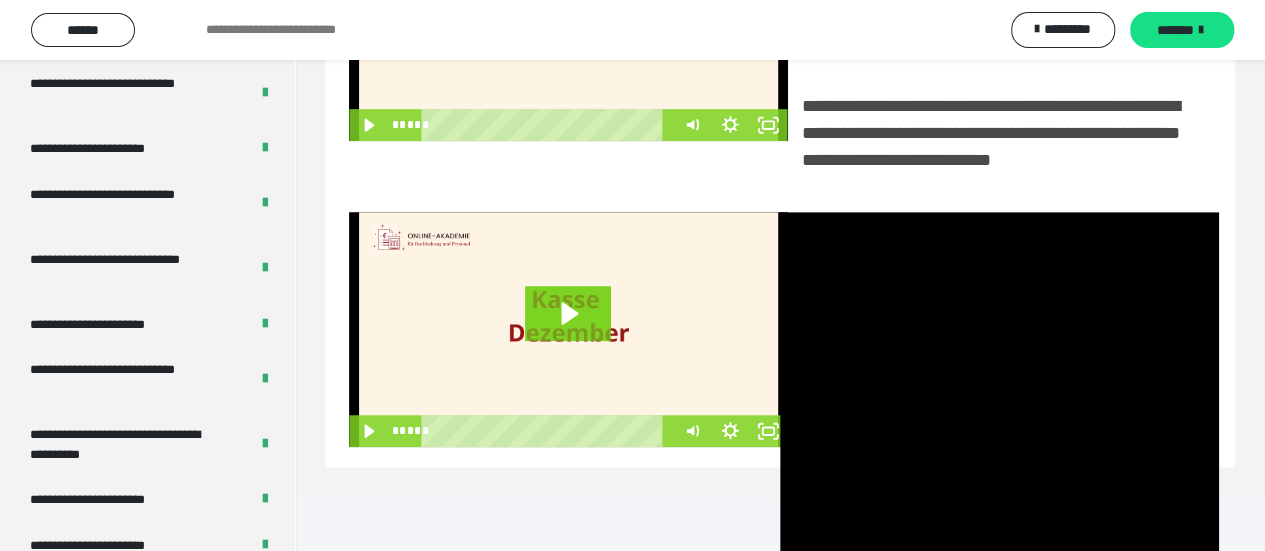 scroll, scrollTop: 382, scrollLeft: 0, axis: vertical 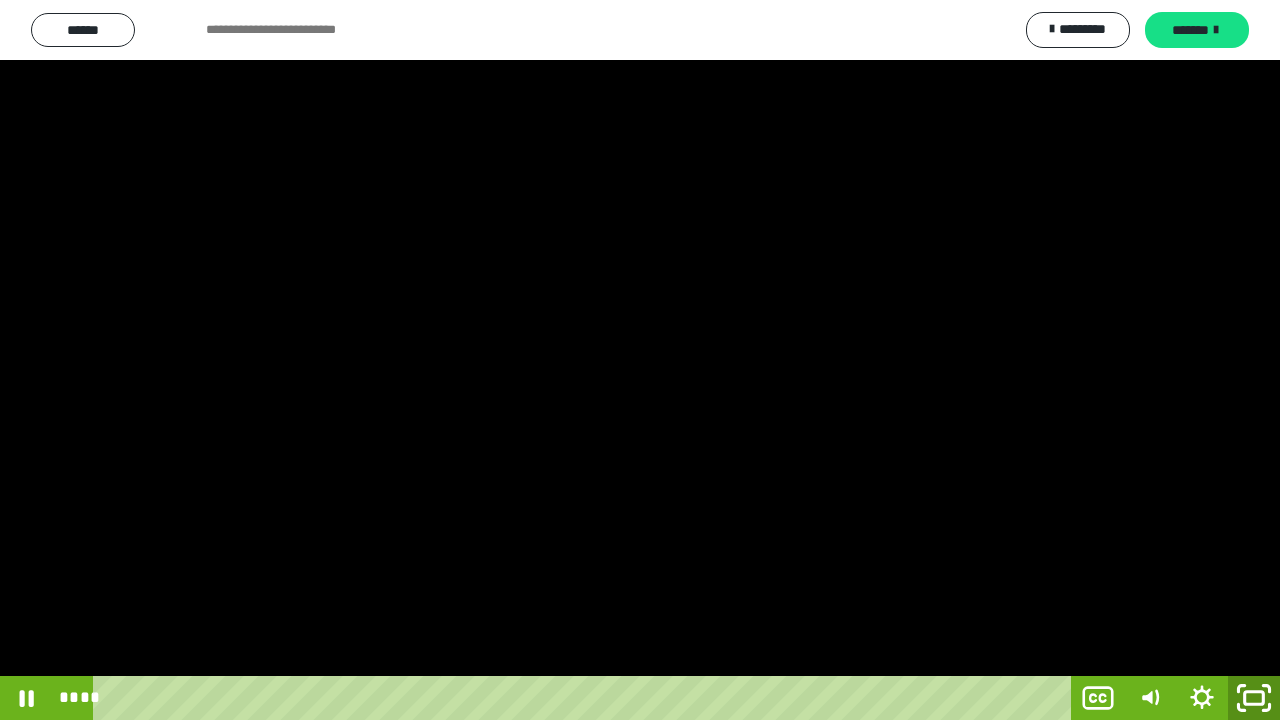 click 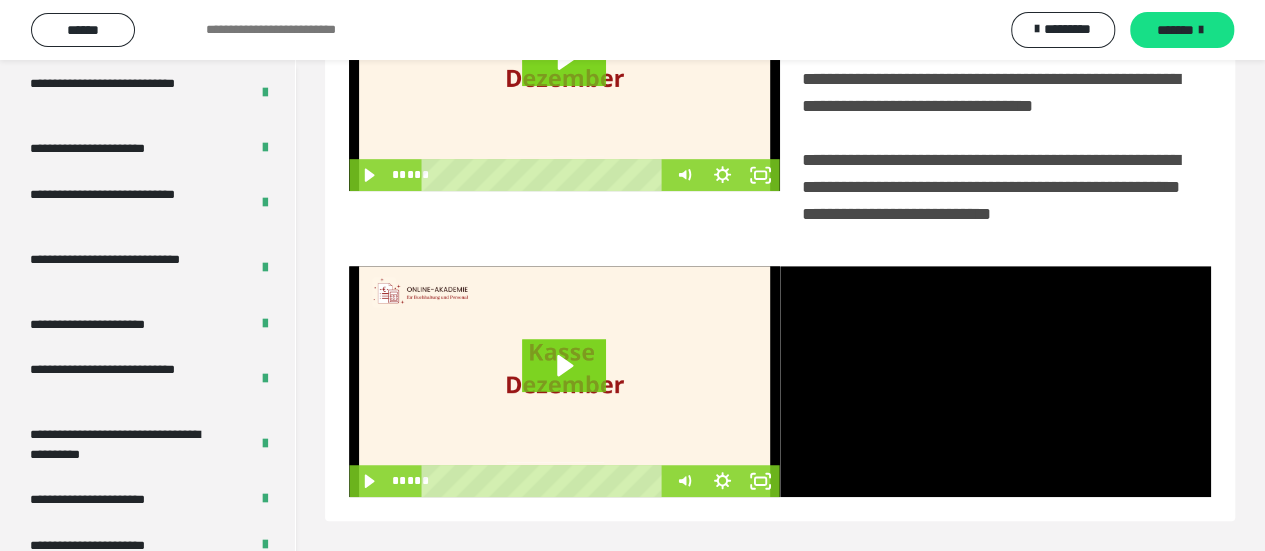 scroll, scrollTop: 542, scrollLeft: 0, axis: vertical 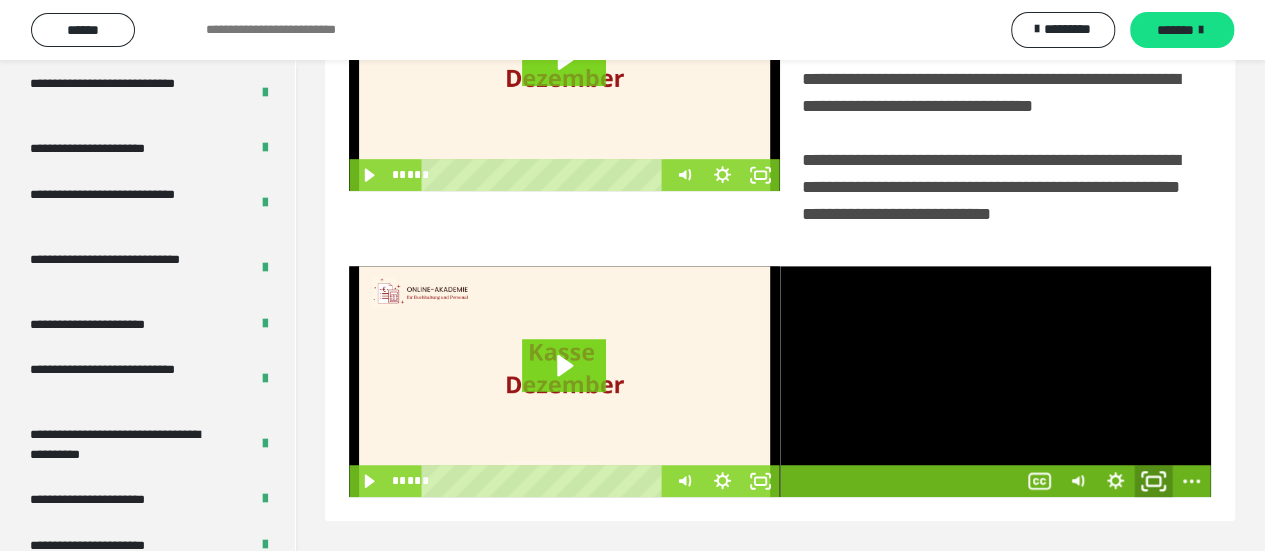 click 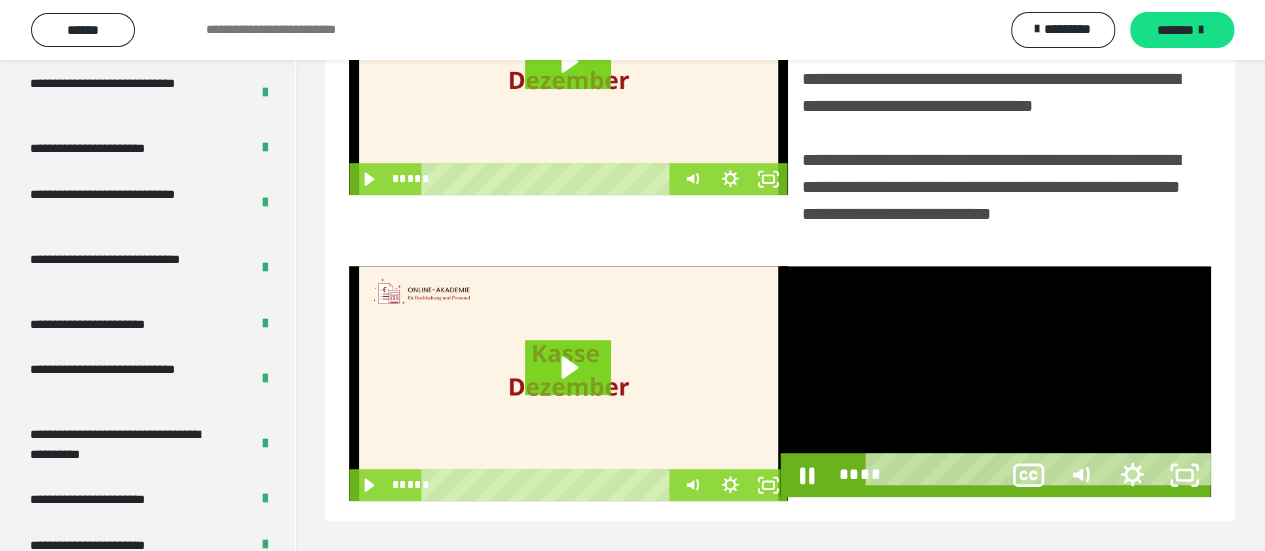 scroll, scrollTop: 382, scrollLeft: 0, axis: vertical 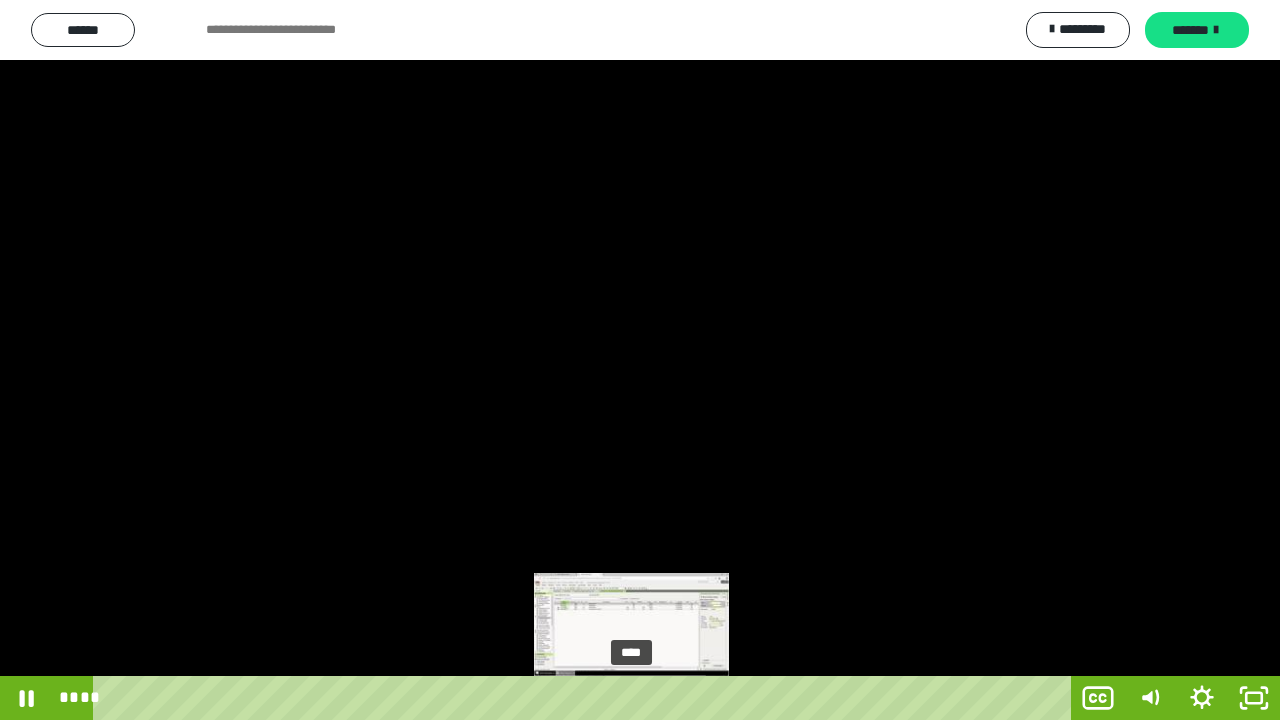 click on "****" at bounding box center [586, 698] 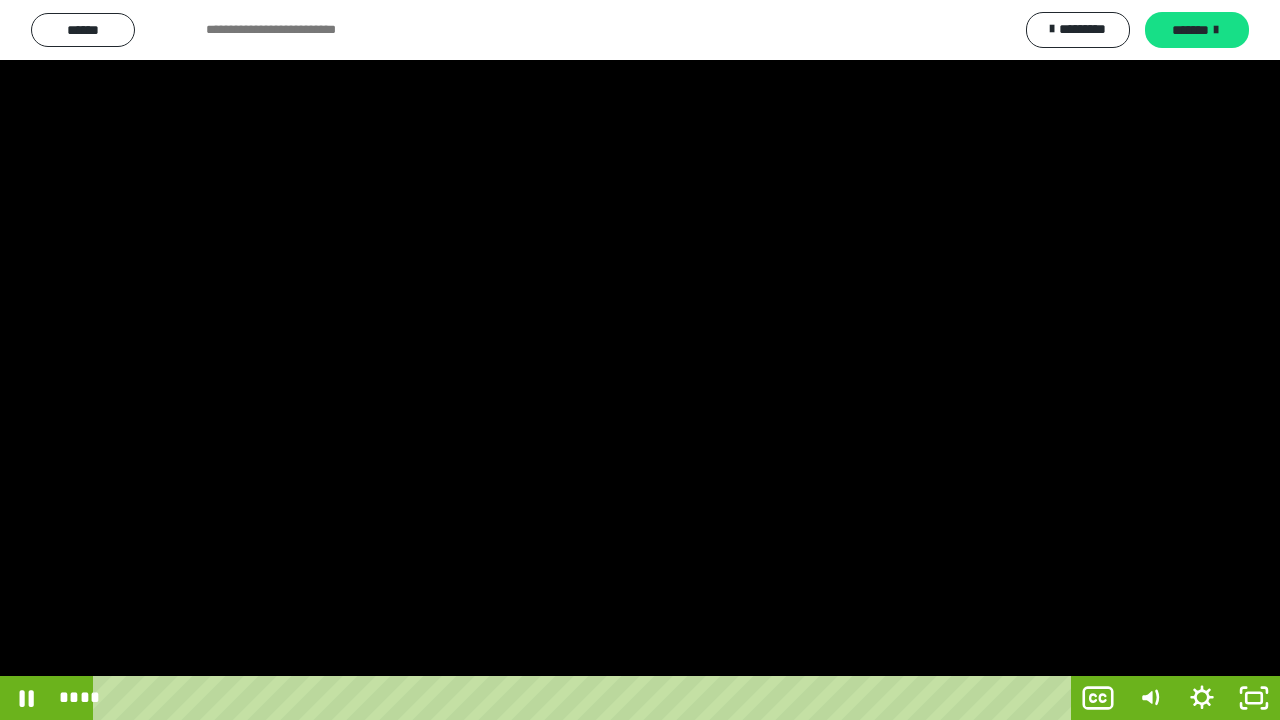 click at bounding box center (640, 360) 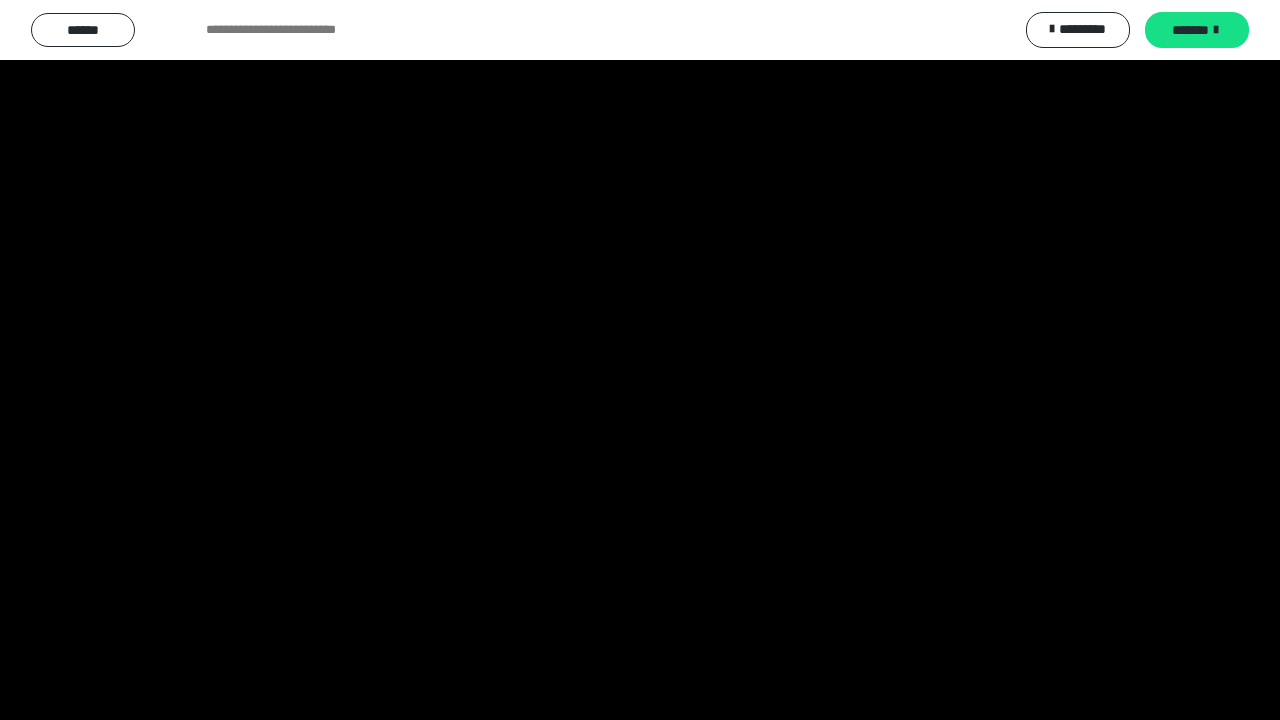 click at bounding box center (640, 360) 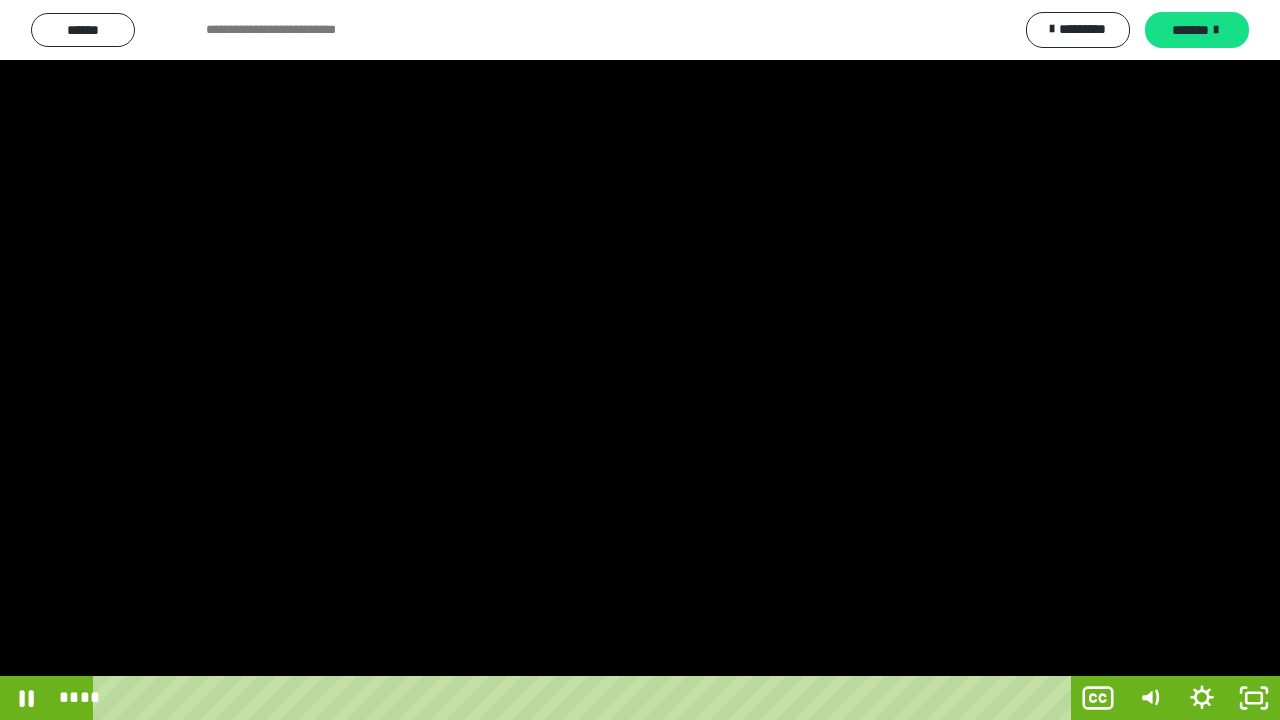 click at bounding box center (640, 360) 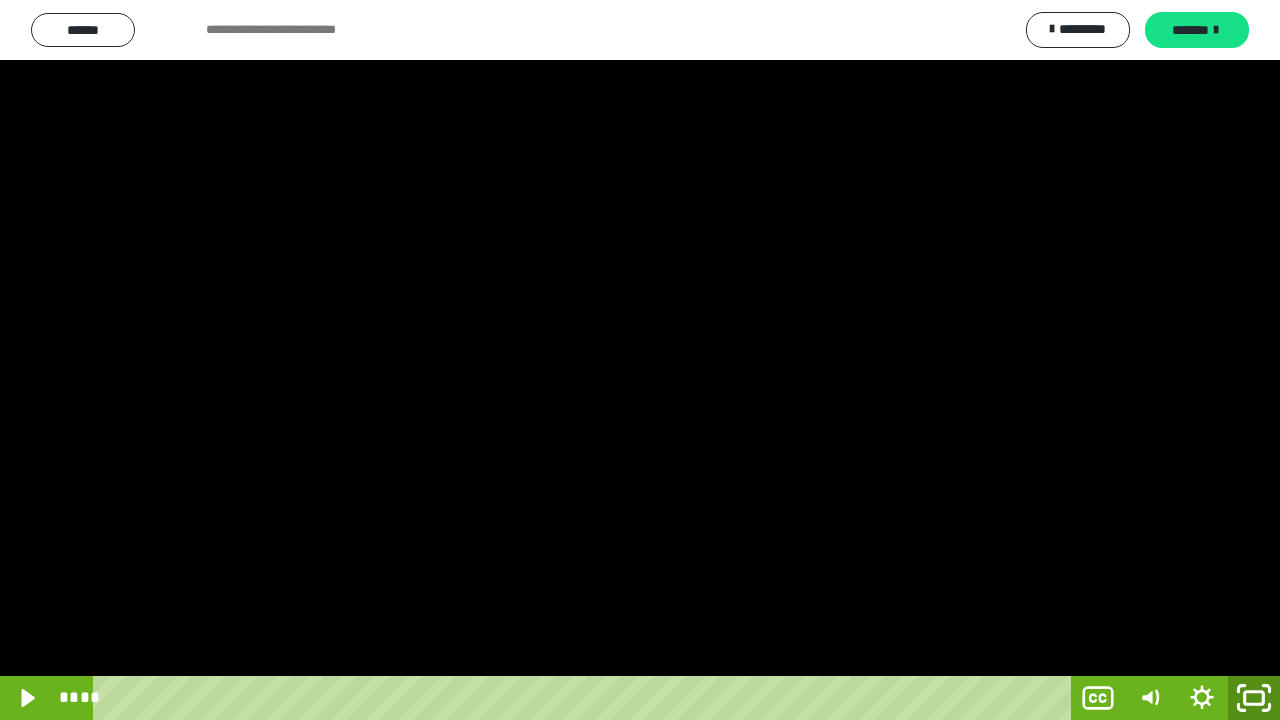 click 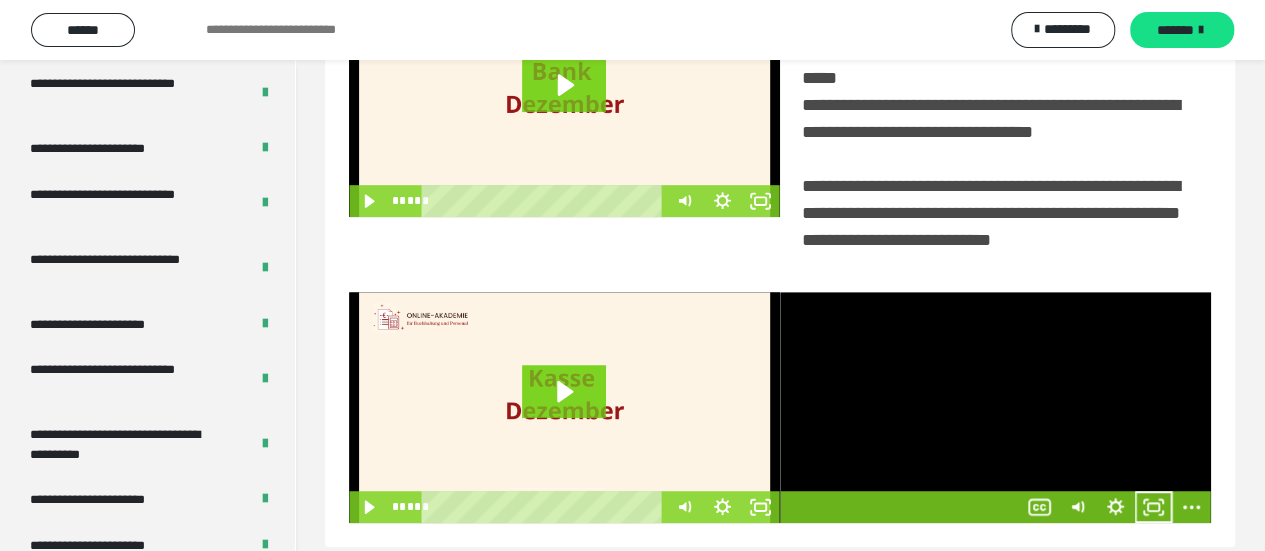 scroll, scrollTop: 515, scrollLeft: 0, axis: vertical 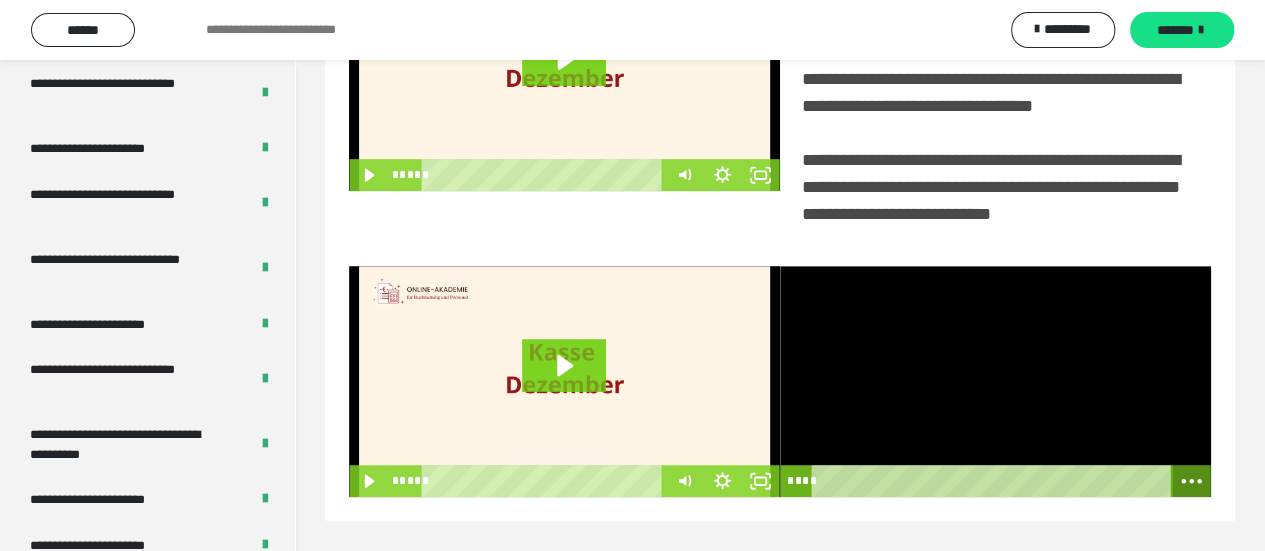 click 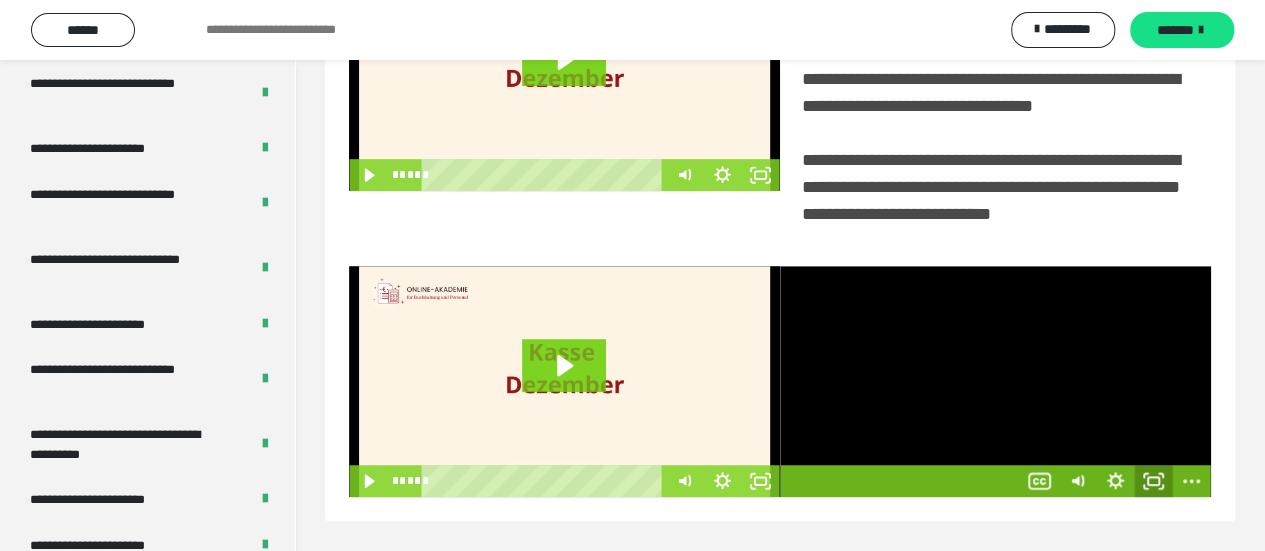 click 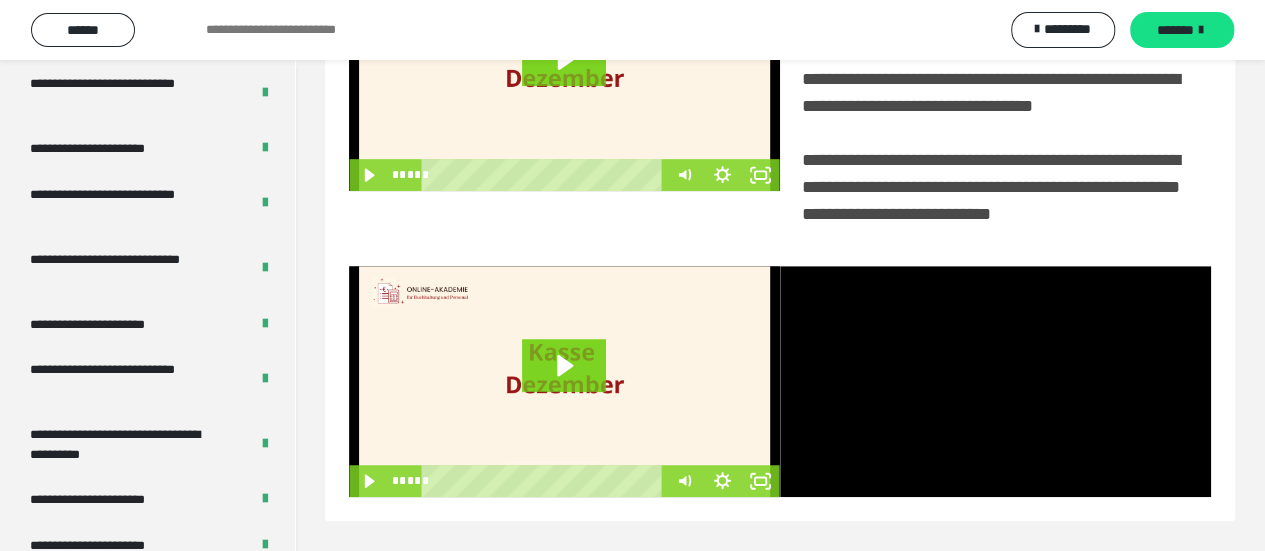 scroll, scrollTop: 382, scrollLeft: 0, axis: vertical 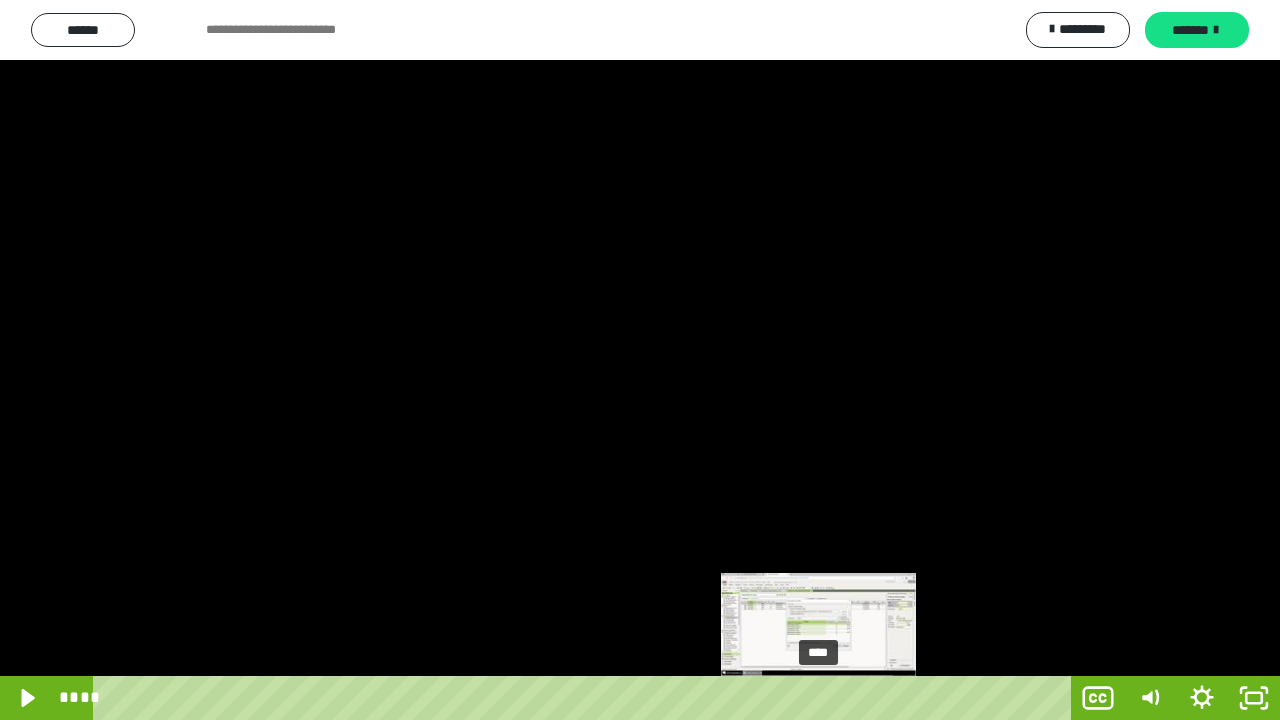 click on "****" at bounding box center (586, 698) 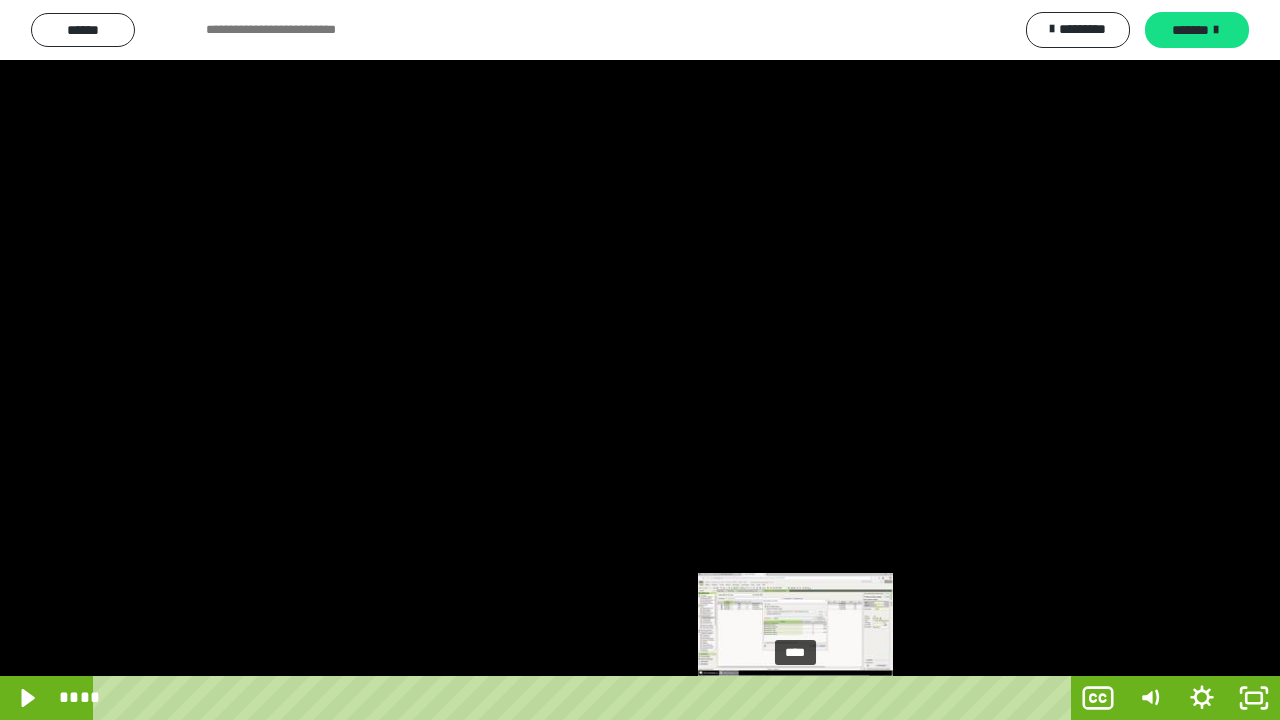 click on "****" at bounding box center (586, 698) 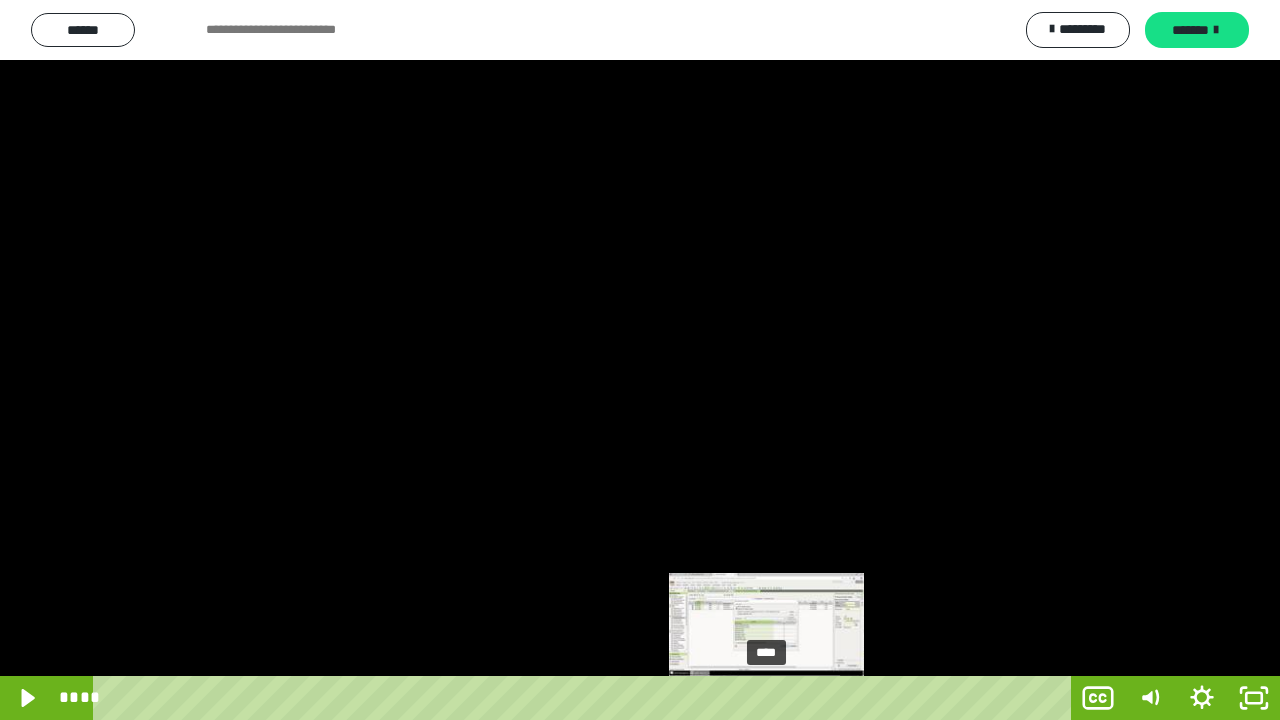 click on "****" at bounding box center [586, 698] 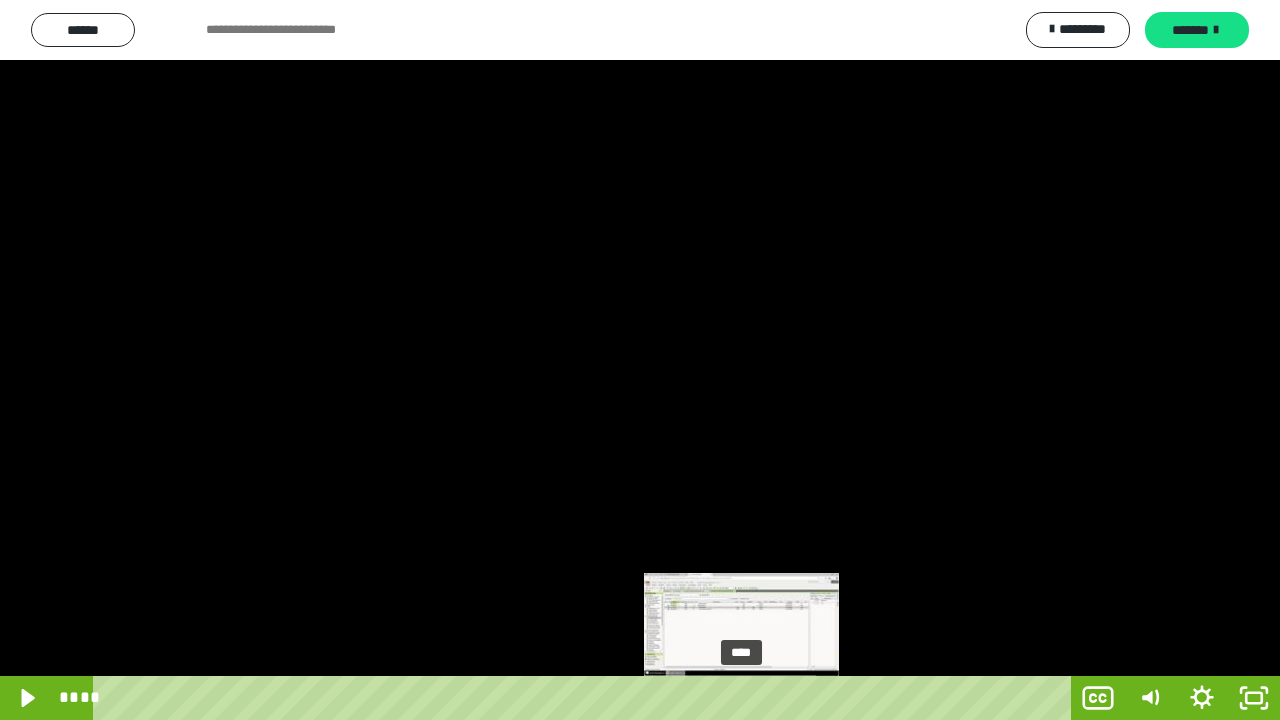click on "****" at bounding box center [586, 698] 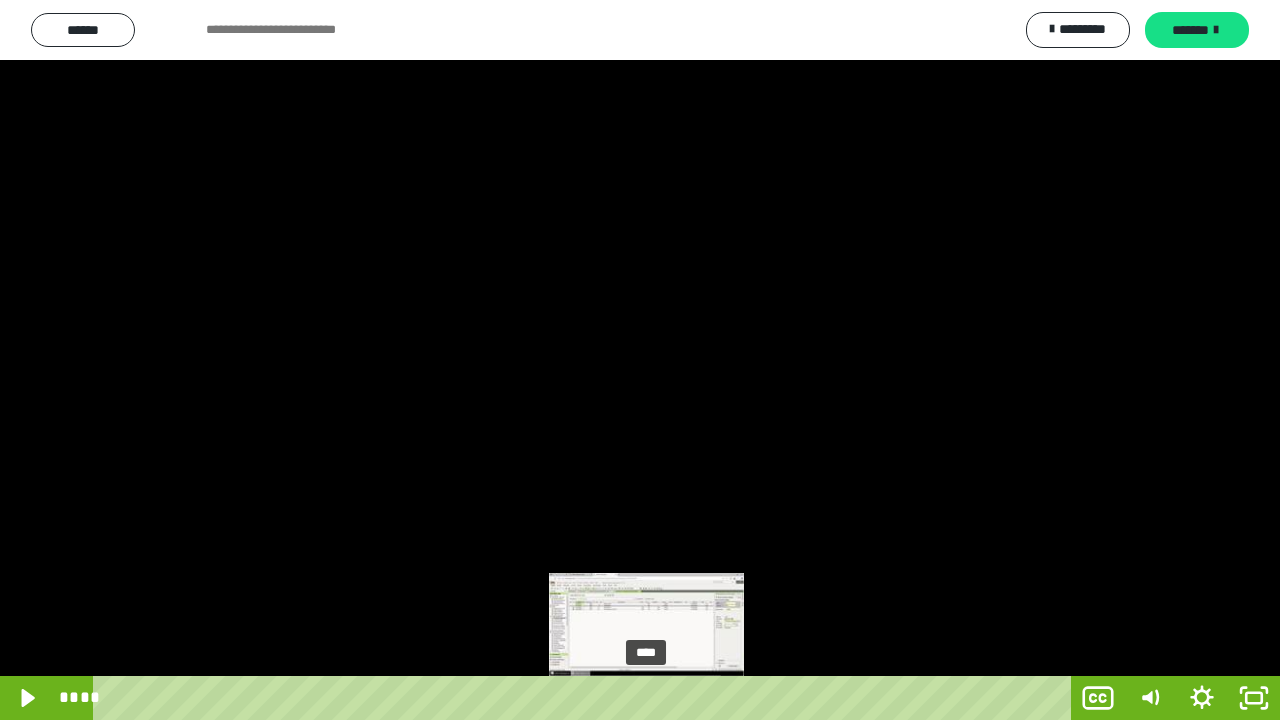 click on "****" at bounding box center (586, 698) 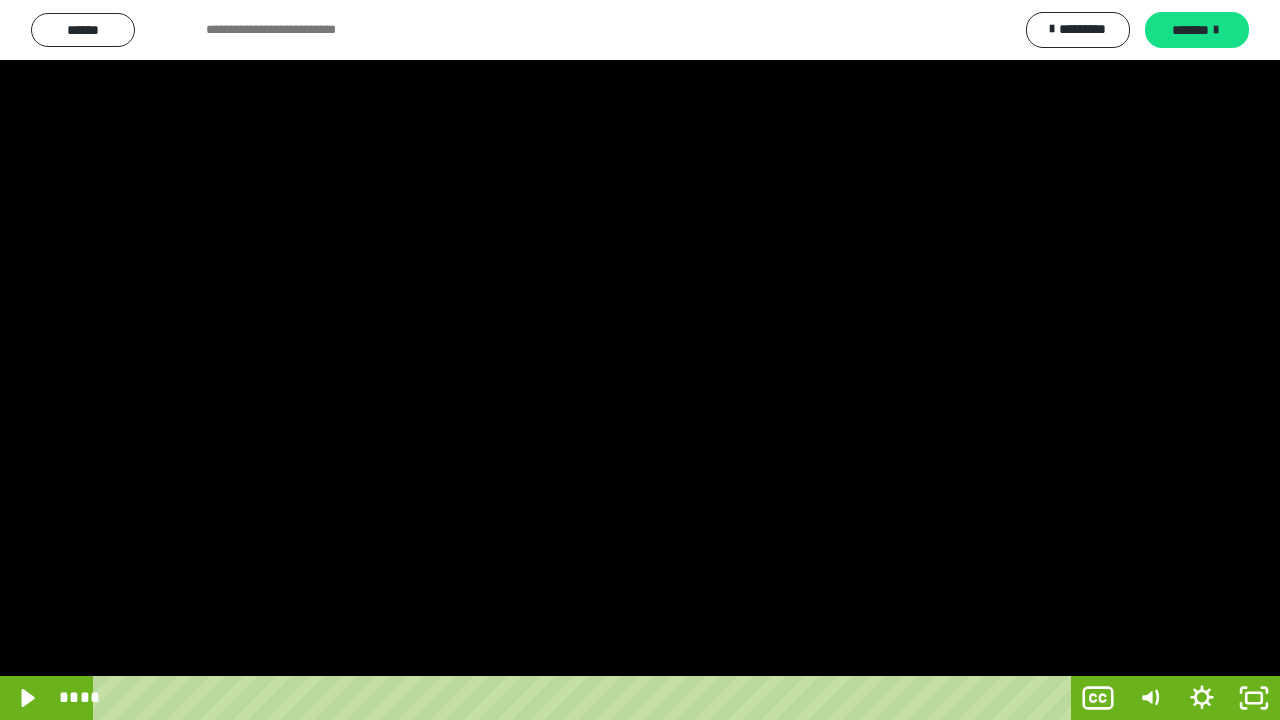 click at bounding box center [640, 360] 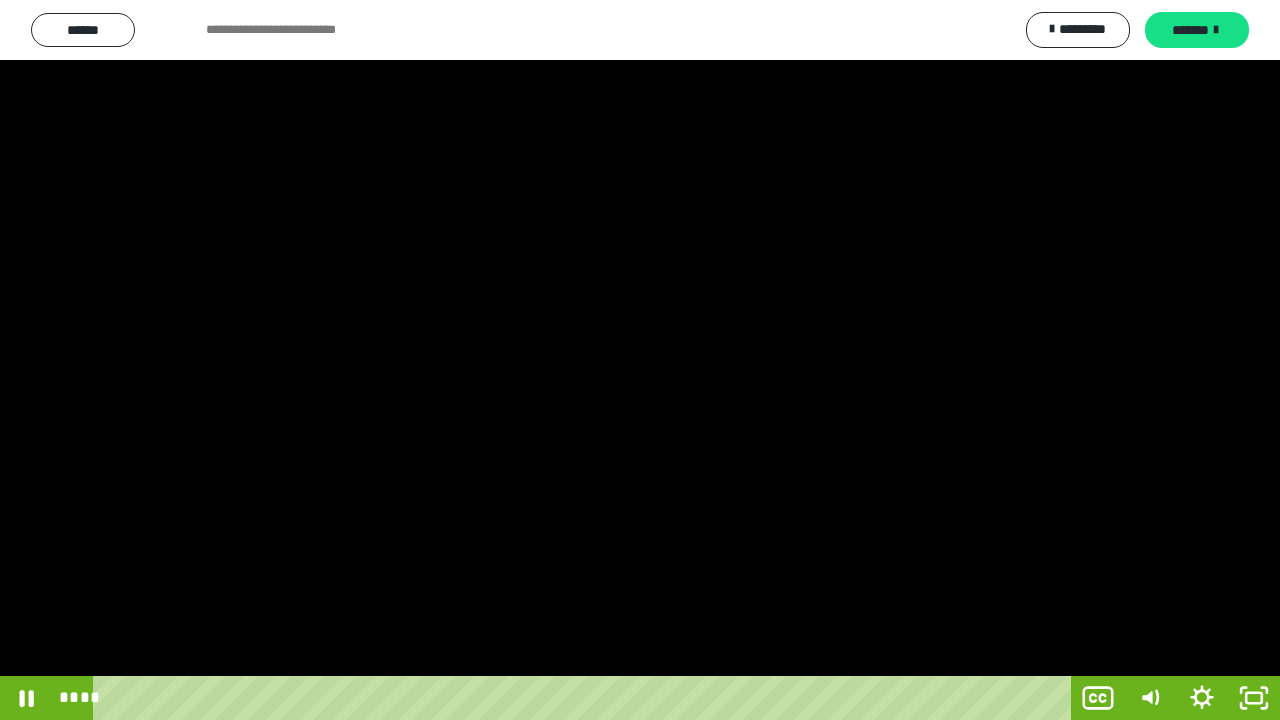 click at bounding box center (640, 360) 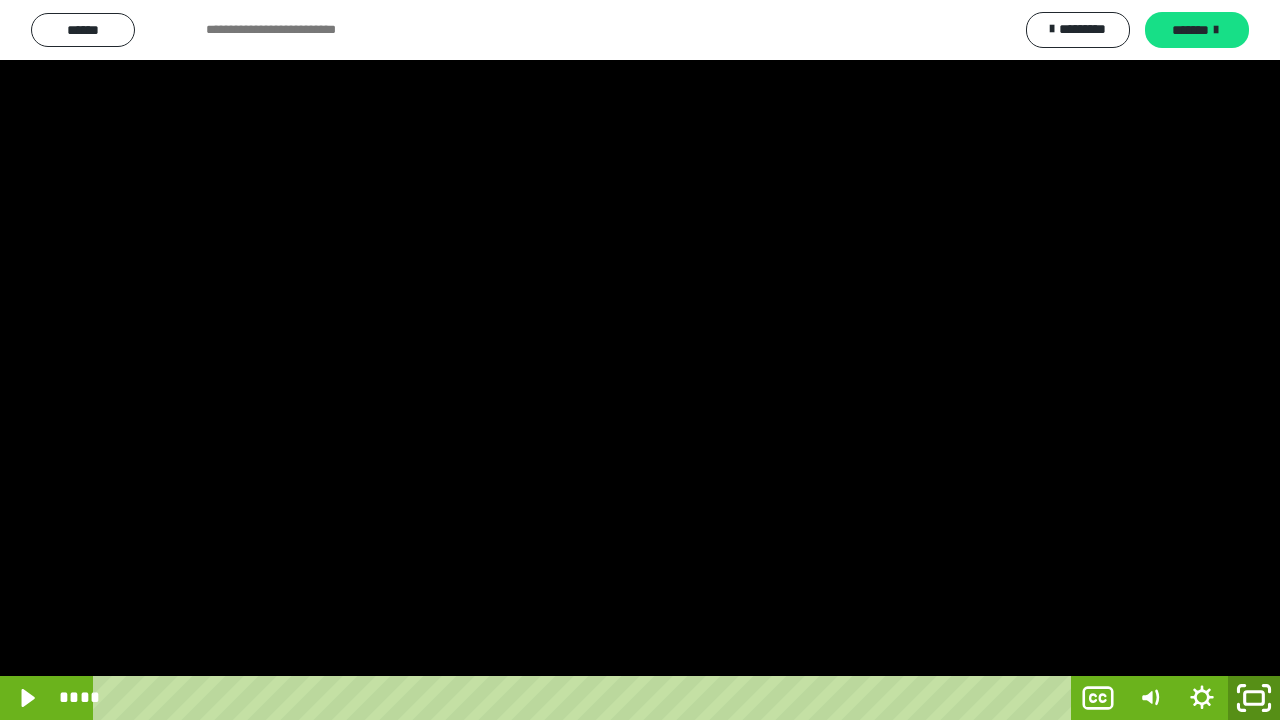 click 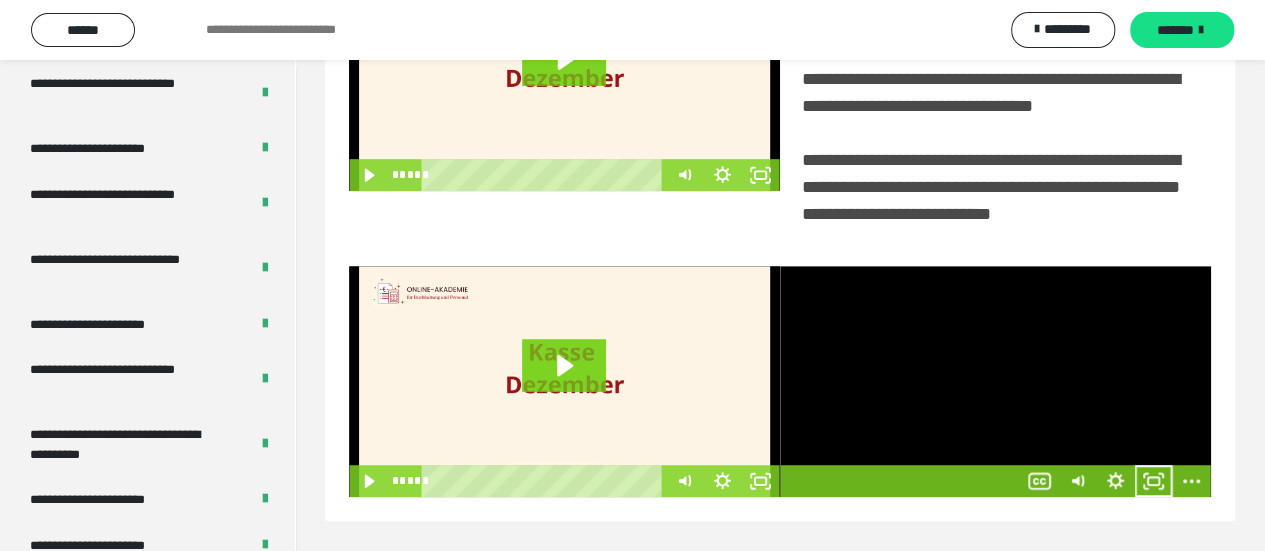 scroll, scrollTop: 542, scrollLeft: 0, axis: vertical 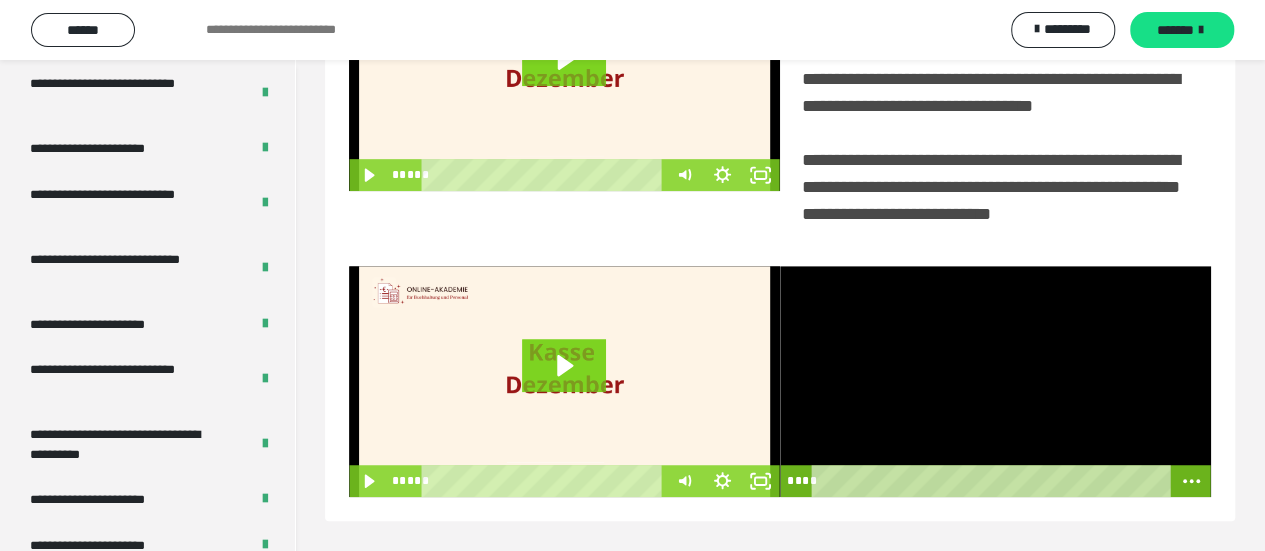 click at bounding box center [995, 382] 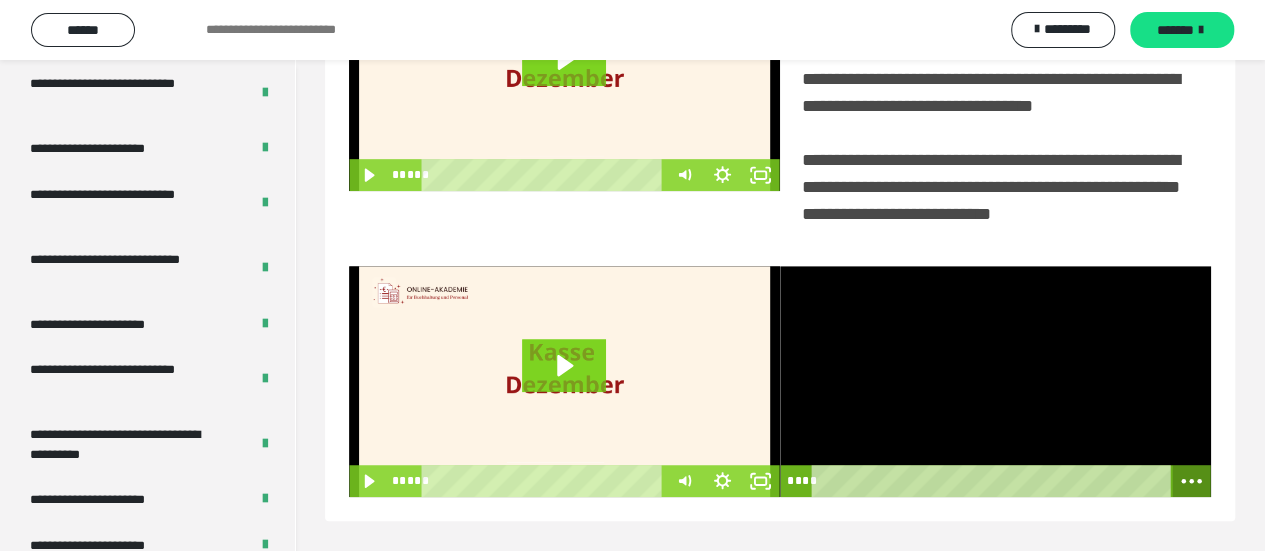 click 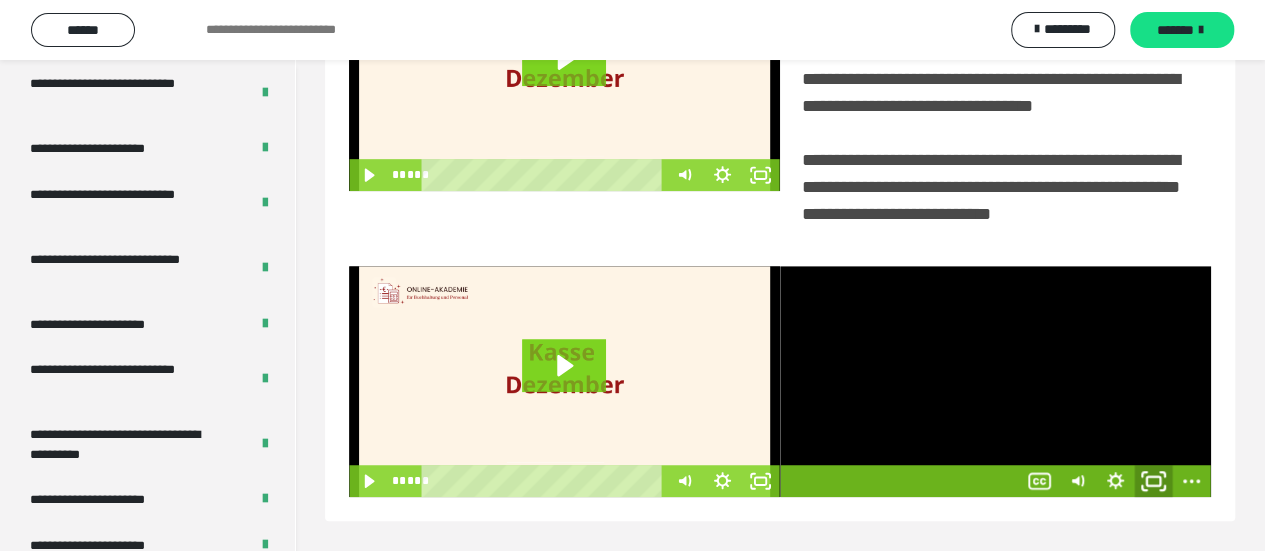 click 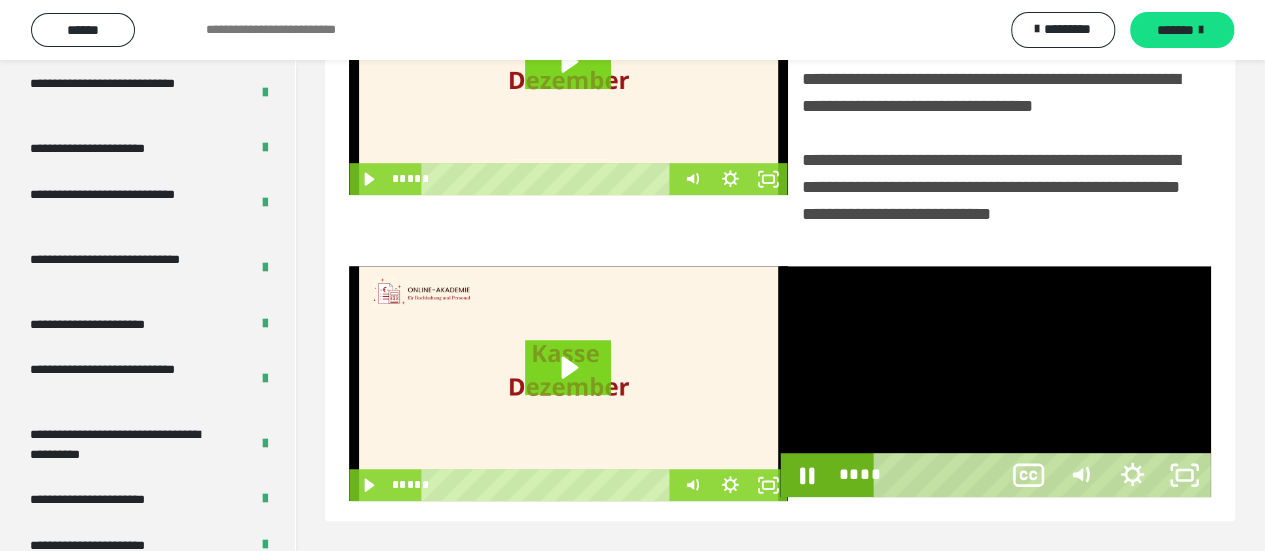 scroll, scrollTop: 382, scrollLeft: 0, axis: vertical 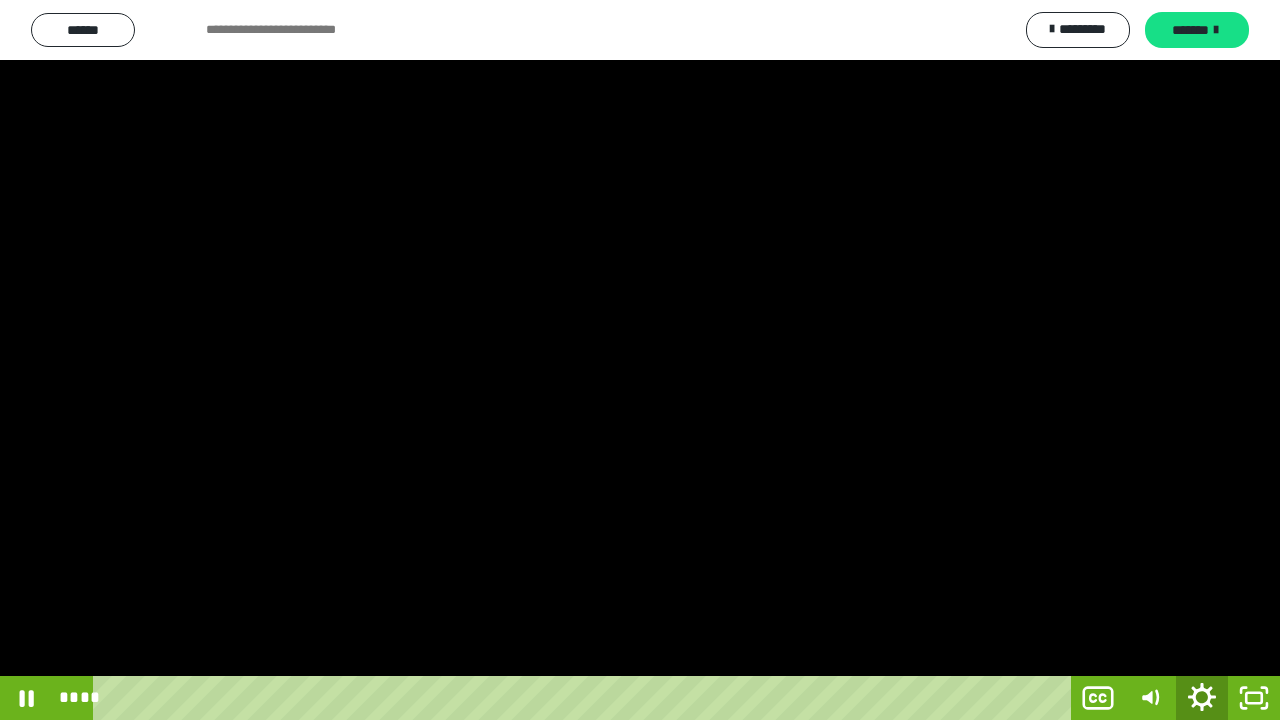 click 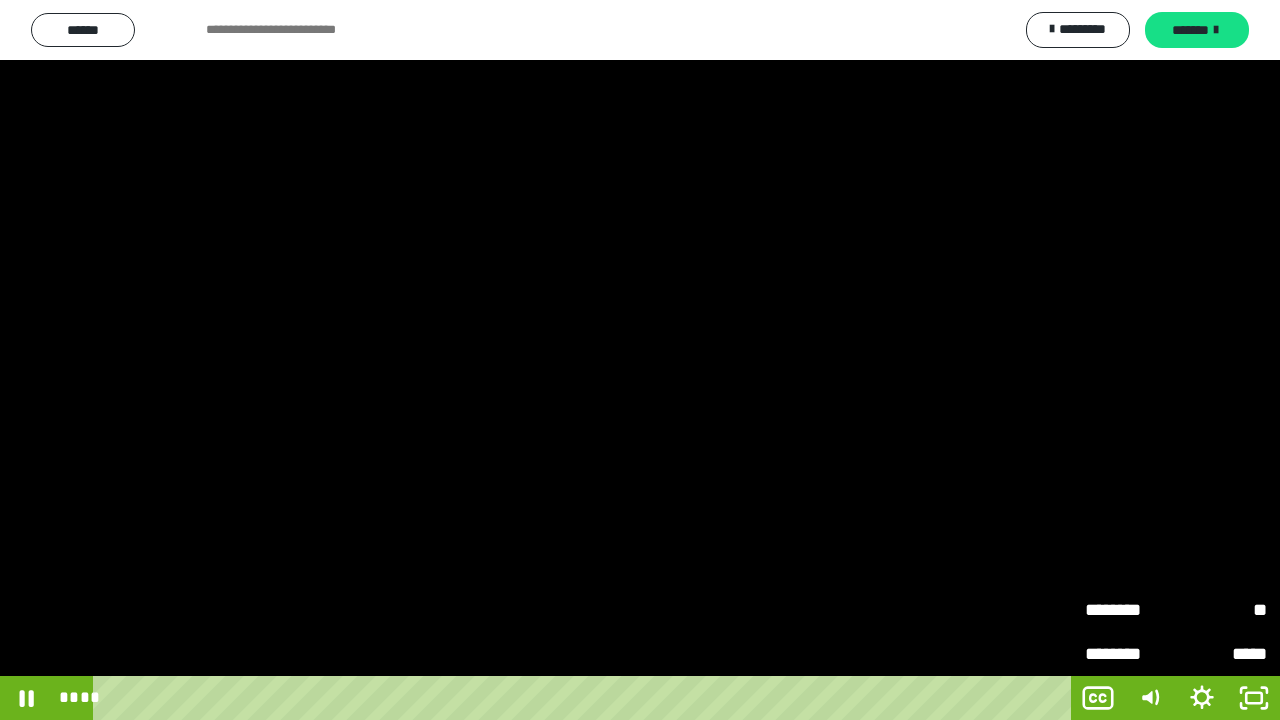 click at bounding box center (640, 360) 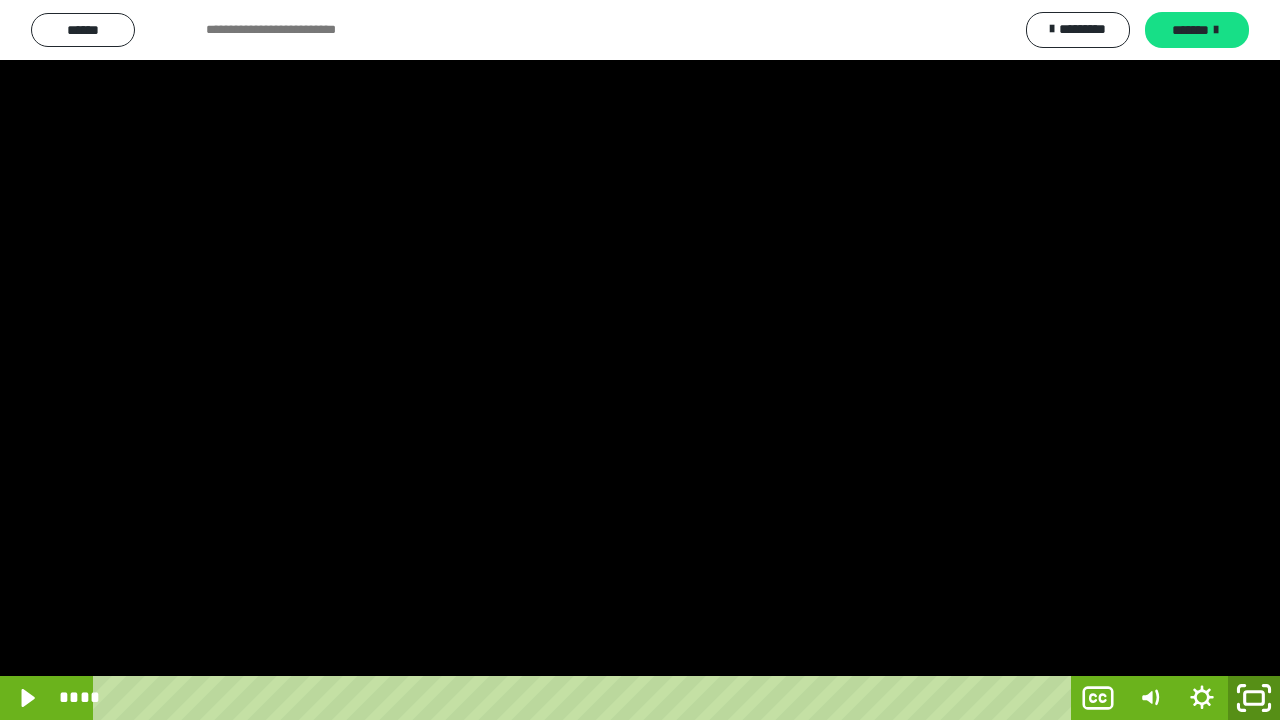 click 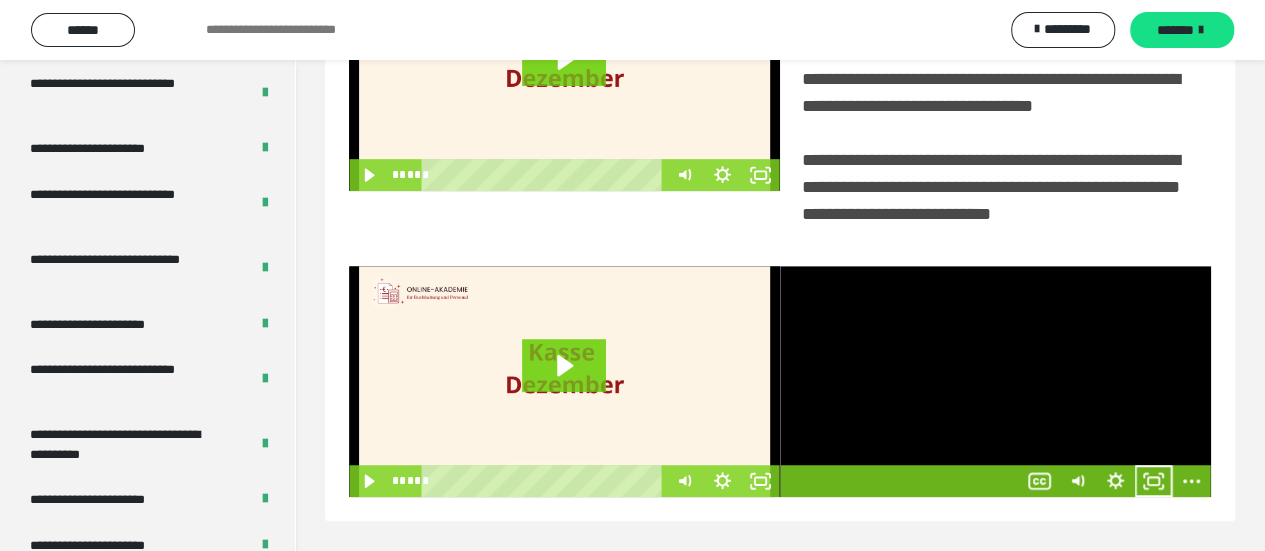 scroll, scrollTop: 542, scrollLeft: 0, axis: vertical 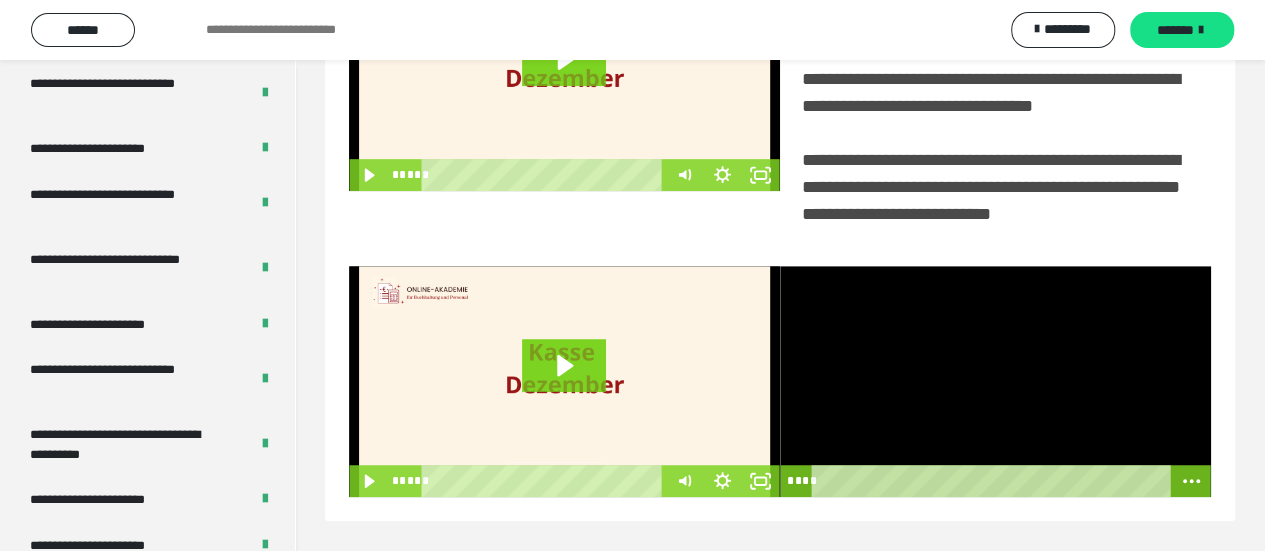 click at bounding box center (995, 382) 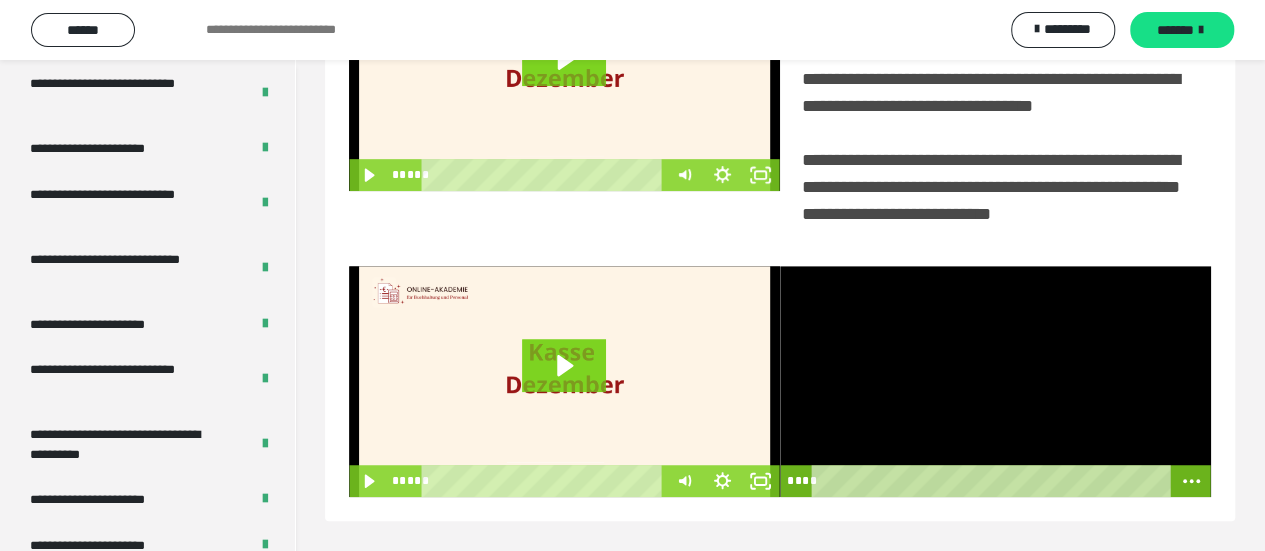 click at bounding box center [995, 382] 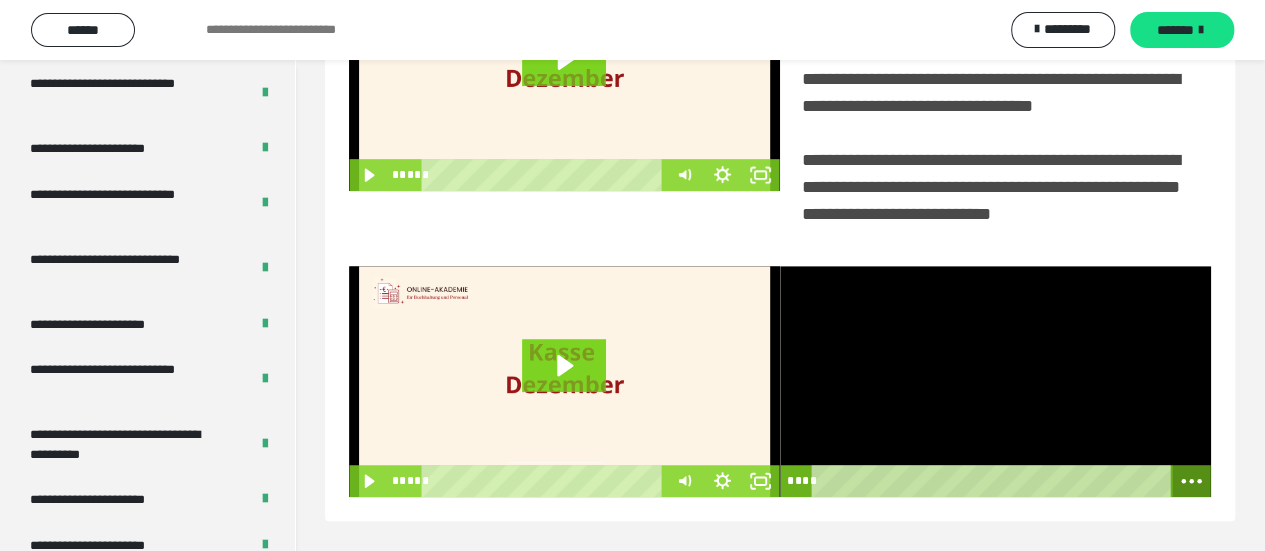 click 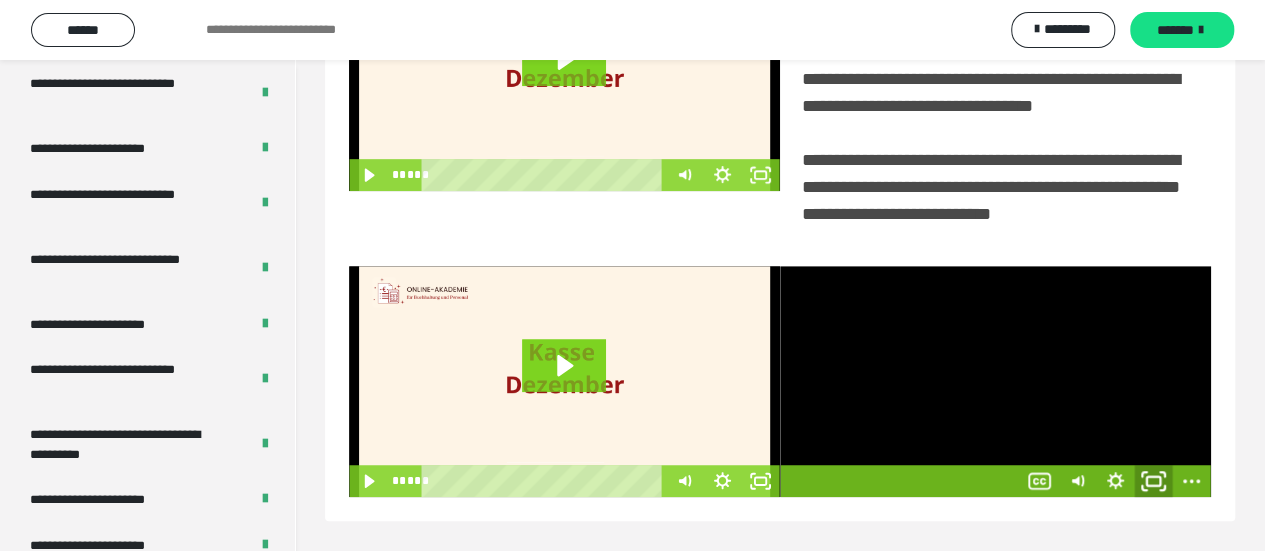 click 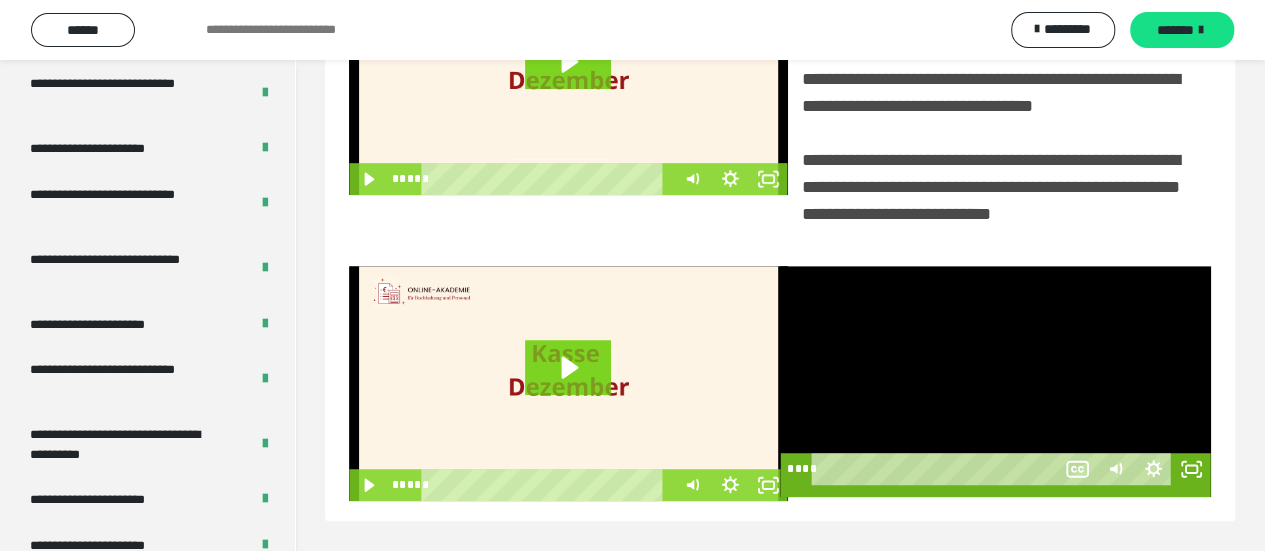 scroll, scrollTop: 382, scrollLeft: 0, axis: vertical 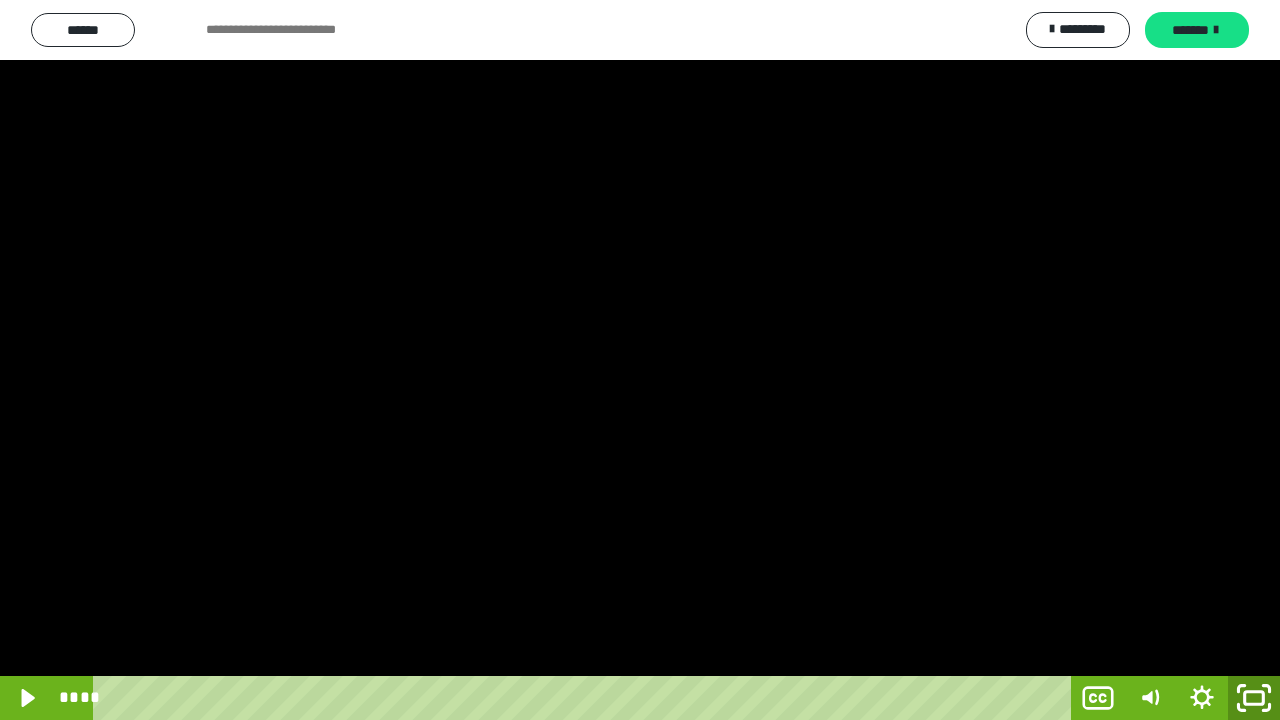 click 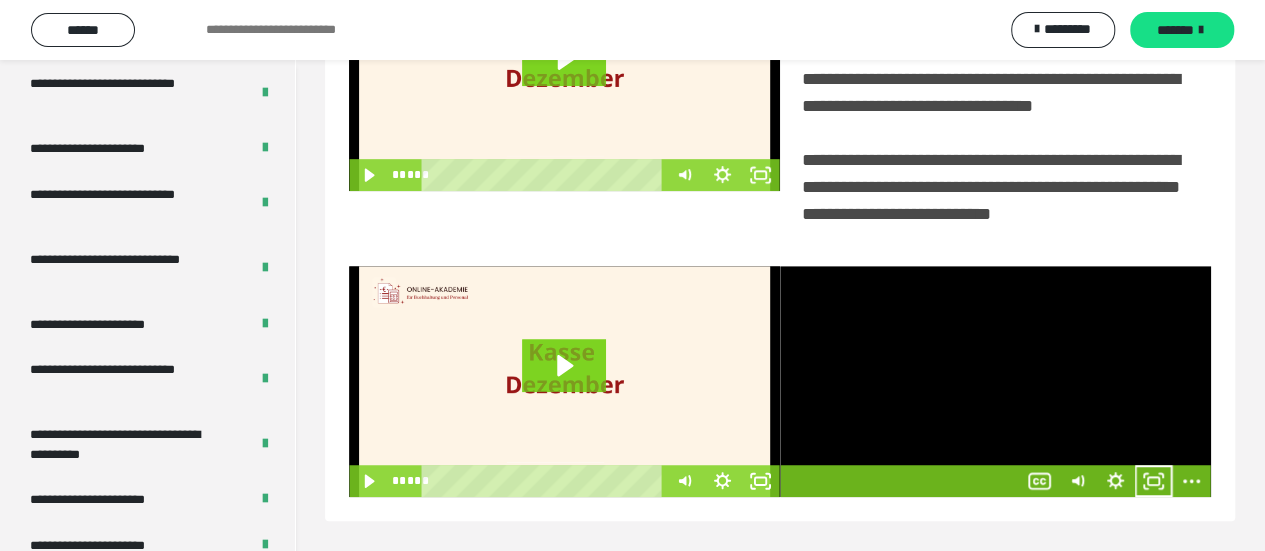 scroll, scrollTop: 542, scrollLeft: 0, axis: vertical 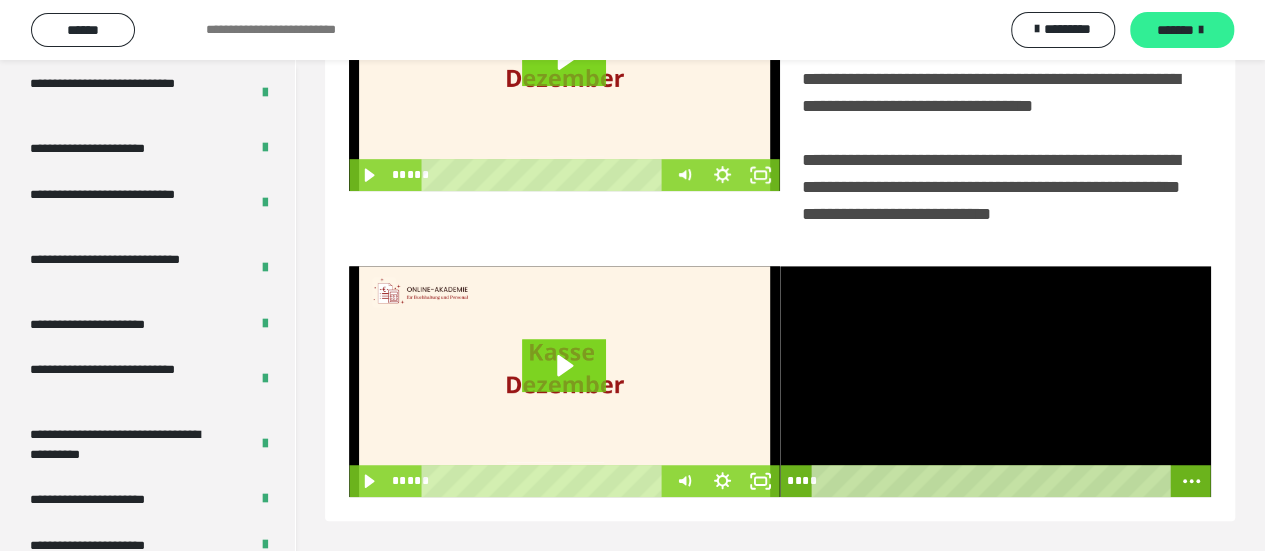 click on "*******" at bounding box center (1175, 30) 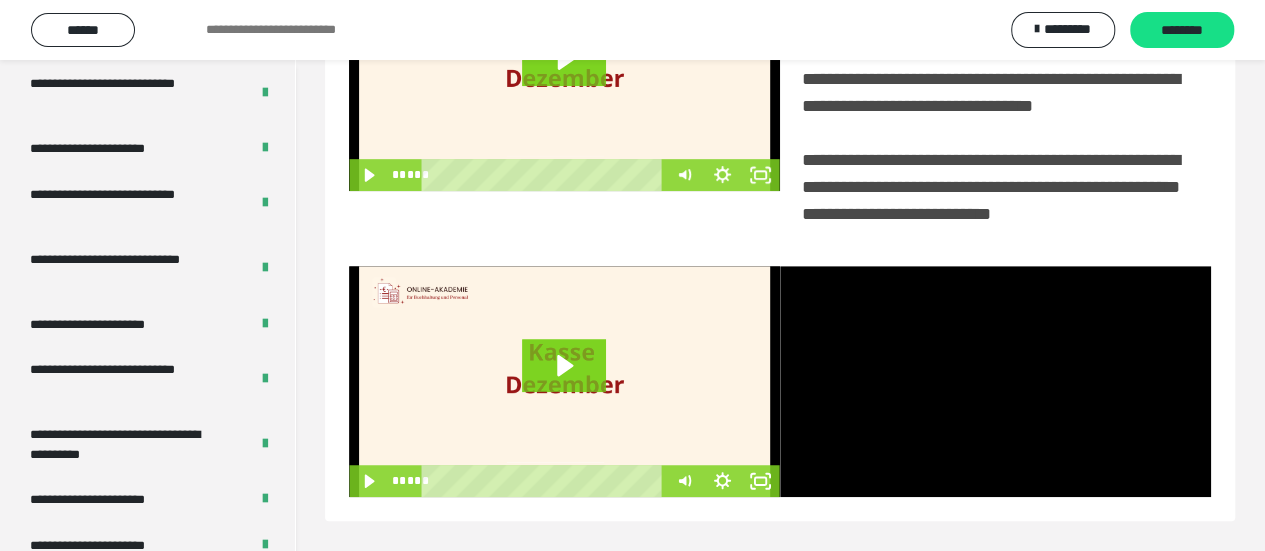 scroll, scrollTop: 144, scrollLeft: 0, axis: vertical 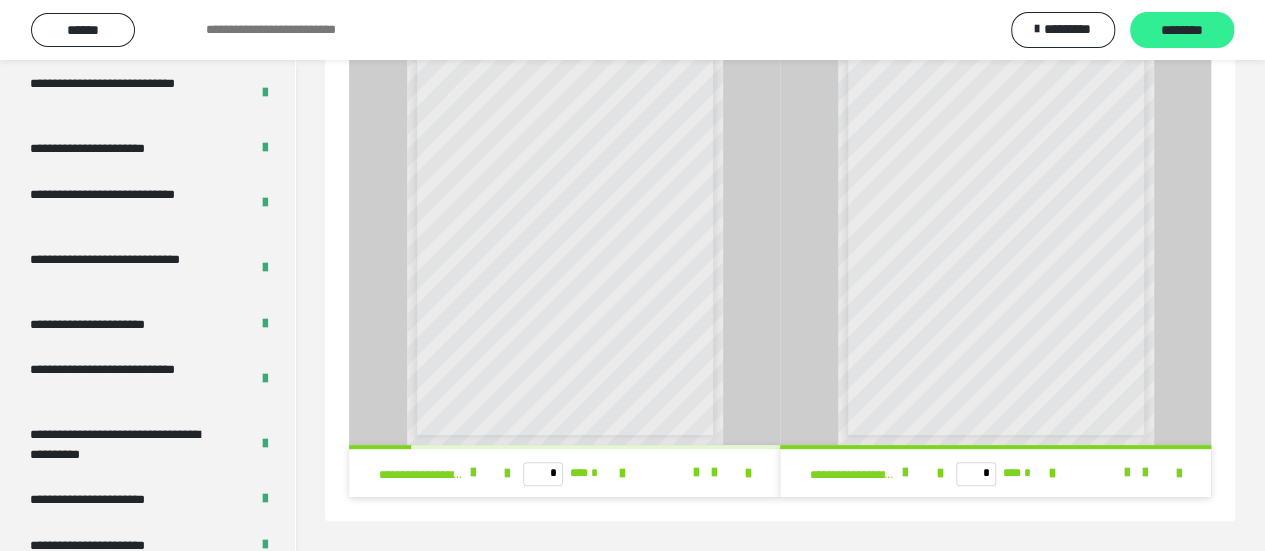click on "********" at bounding box center [1182, 31] 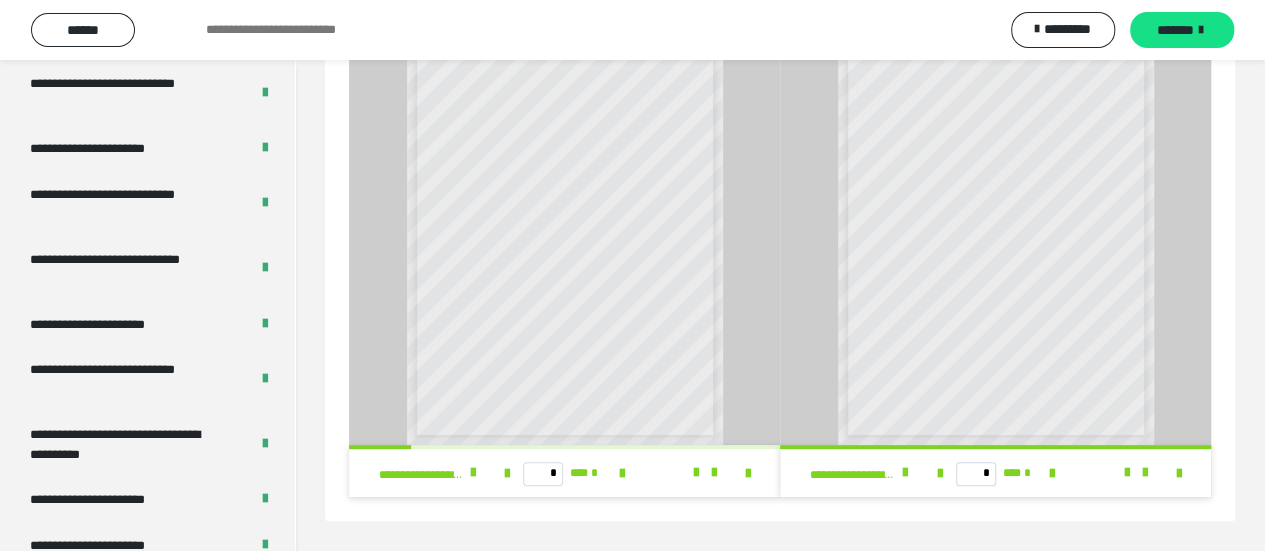 scroll, scrollTop: 104, scrollLeft: 0, axis: vertical 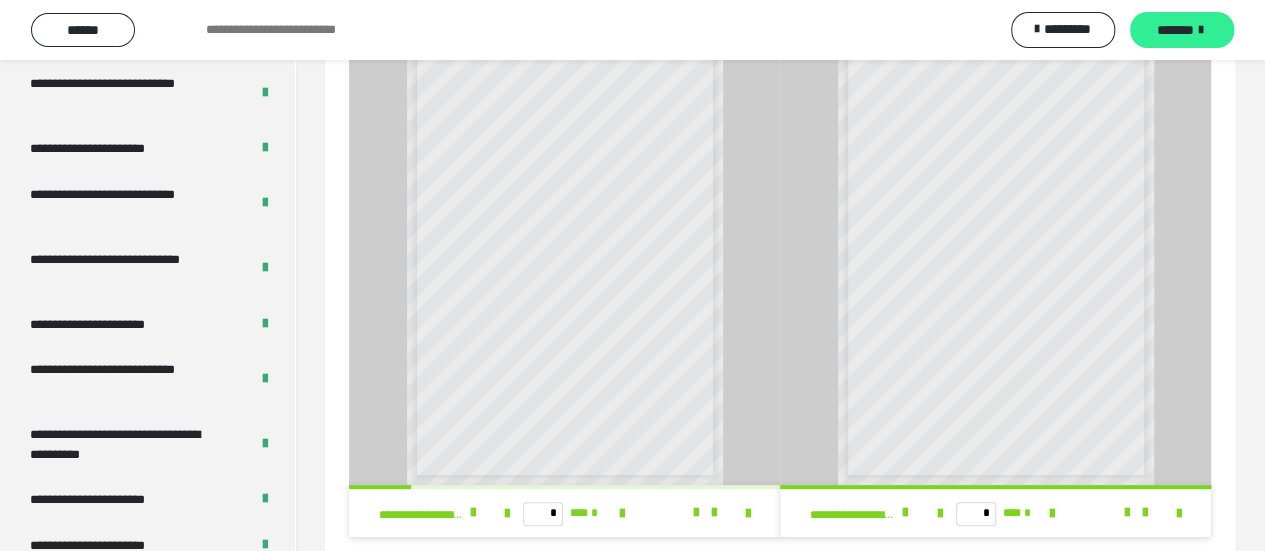 click on "*******" at bounding box center (1175, 30) 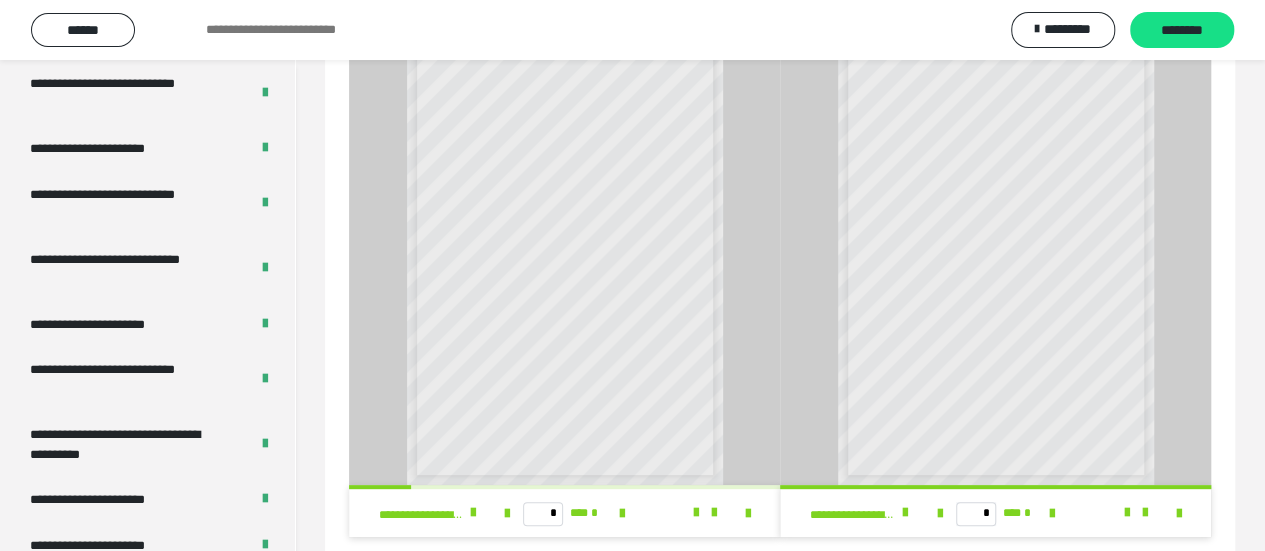 scroll, scrollTop: 60, scrollLeft: 0, axis: vertical 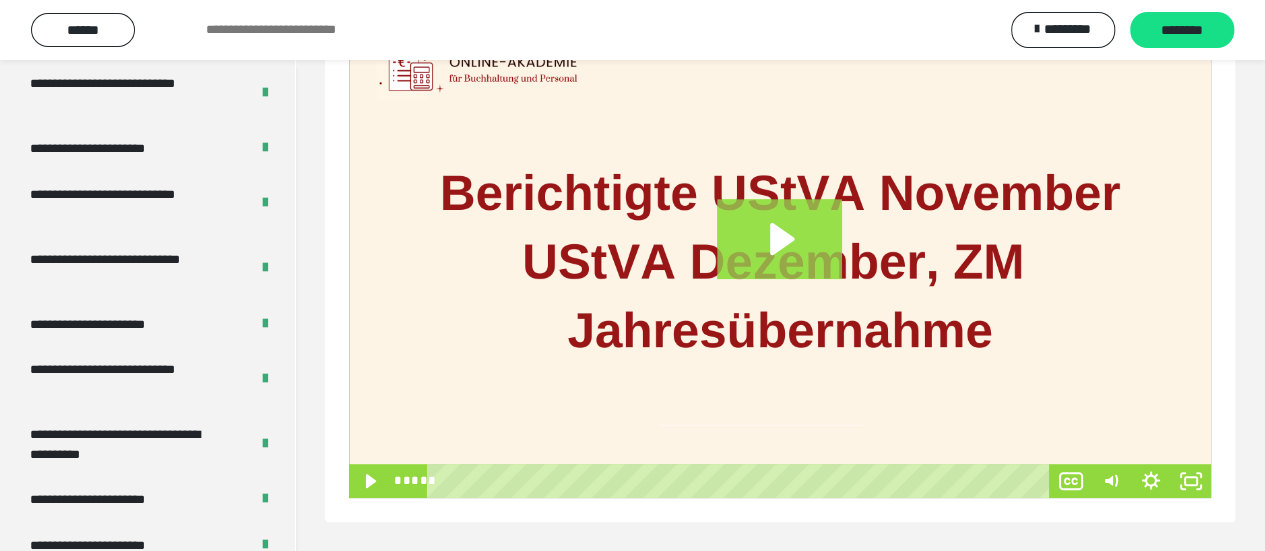 click 